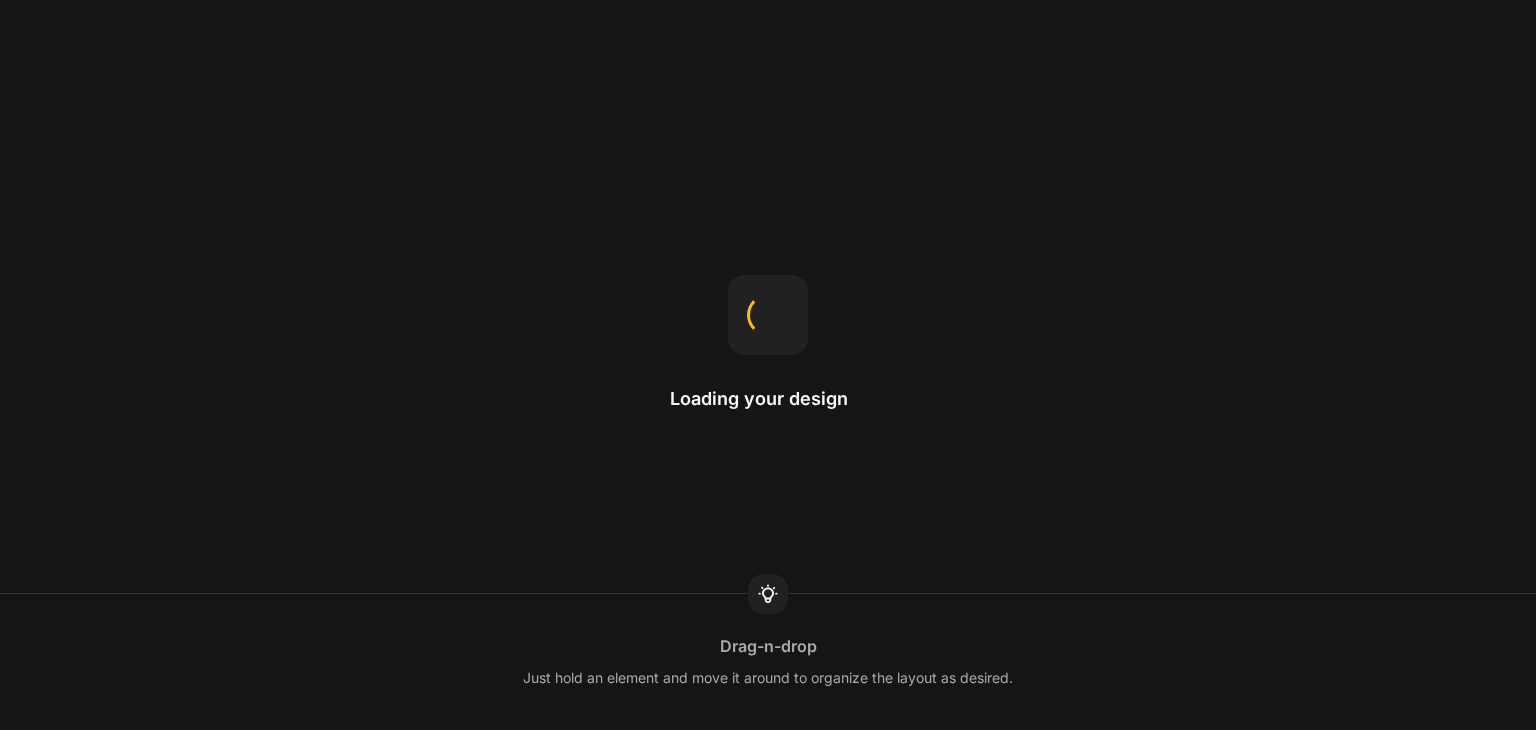 scroll, scrollTop: 0, scrollLeft: 0, axis: both 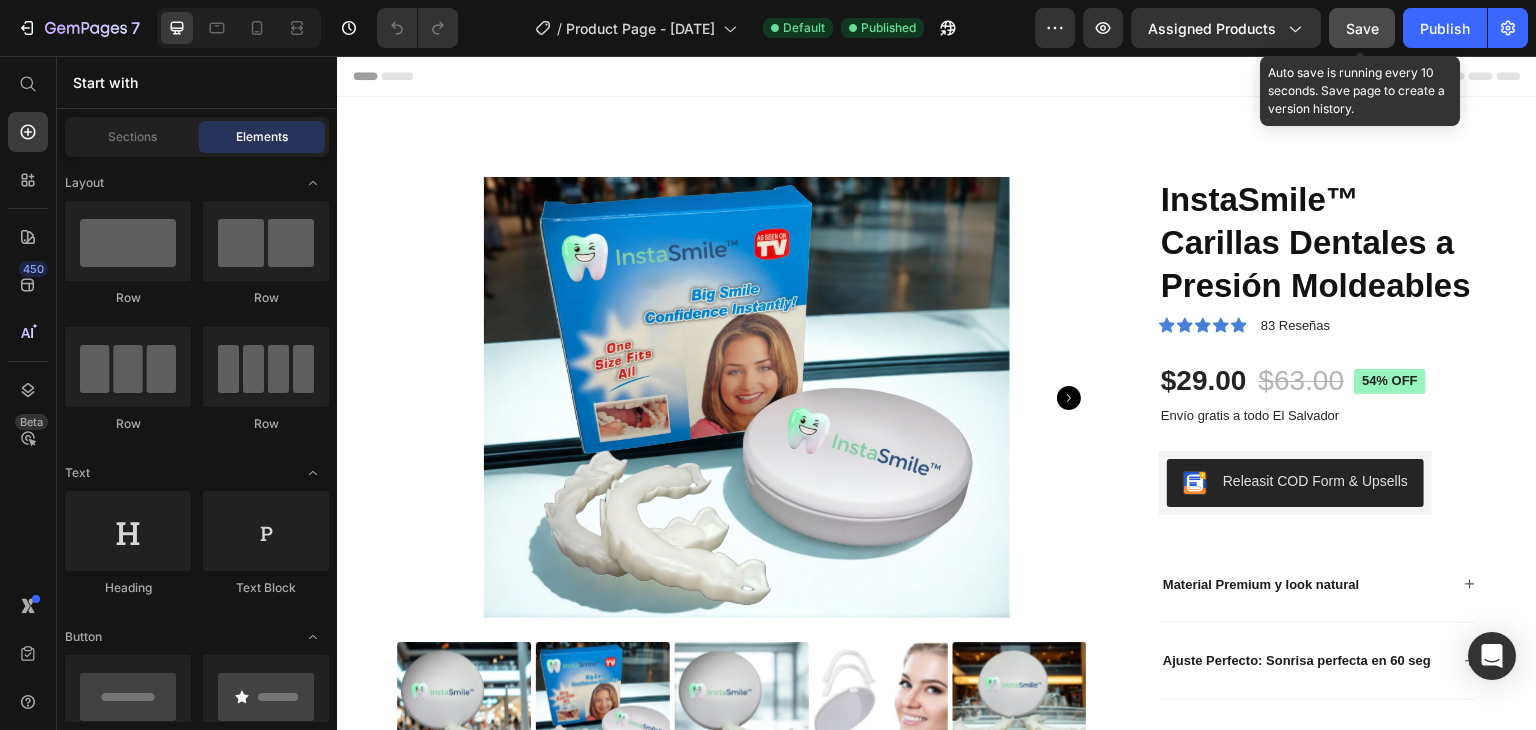 click on "Save" at bounding box center (1362, 28) 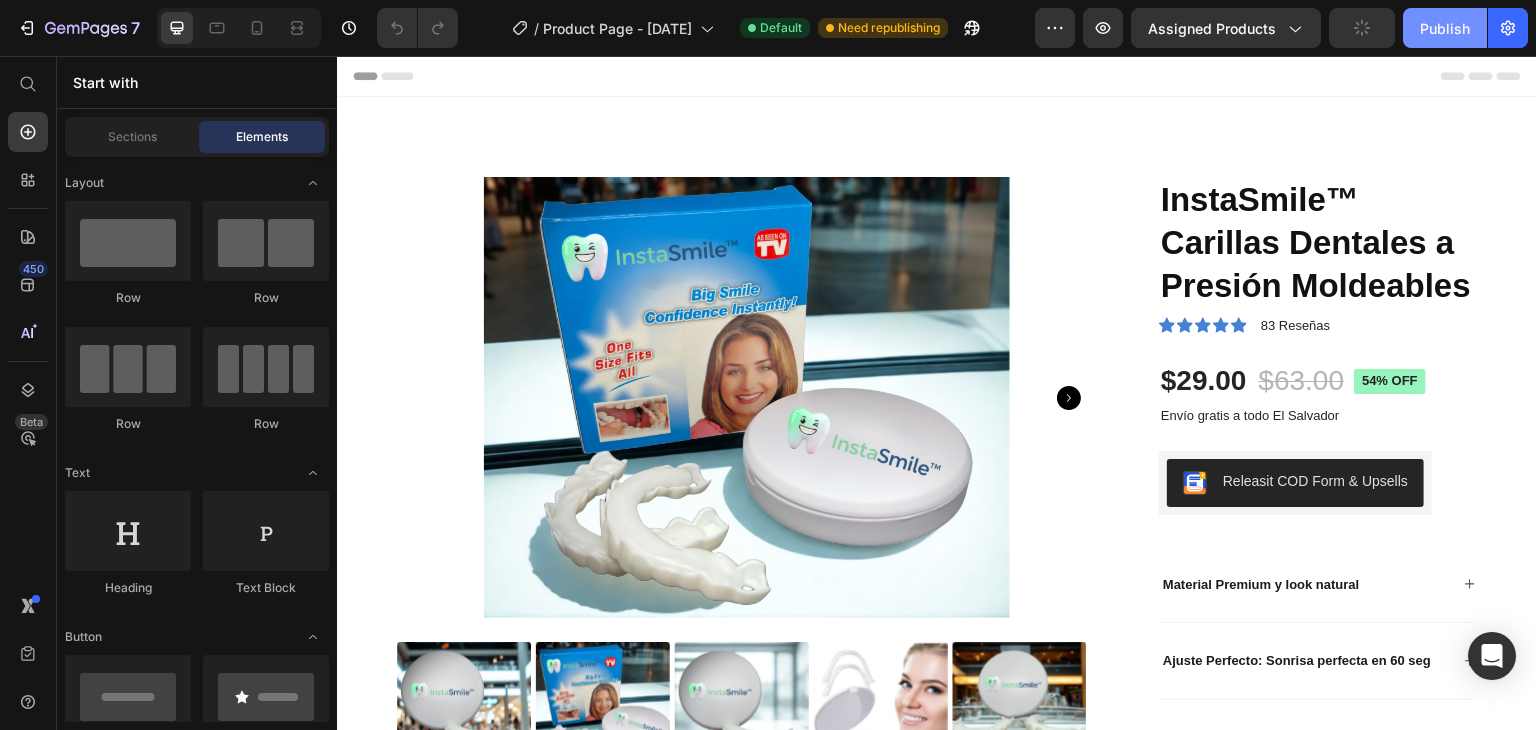 click on "Publish" 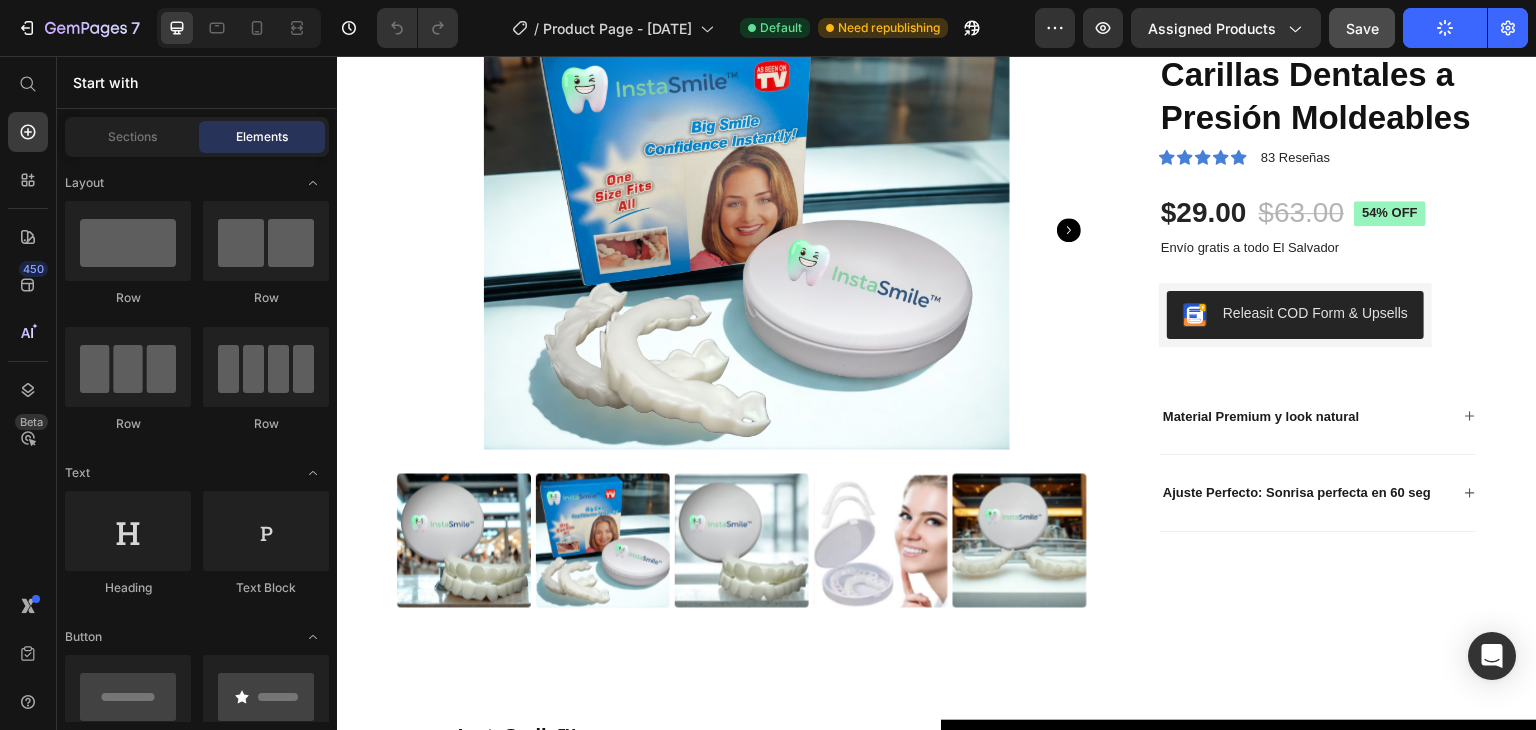 scroll, scrollTop: 172, scrollLeft: 0, axis: vertical 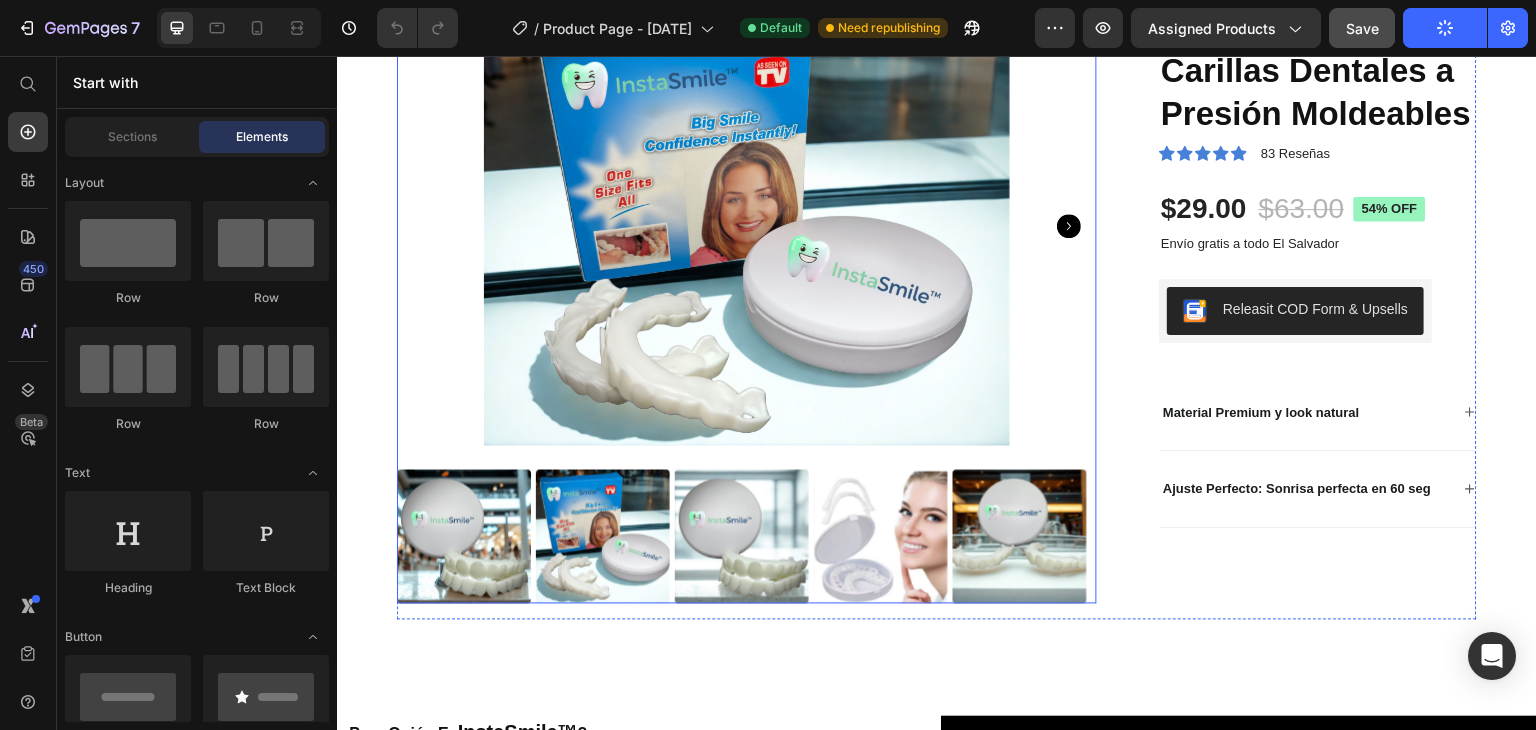 click 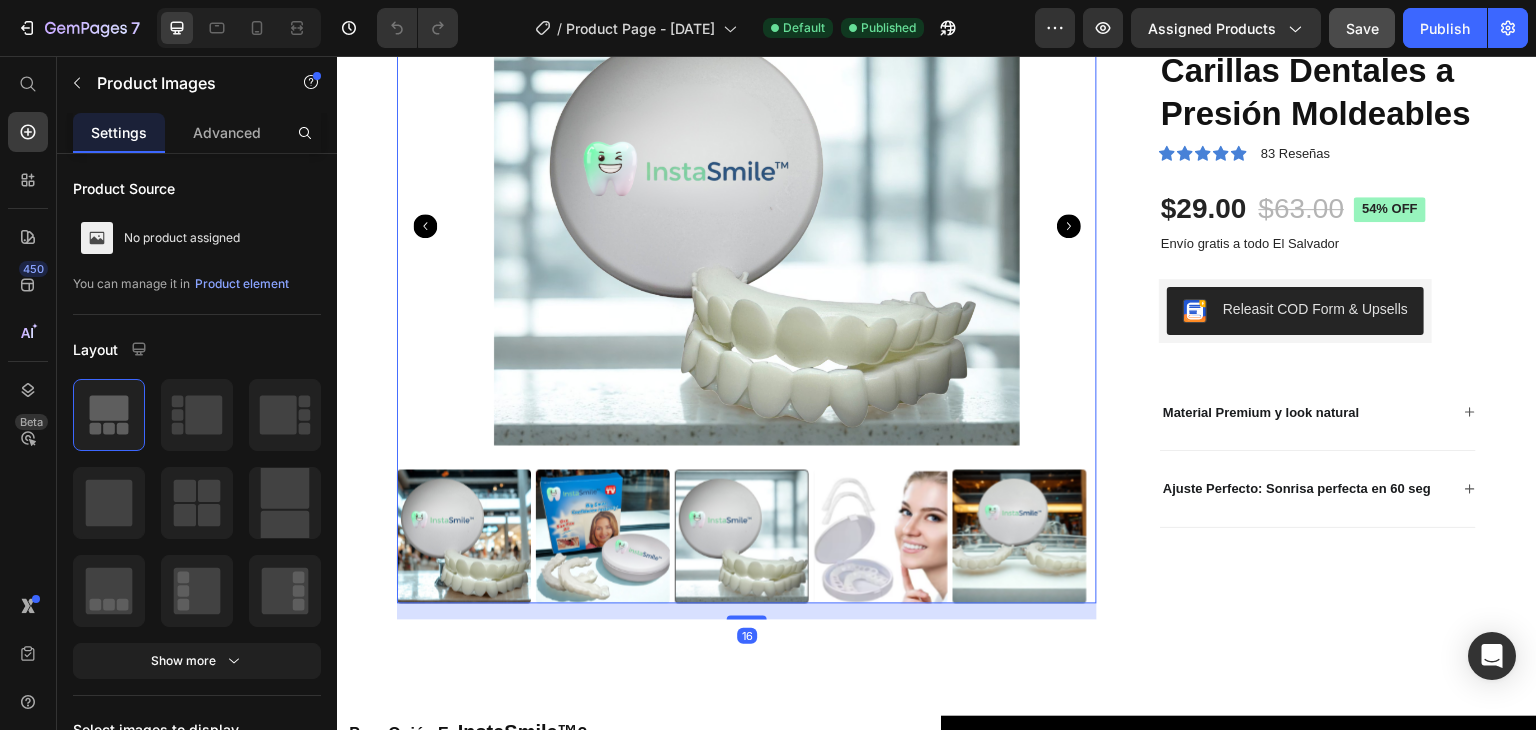 click 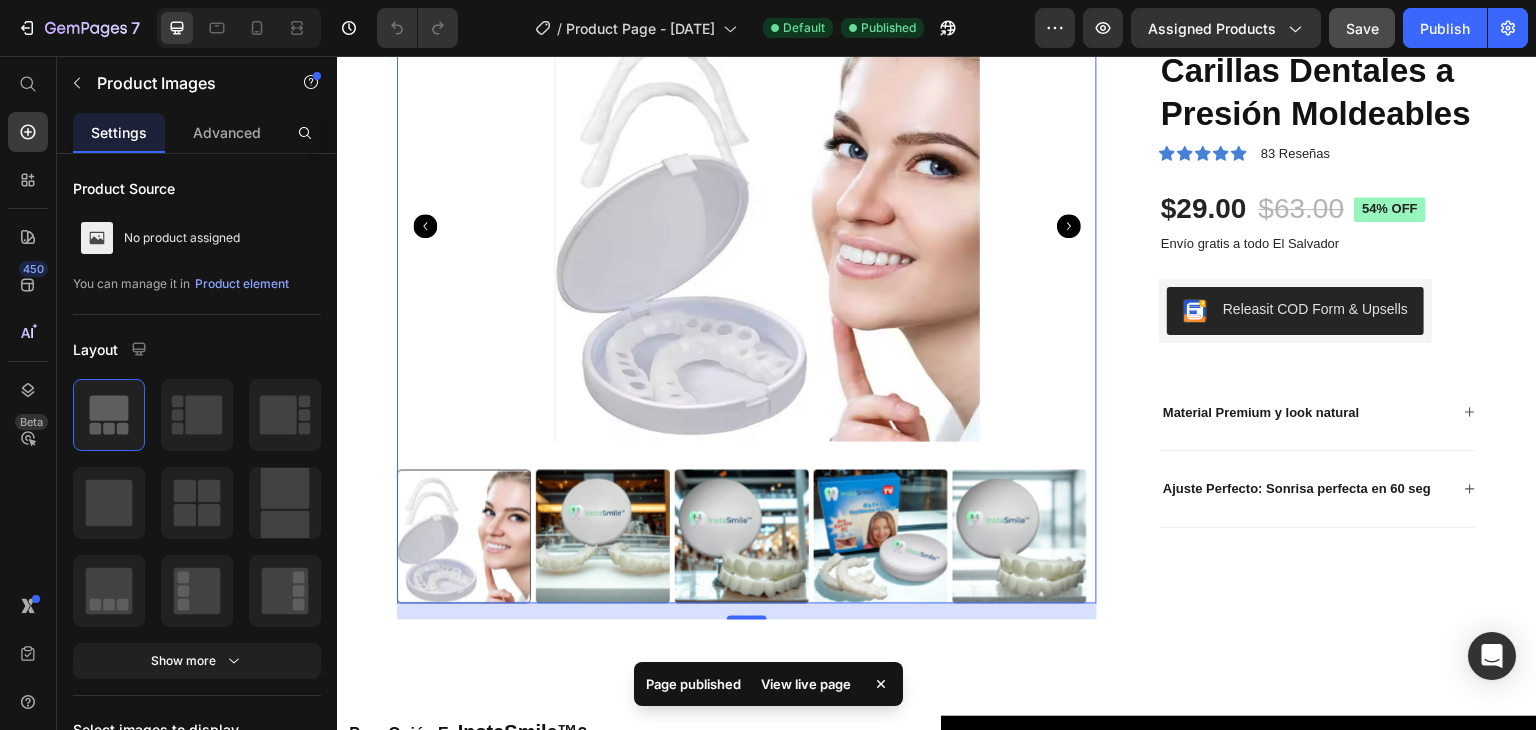 click 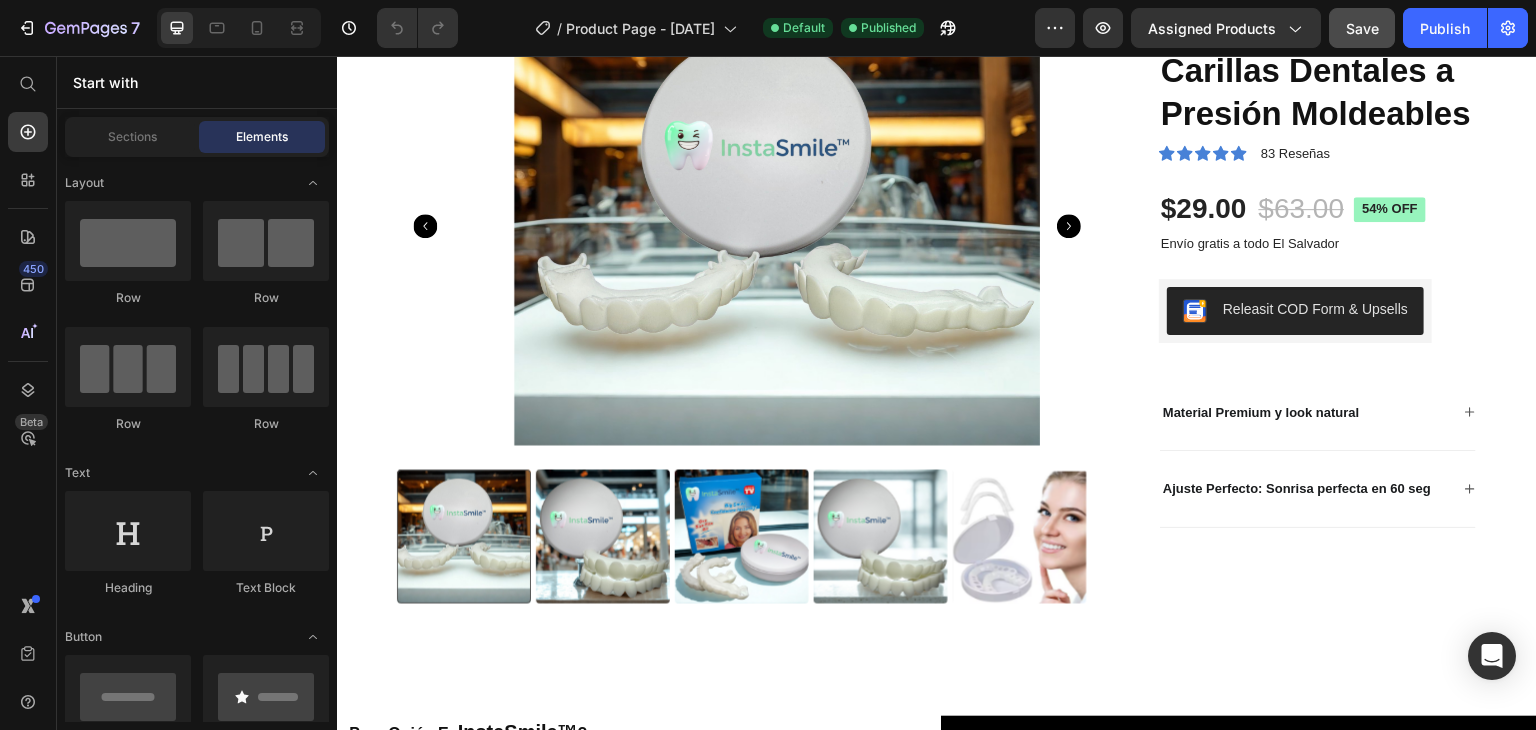 scroll, scrollTop: 0, scrollLeft: 0, axis: both 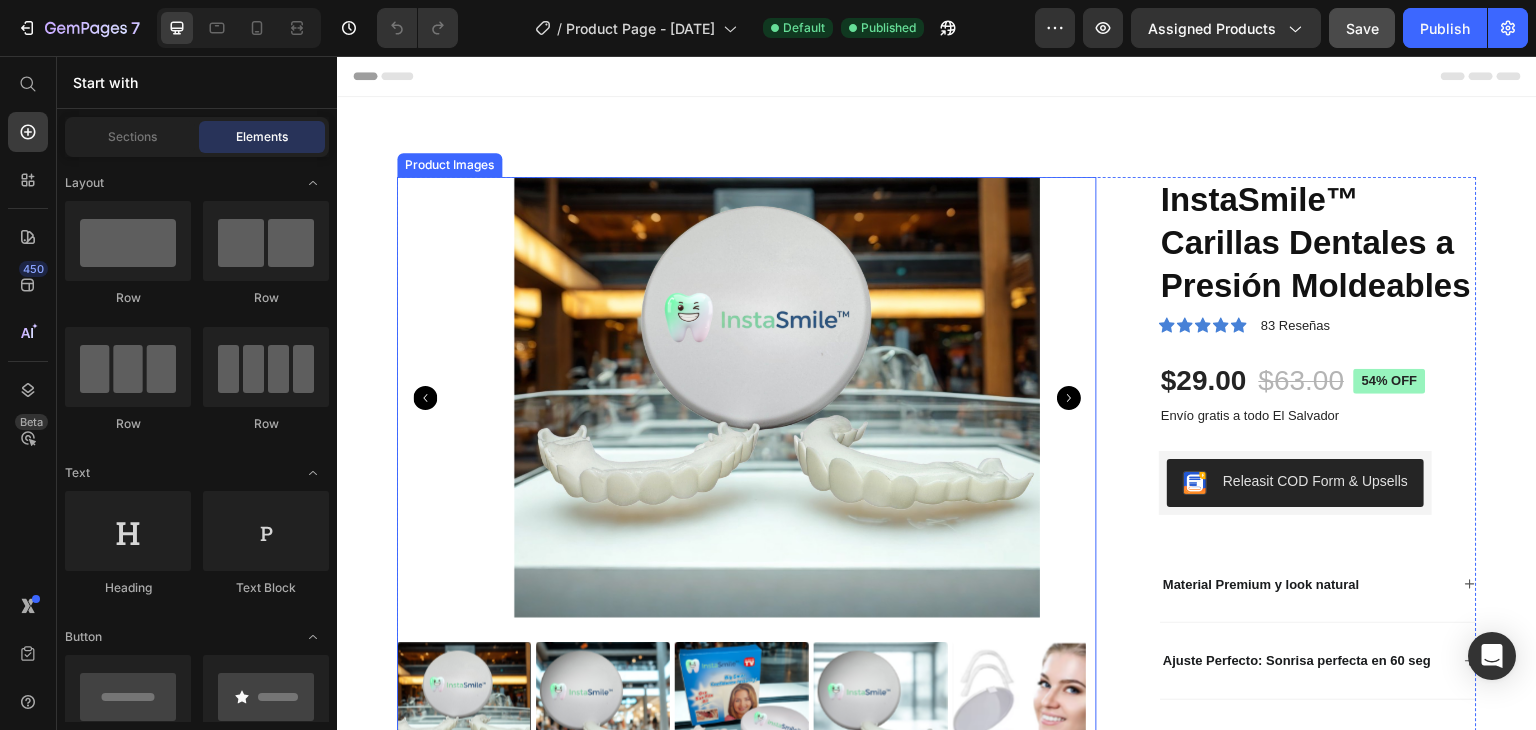 click at bounding box center [777, 397] 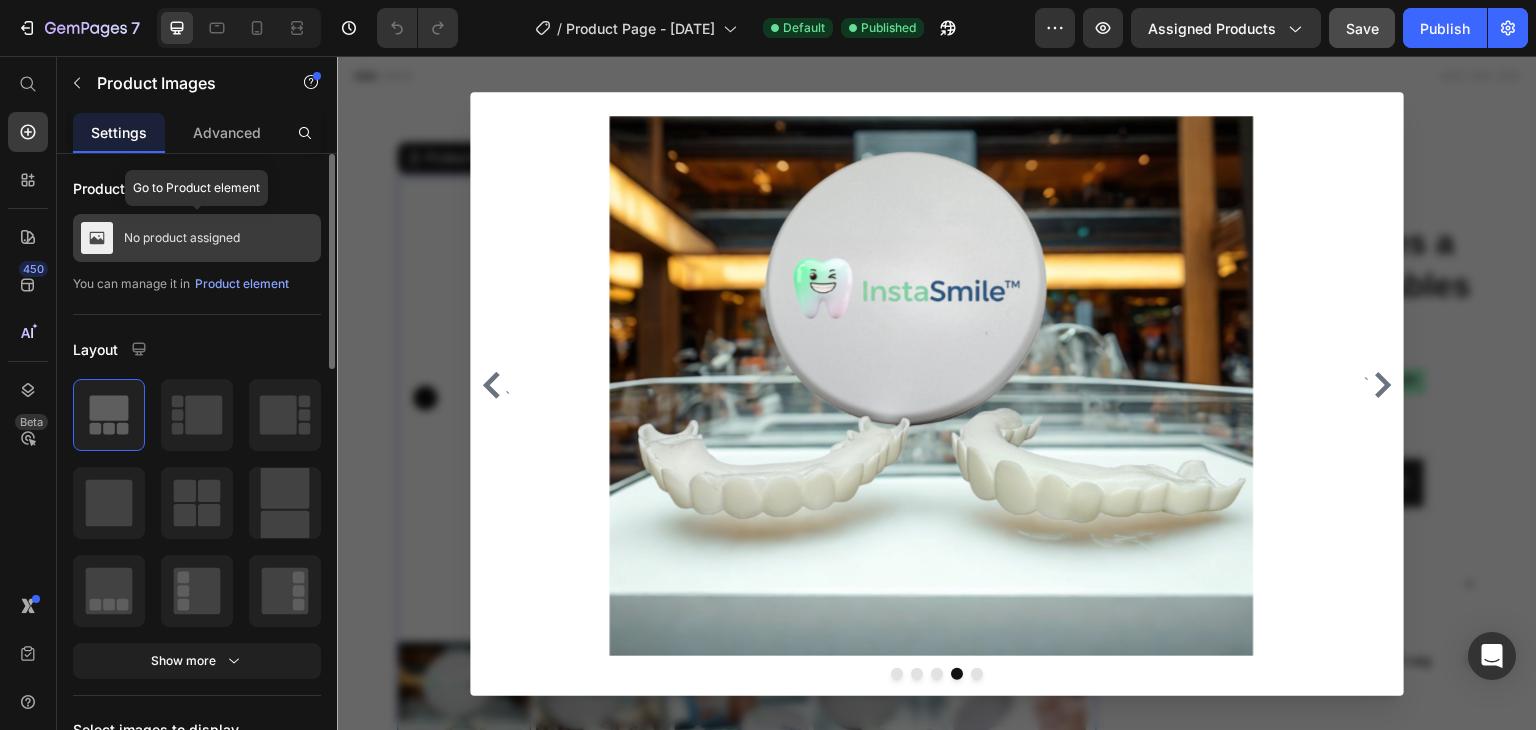 click on "No product assigned" at bounding box center (197, 238) 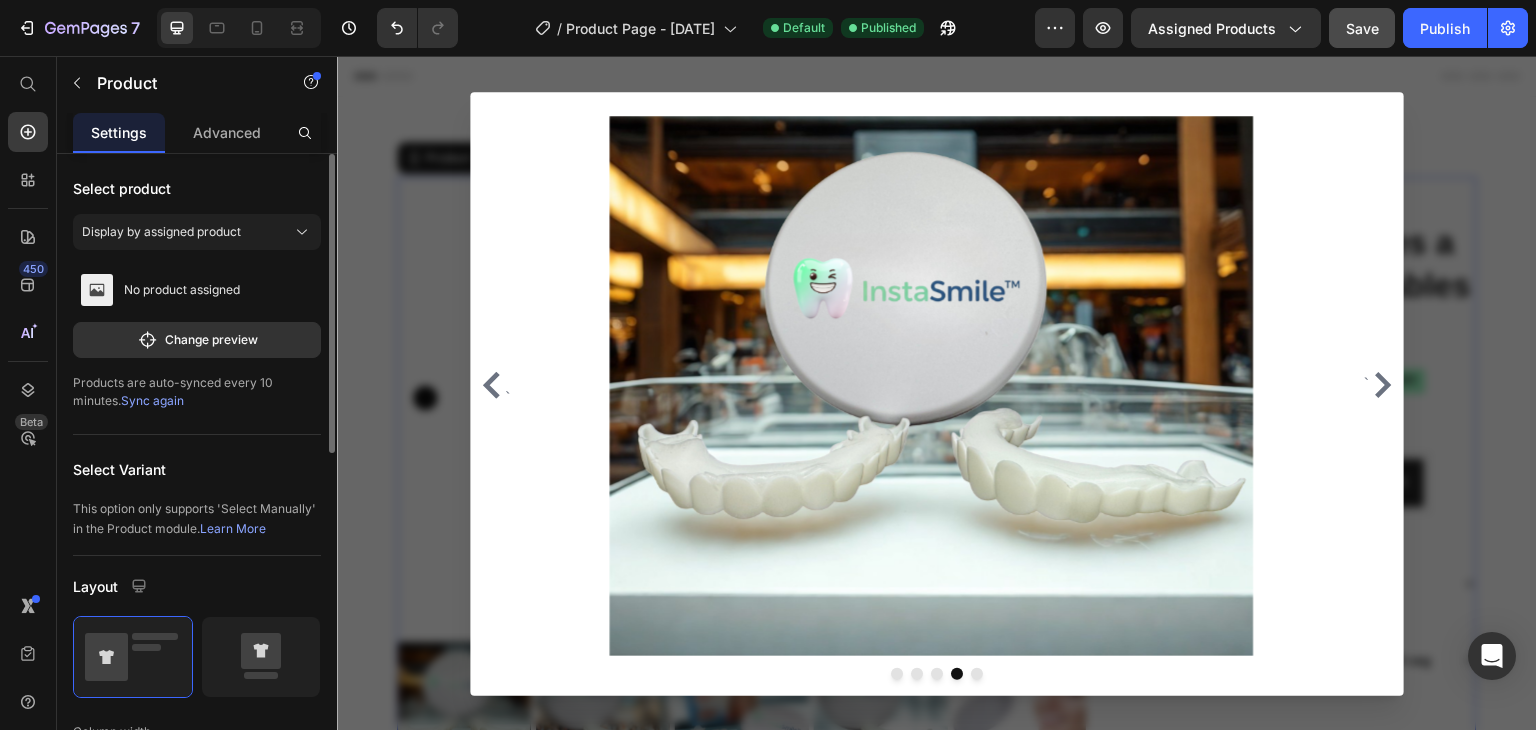 click on "Display by assigned product" 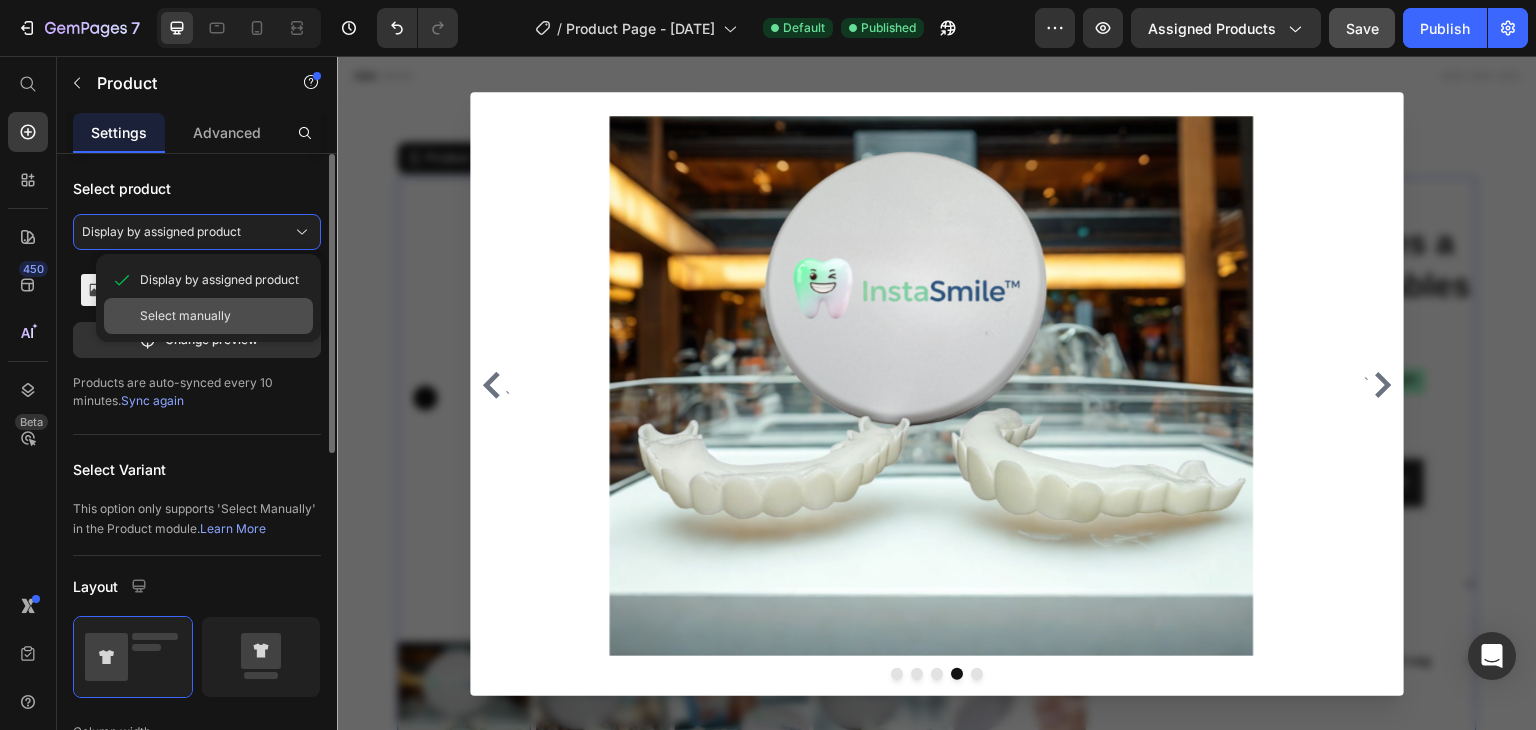 click on "Select manually" at bounding box center (222, 316) 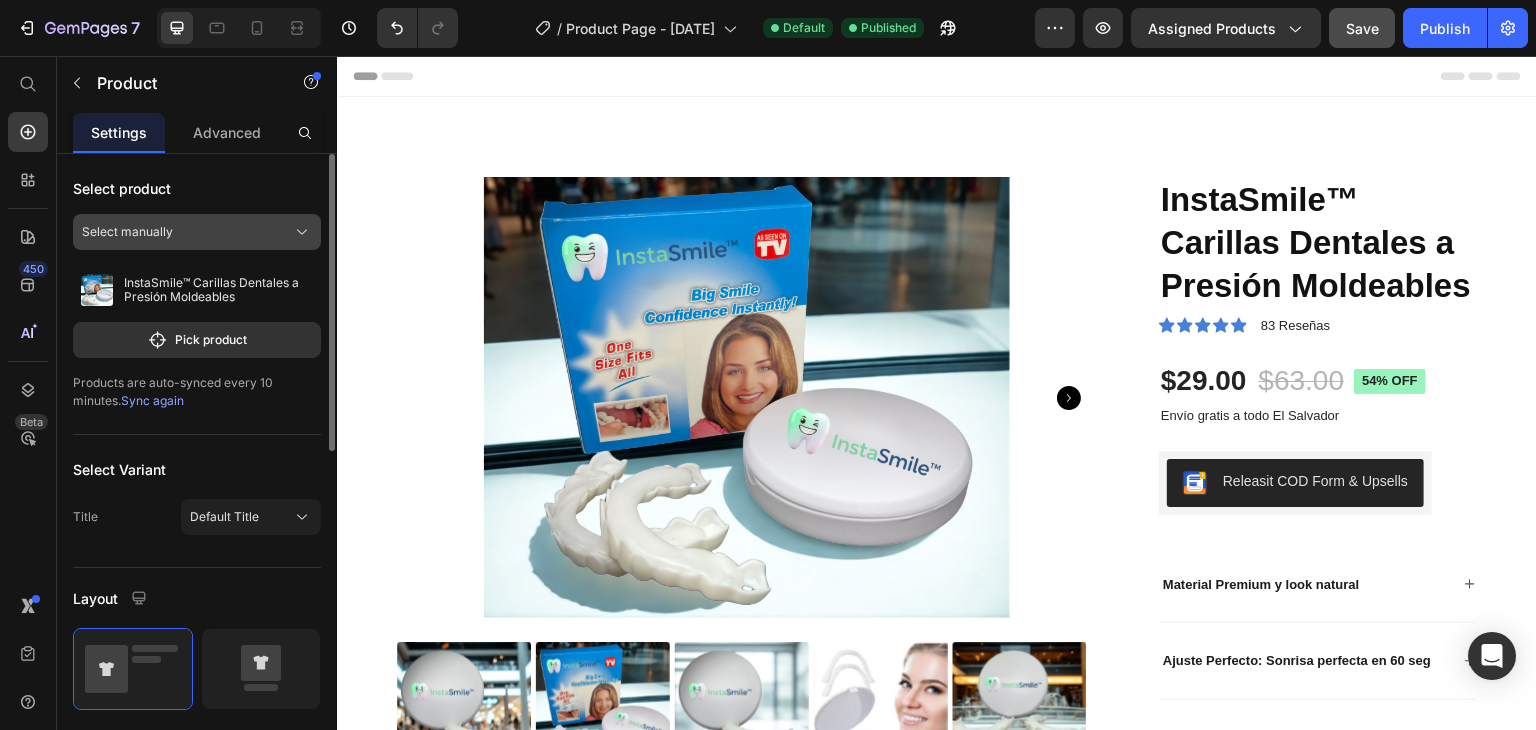 click on "Select manually" at bounding box center [197, 232] 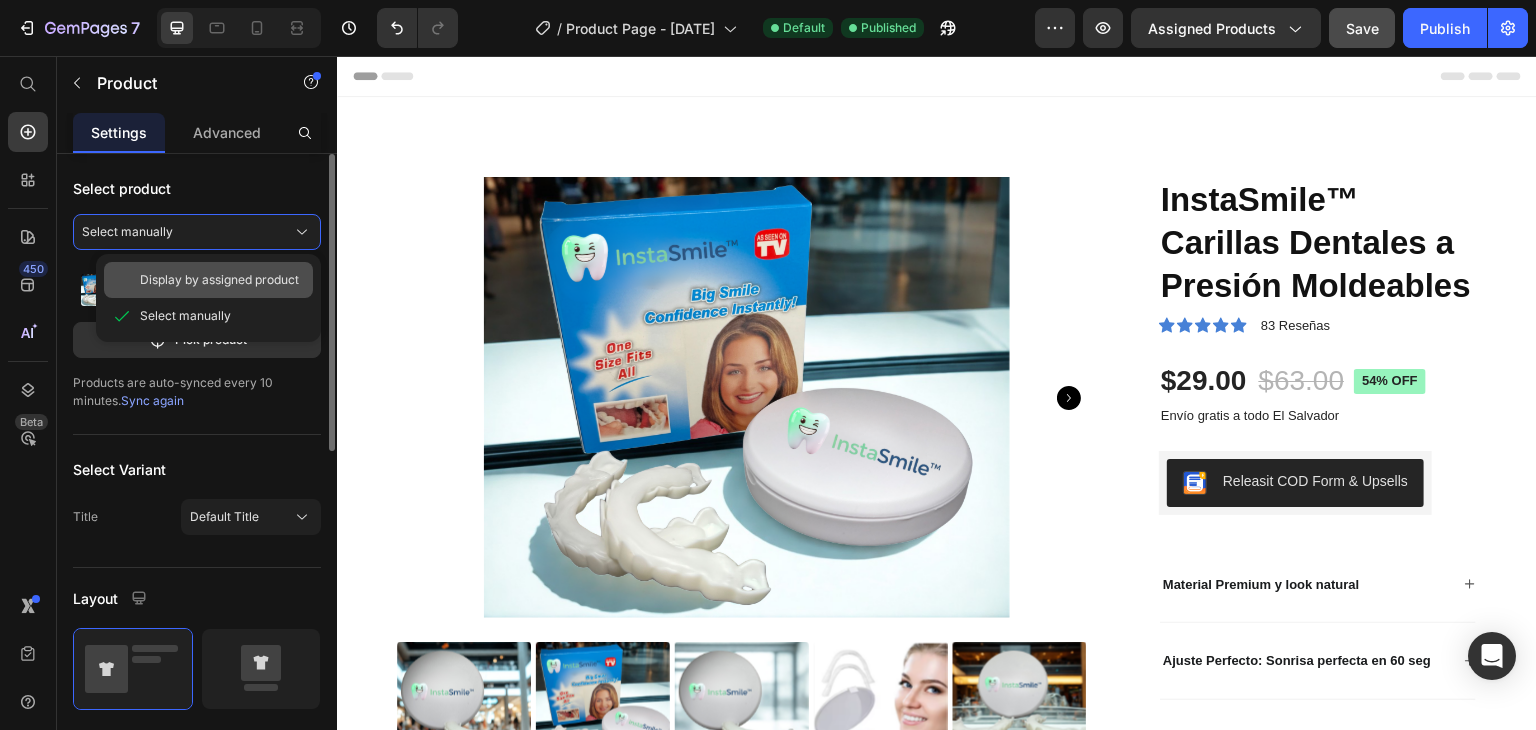 click on "Display by assigned product" at bounding box center [219, 280] 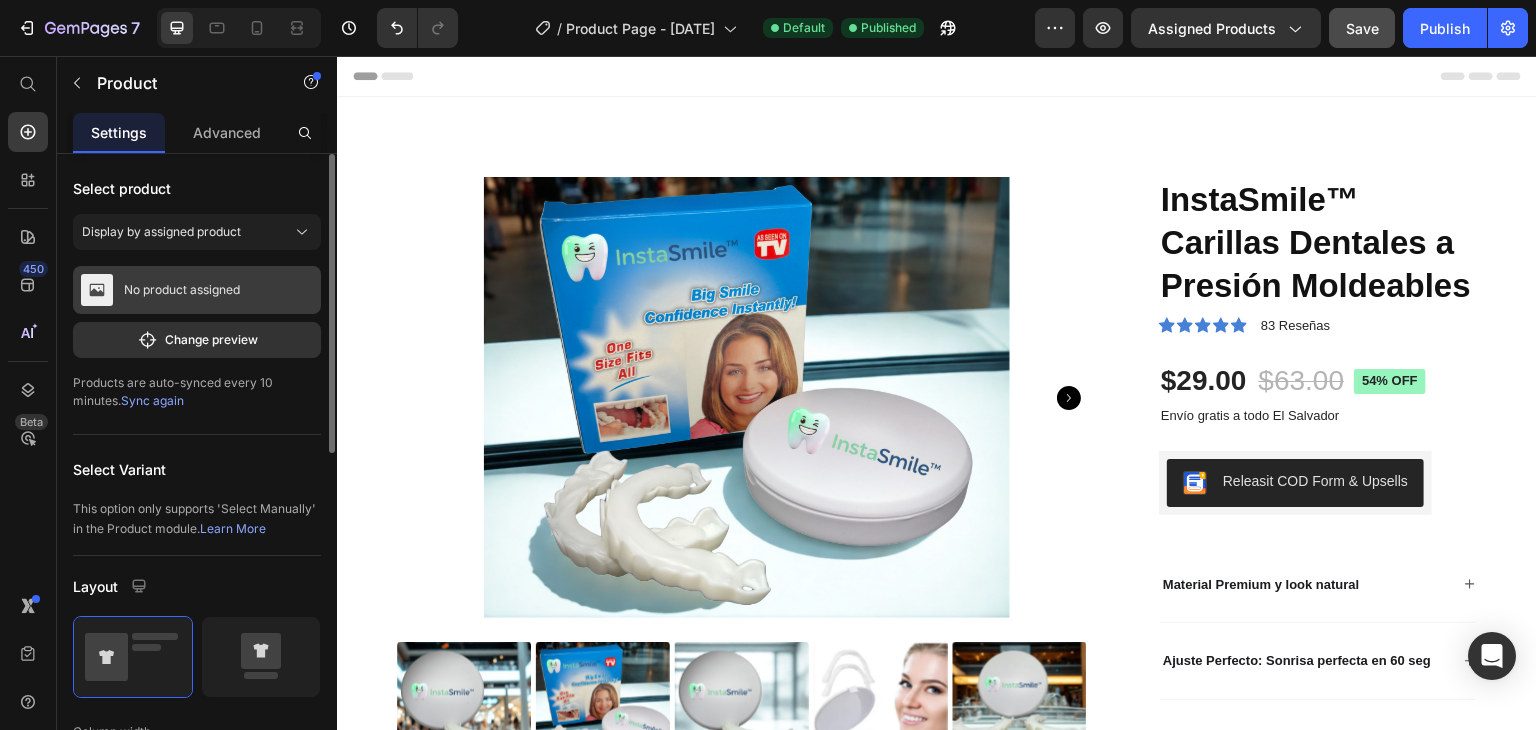click on "No product assigned" at bounding box center [182, 290] 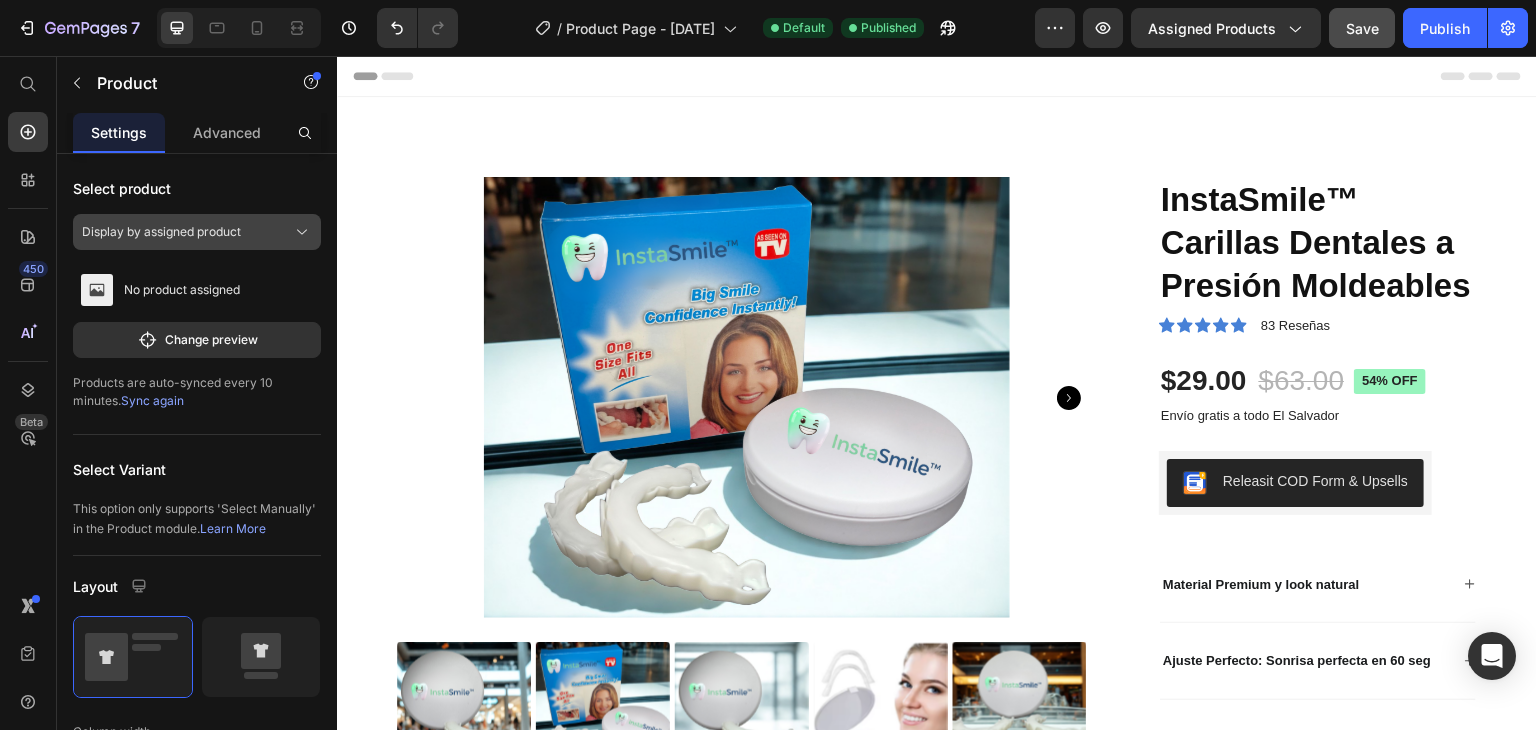 click on "Display by assigned product" 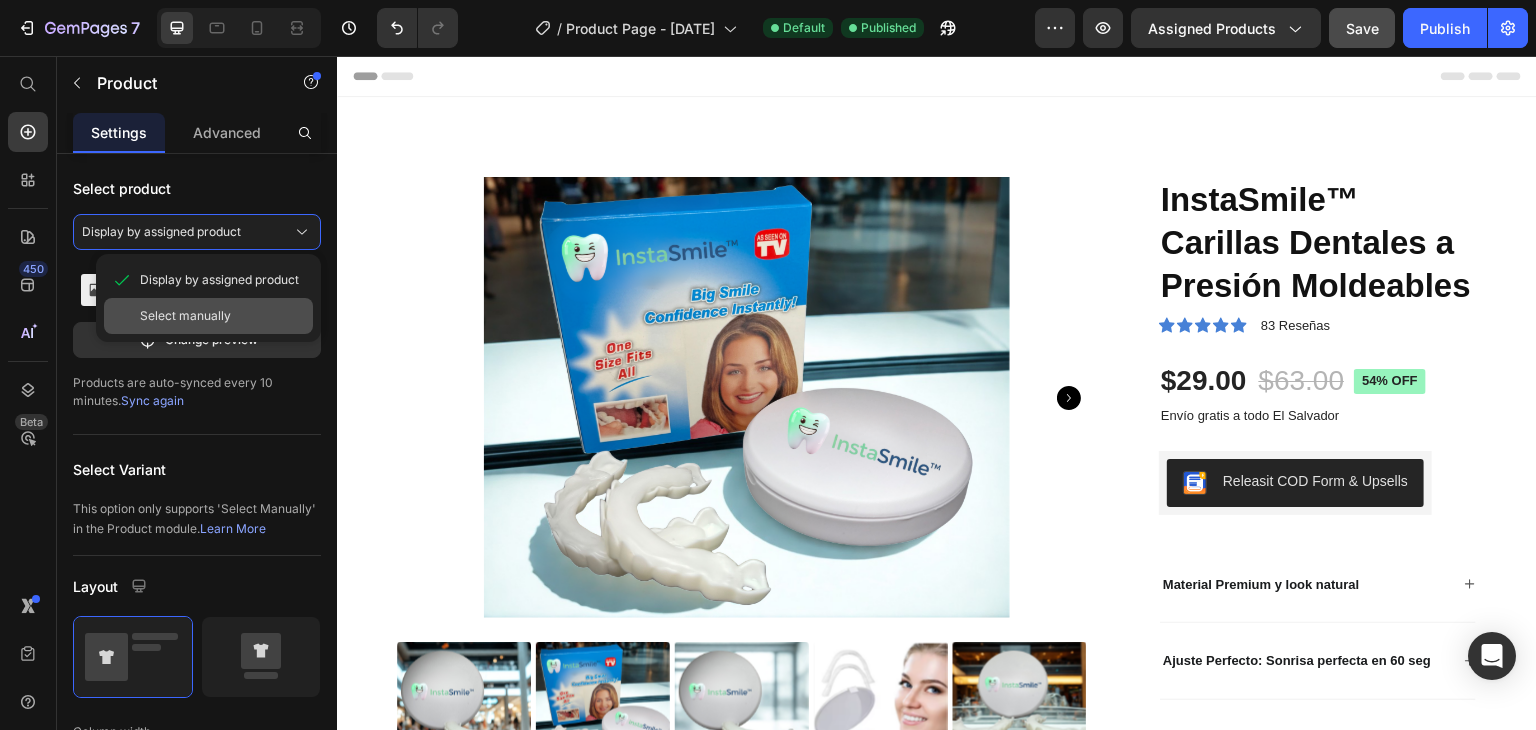 click on "Select manually" at bounding box center [222, 316] 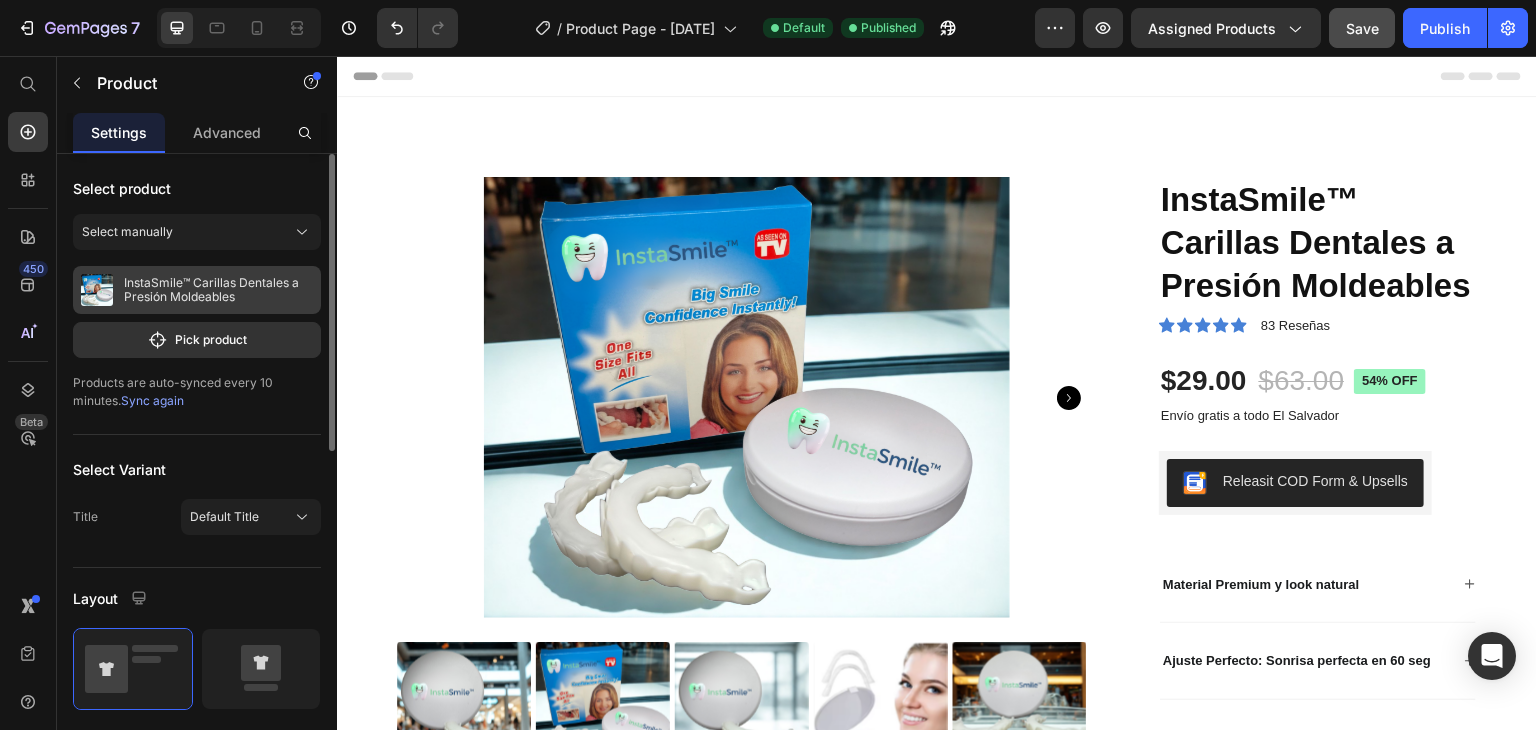 click on "InstaSmile™ Carillas Dentales a Presión Moldeables" at bounding box center (218, 290) 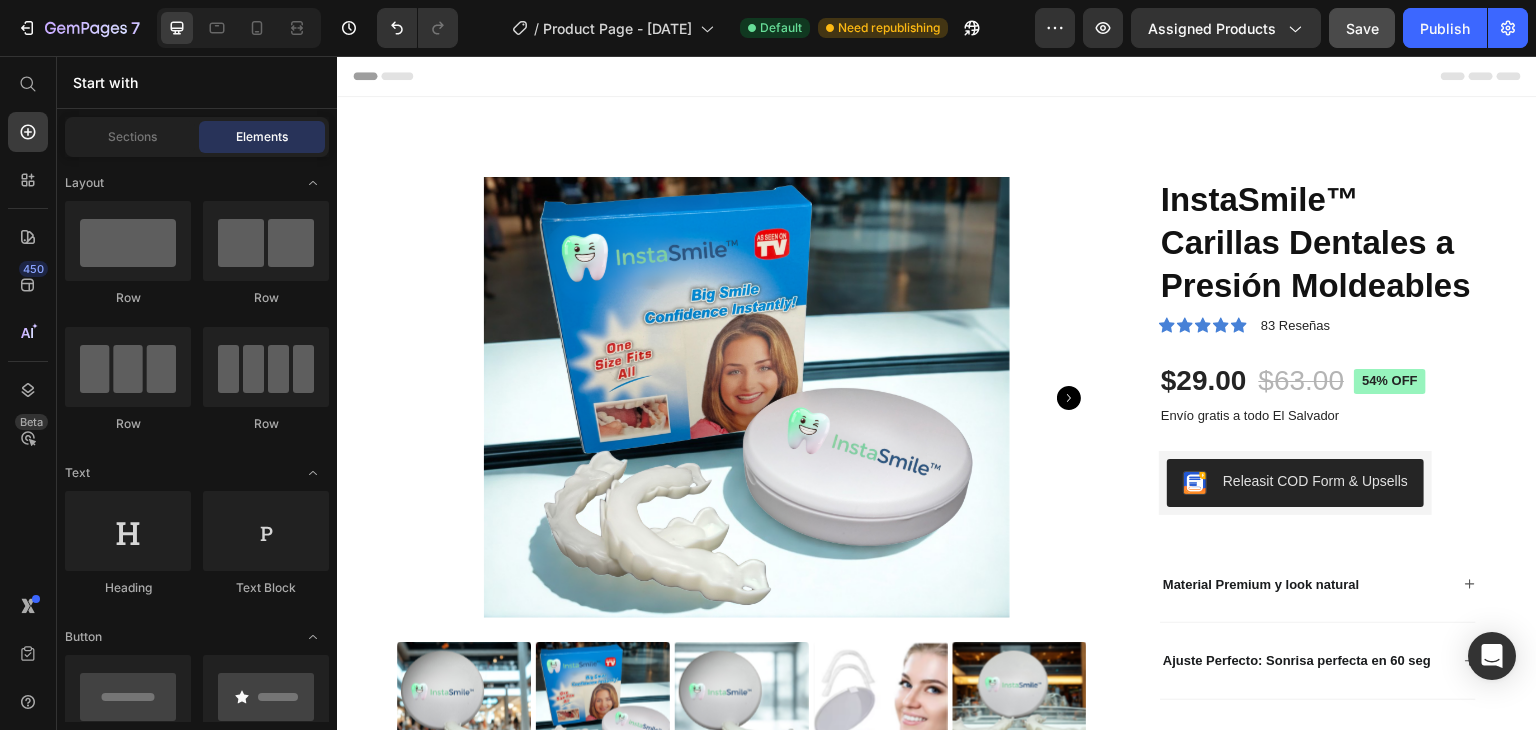 scroll, scrollTop: 589, scrollLeft: 0, axis: vertical 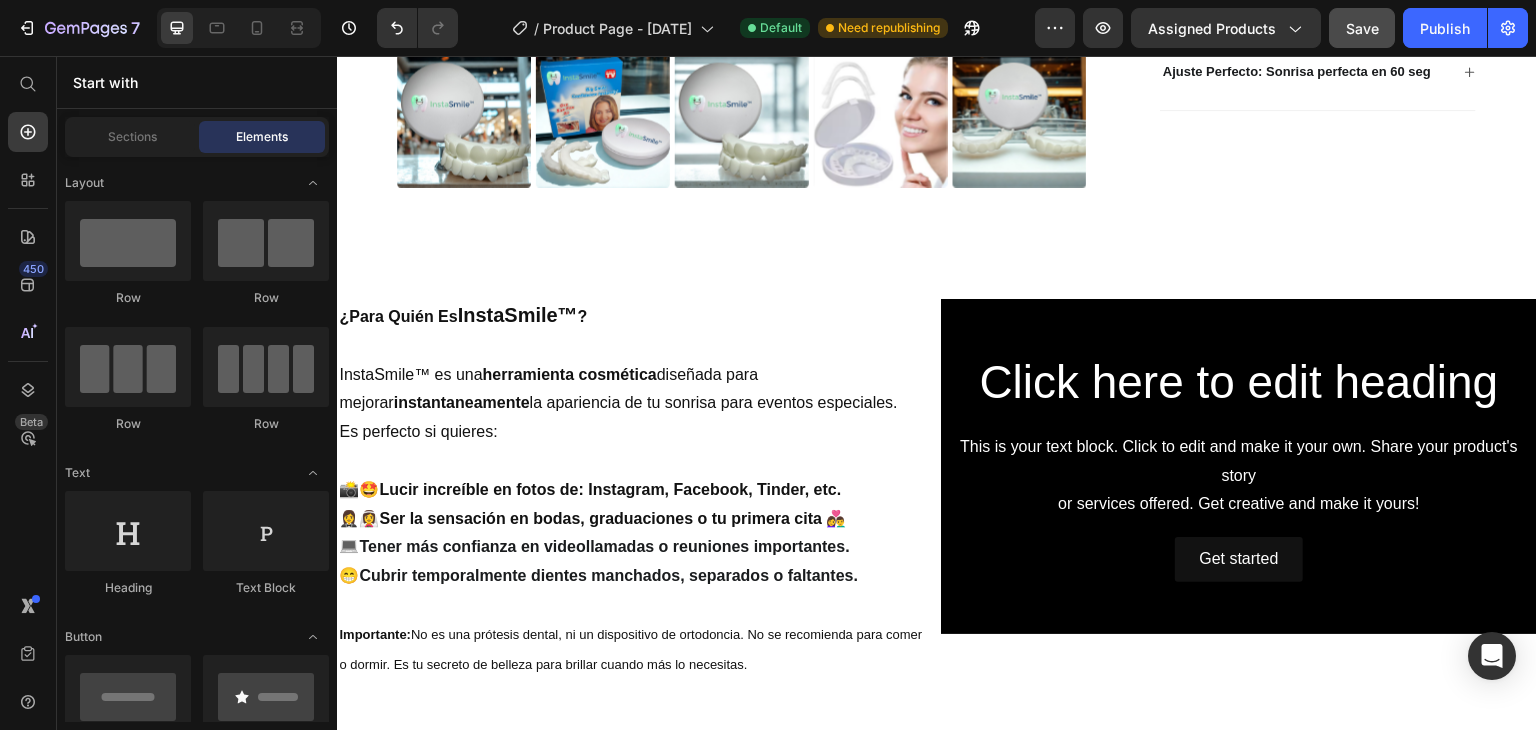 drag, startPoint x: 1528, startPoint y: 239, endPoint x: 957, endPoint y: 229, distance: 571.0876 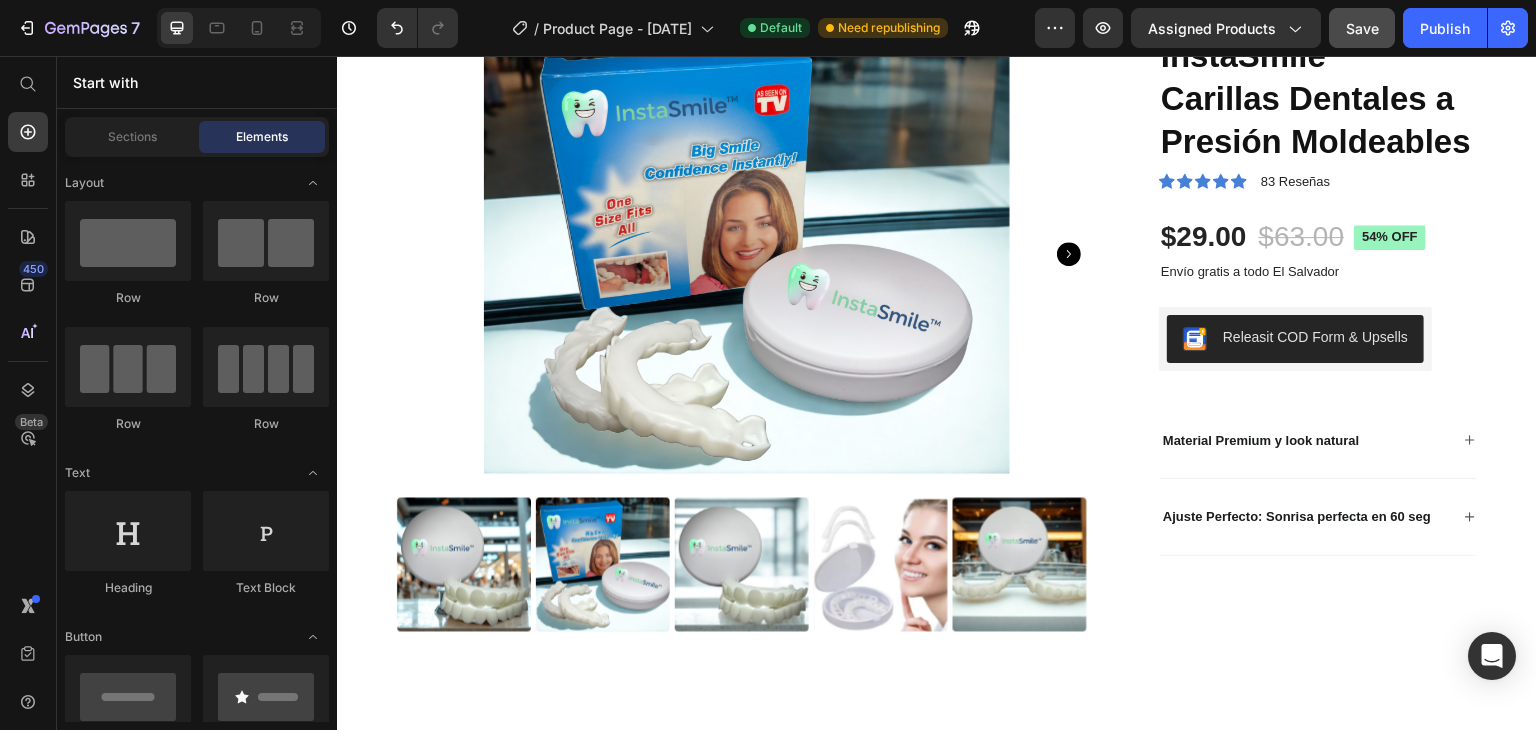 scroll, scrollTop: 148, scrollLeft: 0, axis: vertical 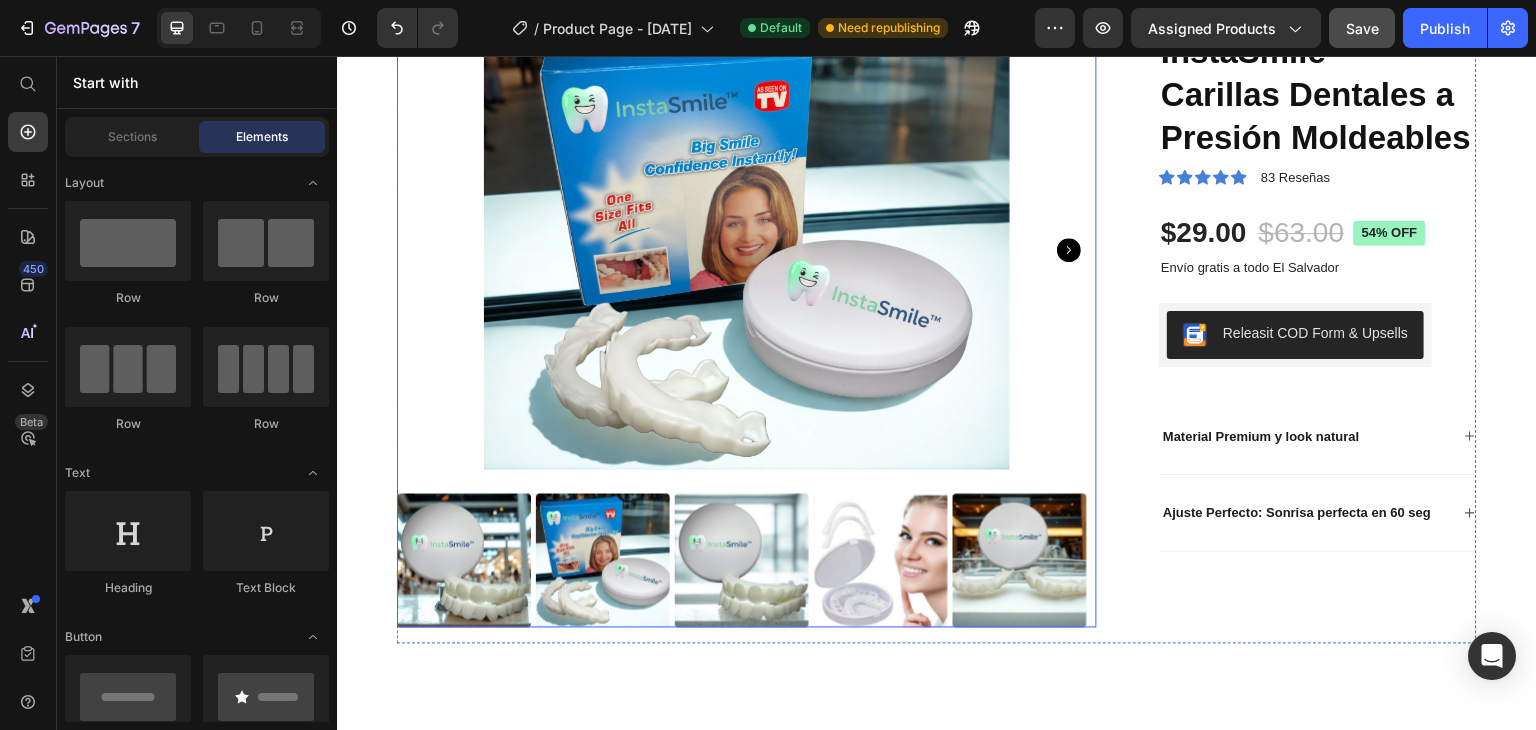 click 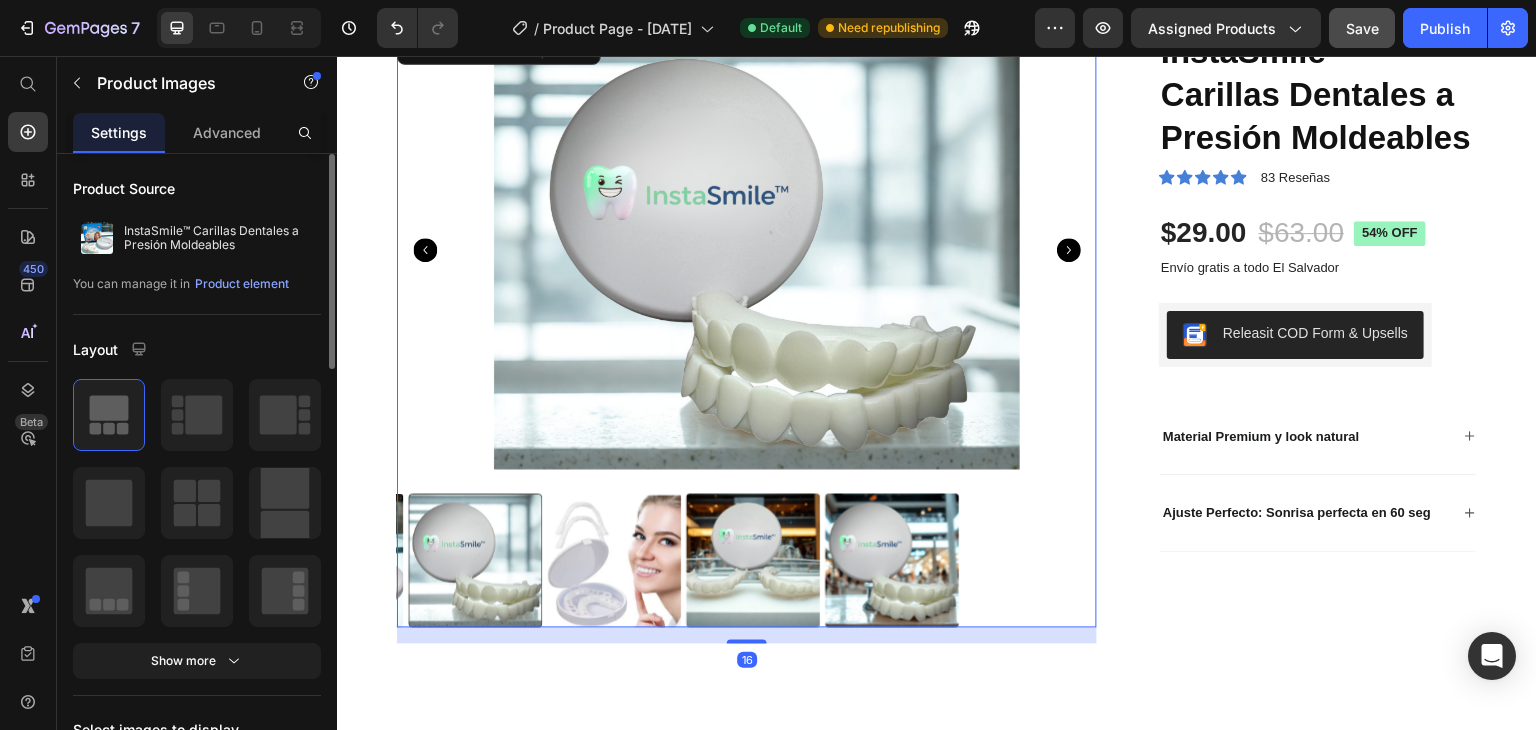 click 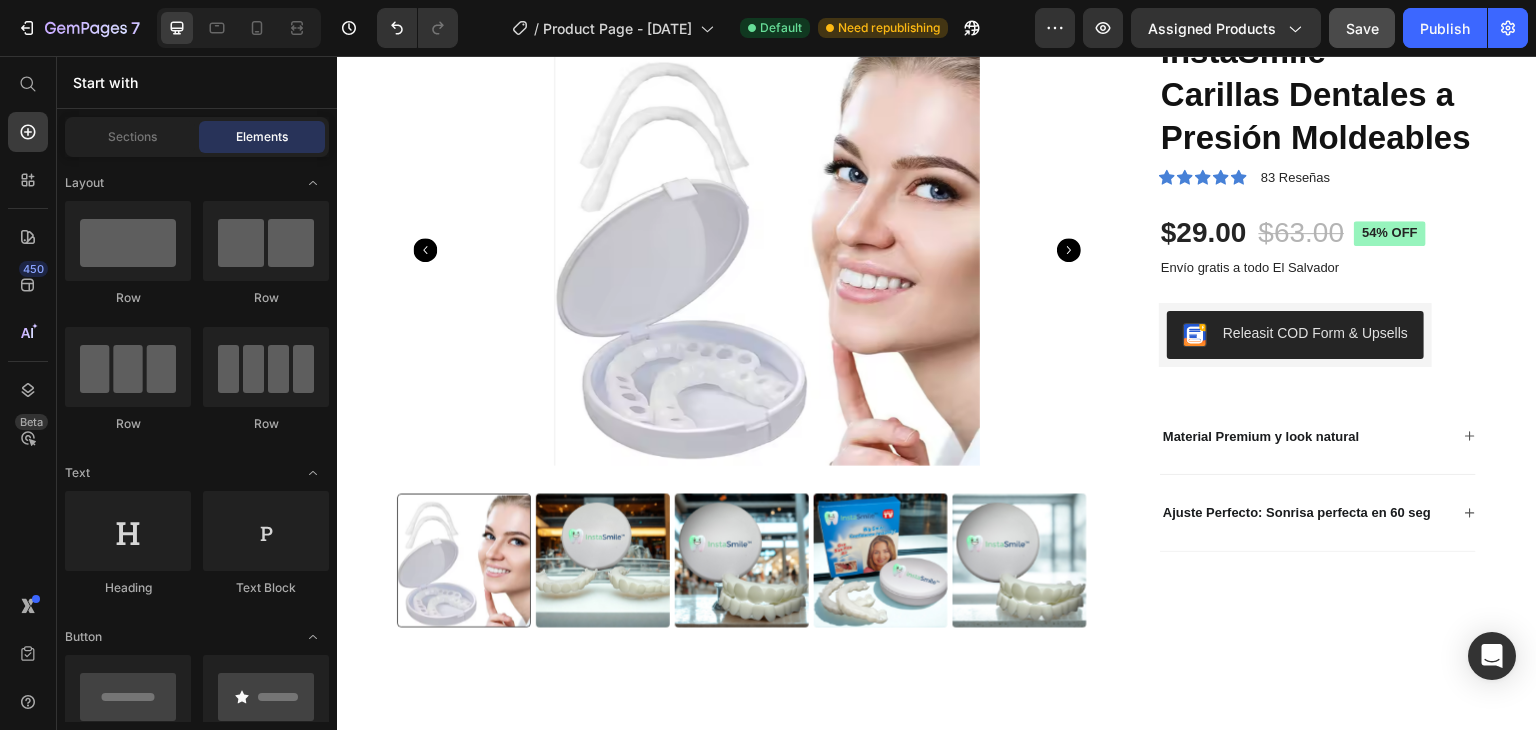 scroll, scrollTop: 0, scrollLeft: 0, axis: both 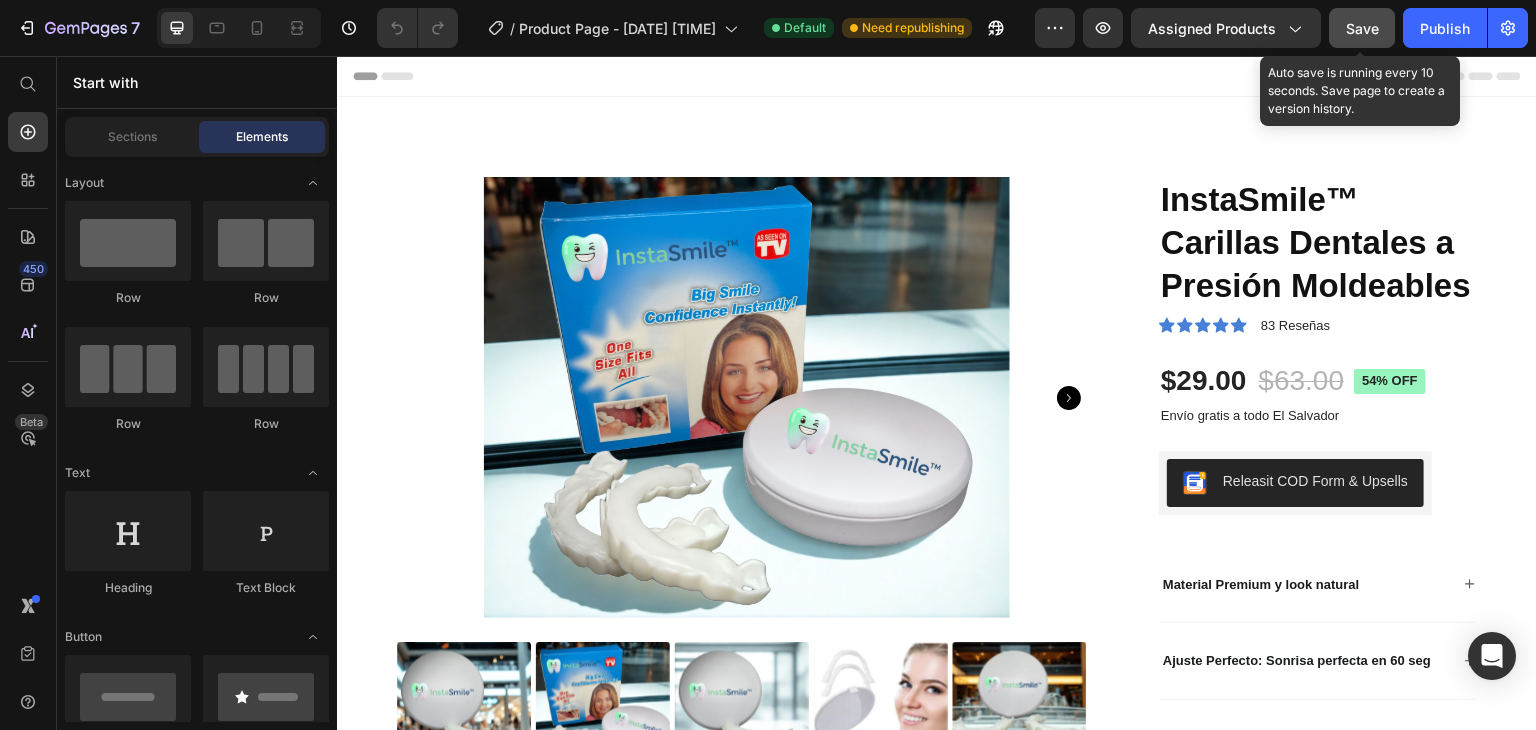 click on "Save" 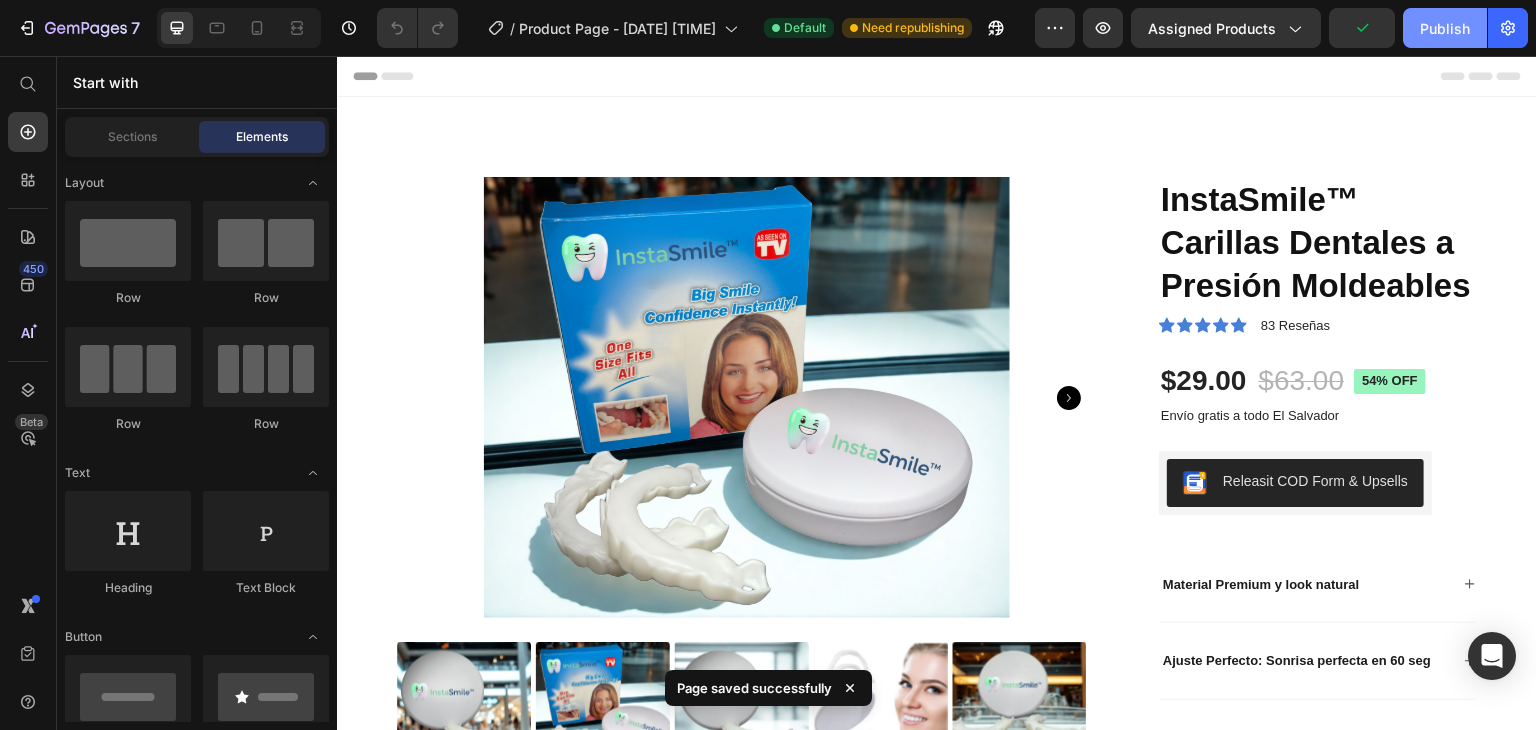 click on "Publish" 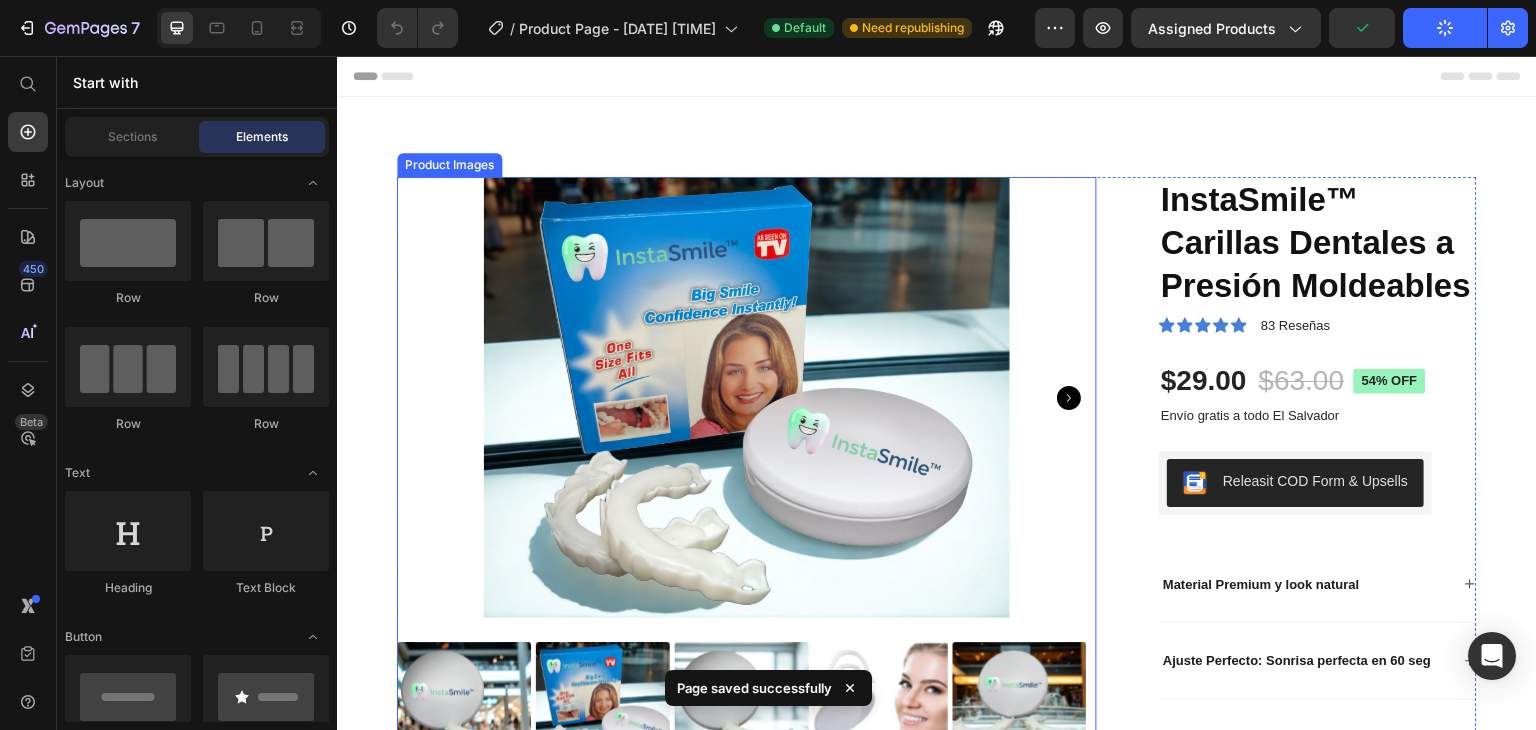 click at bounding box center (747, 397) 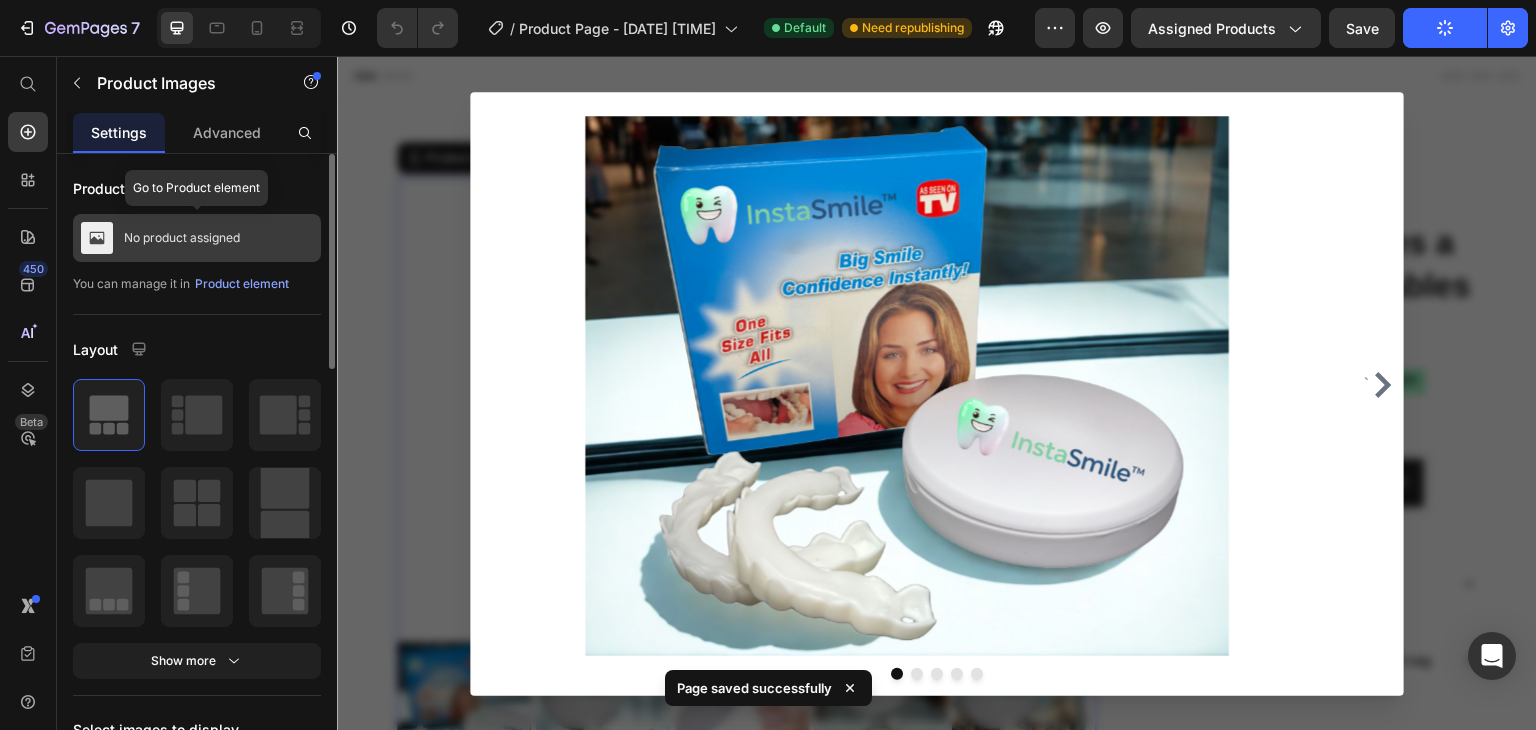 click on "No product assigned" at bounding box center (182, 238) 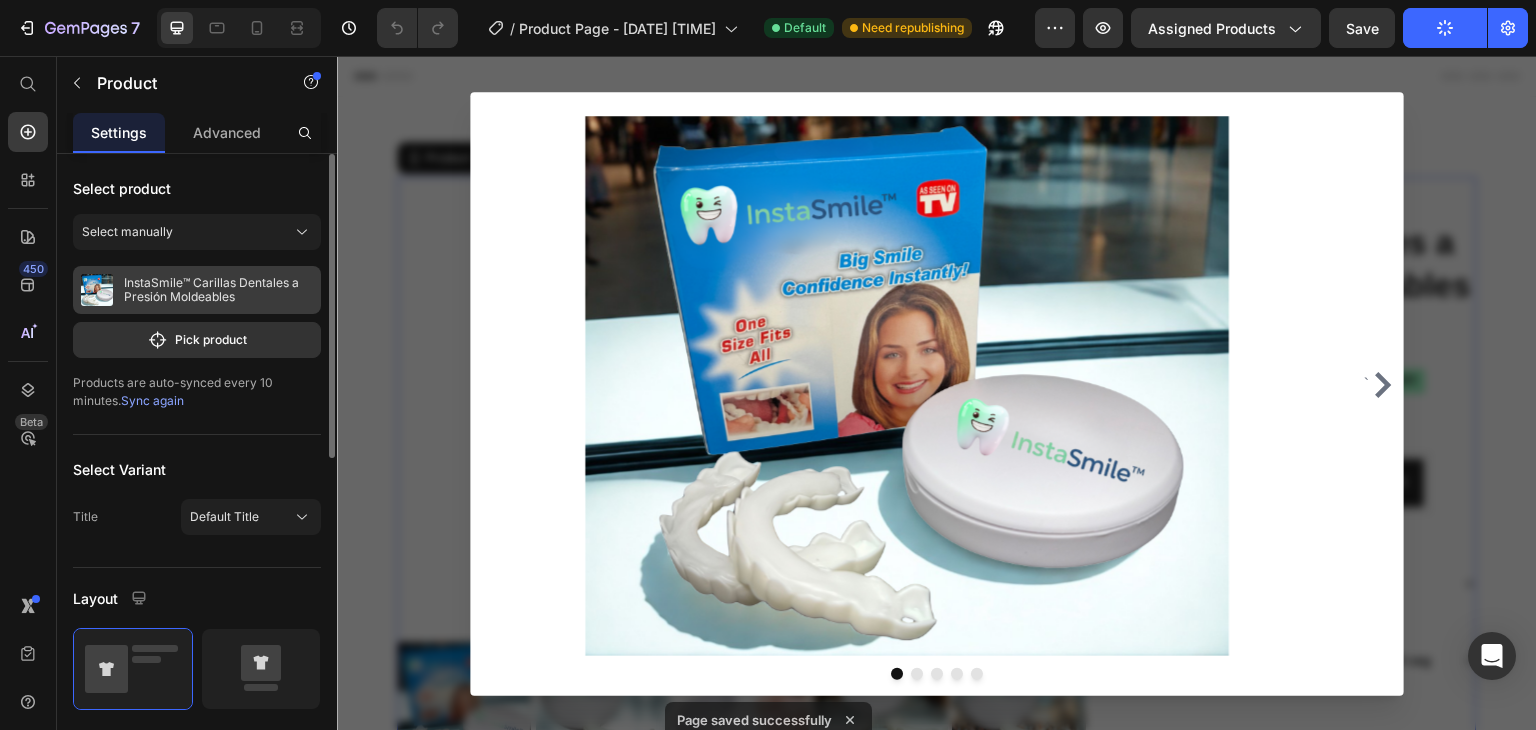 click on "InstaSmile™ Carillas Dentales a Presión Moldeables" at bounding box center (218, 290) 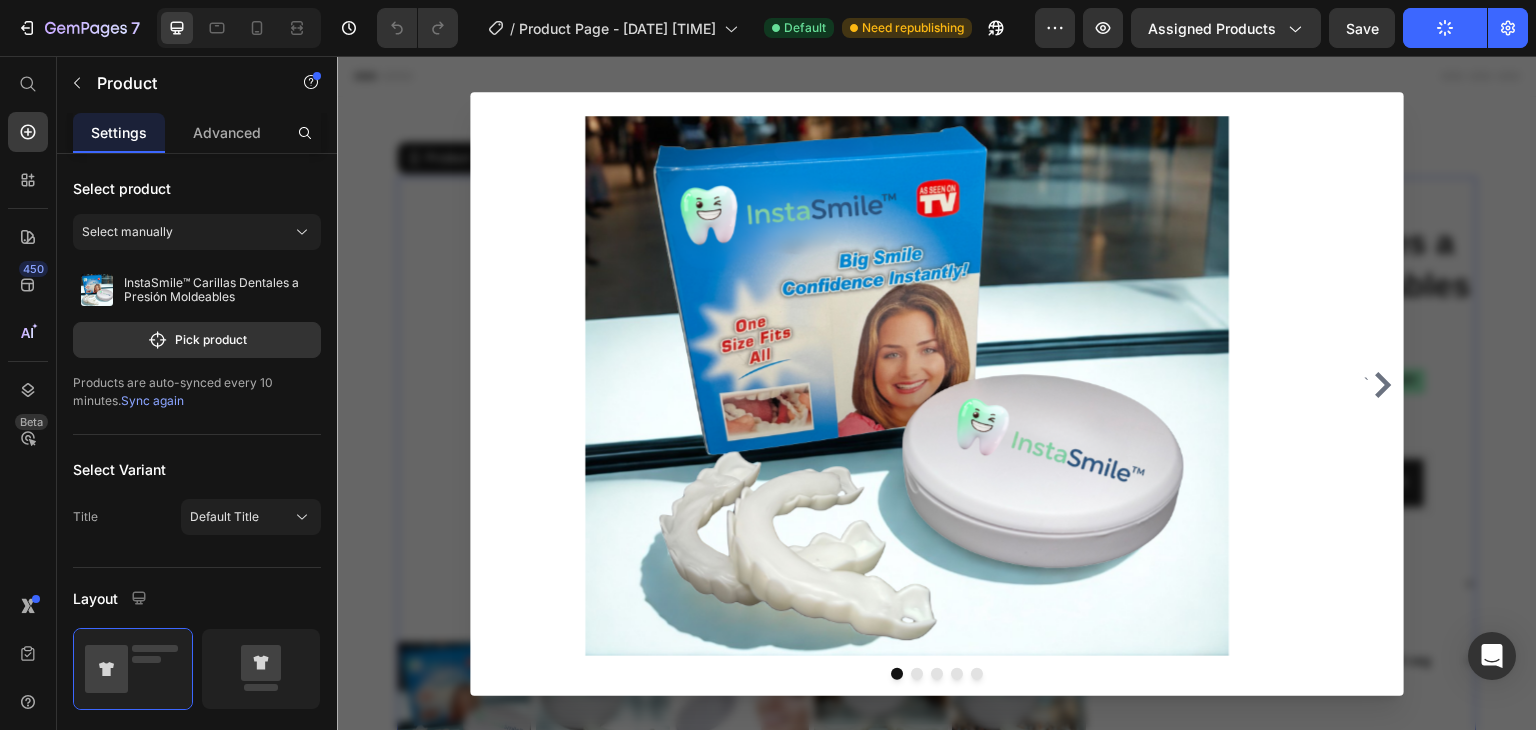click at bounding box center (937, 393) 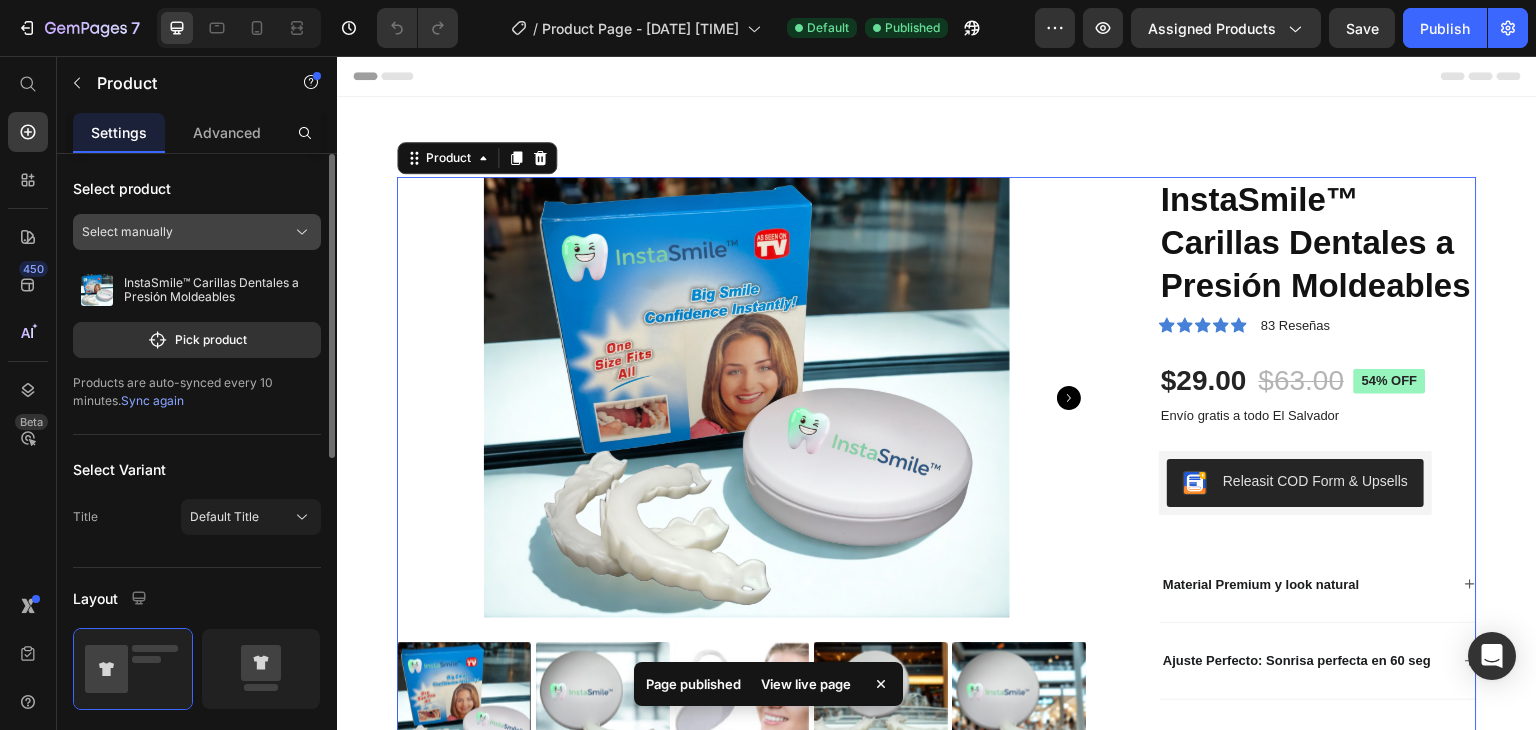 click on "Select manually" 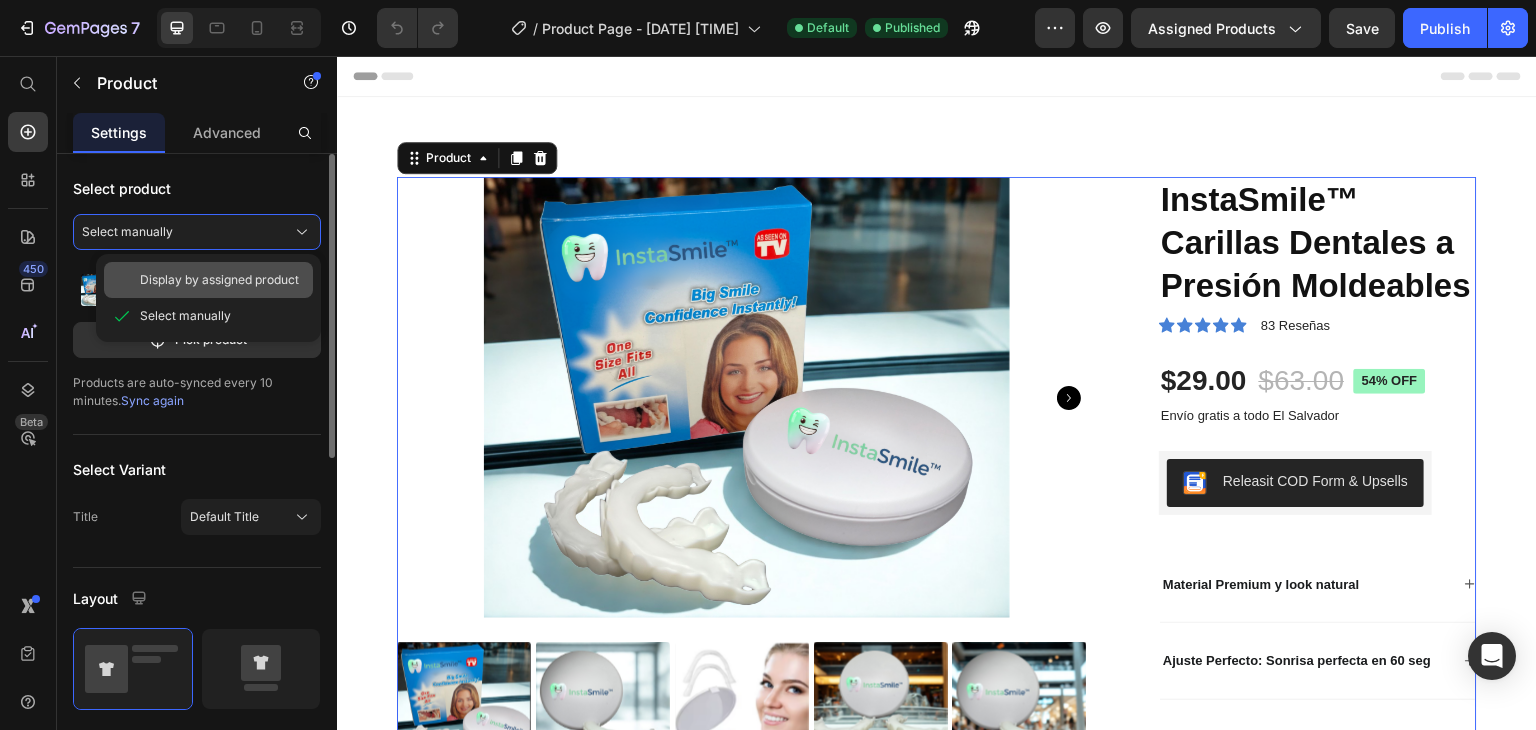 click on "Display by assigned product" at bounding box center [219, 280] 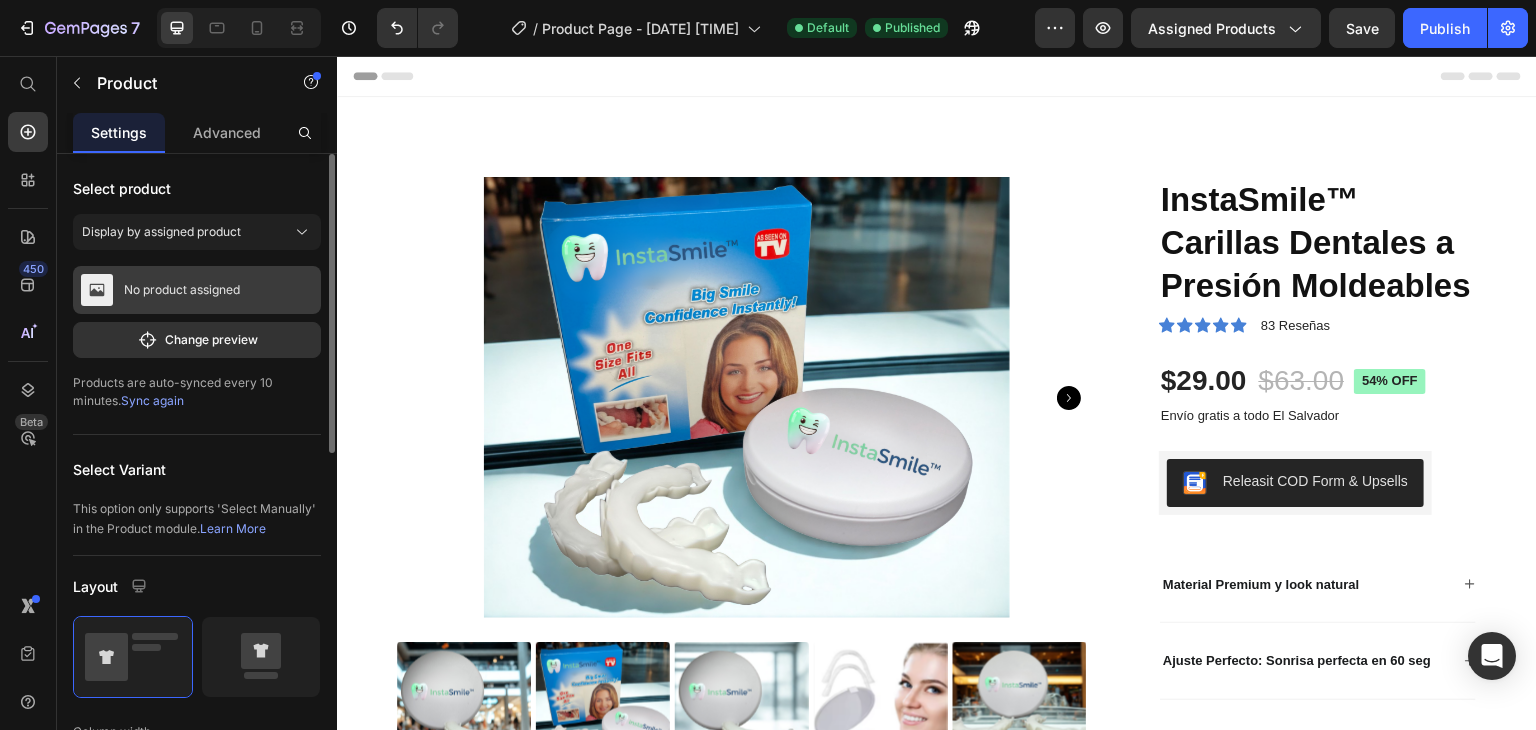 click on "No product assigned" at bounding box center (182, 290) 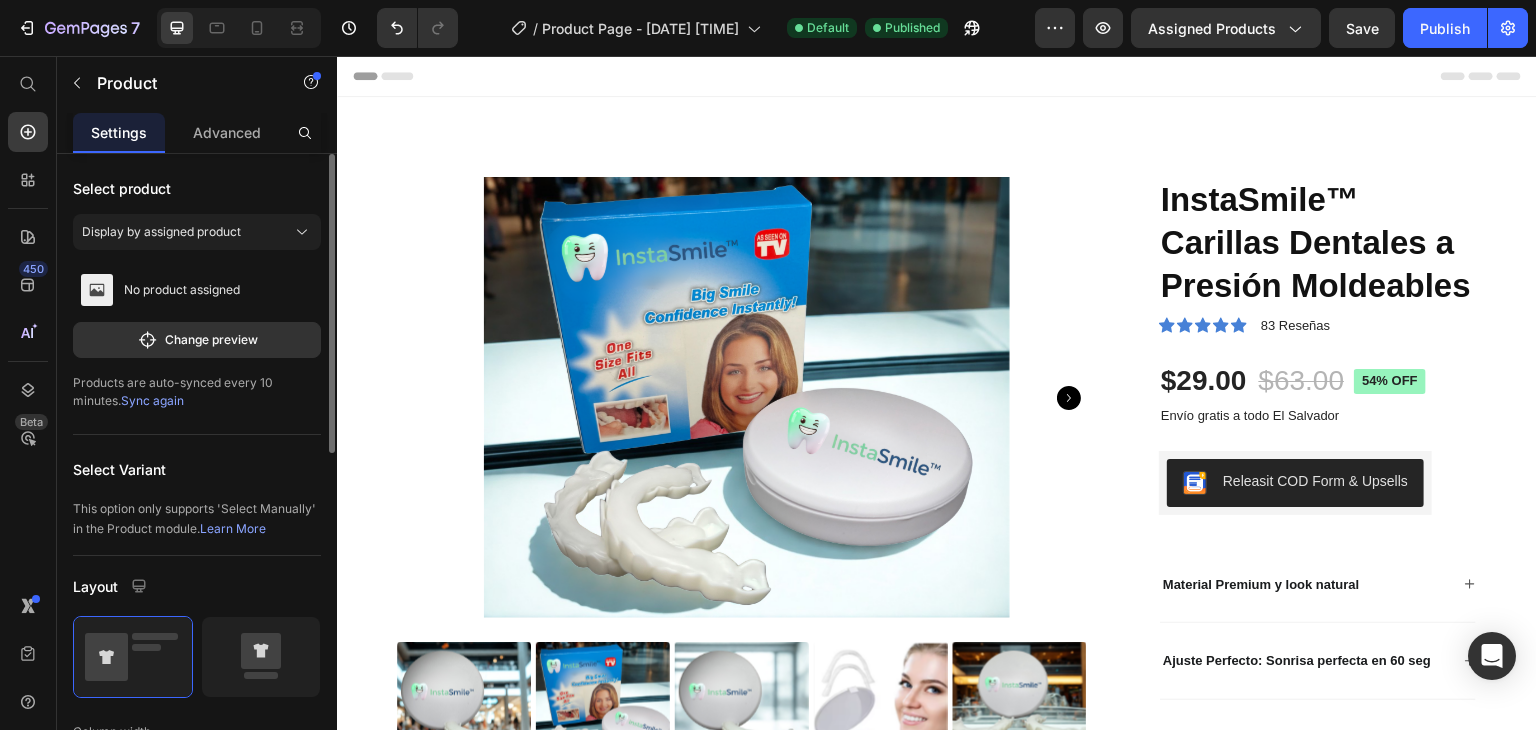 click on "Sync again" at bounding box center [152, 400] 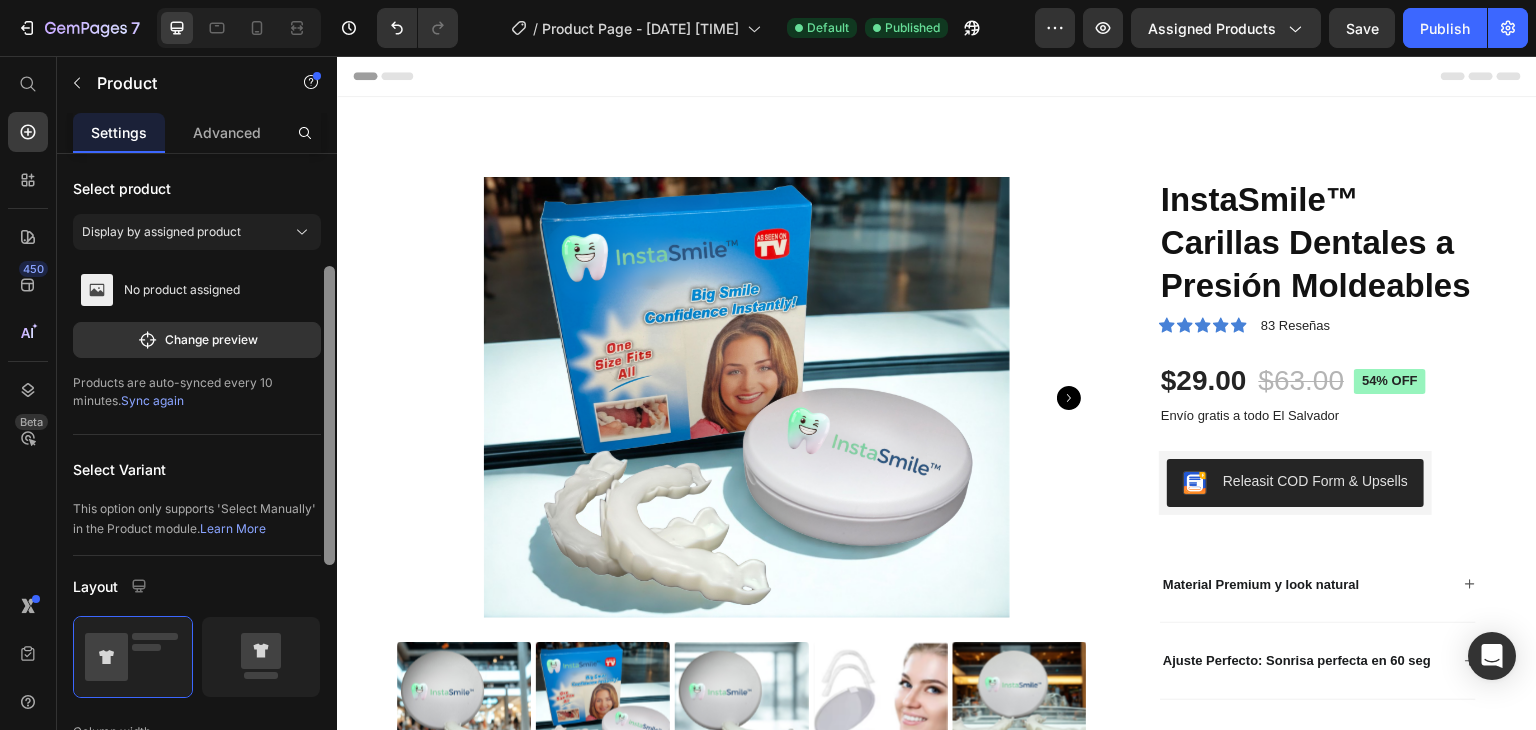 scroll, scrollTop: 76, scrollLeft: 0, axis: vertical 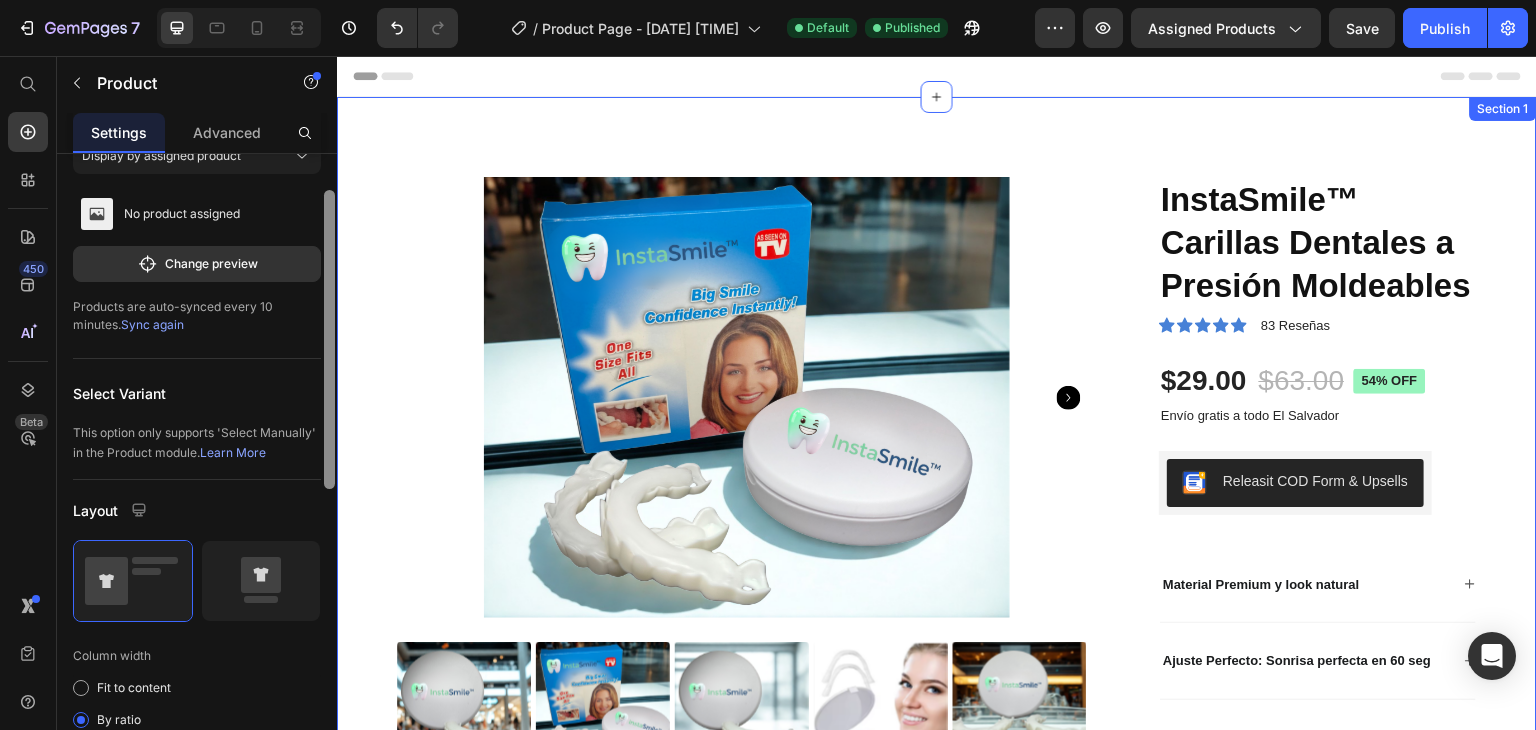 drag, startPoint x: 668, startPoint y: 449, endPoint x: 348, endPoint y: 563, distance: 339.69986 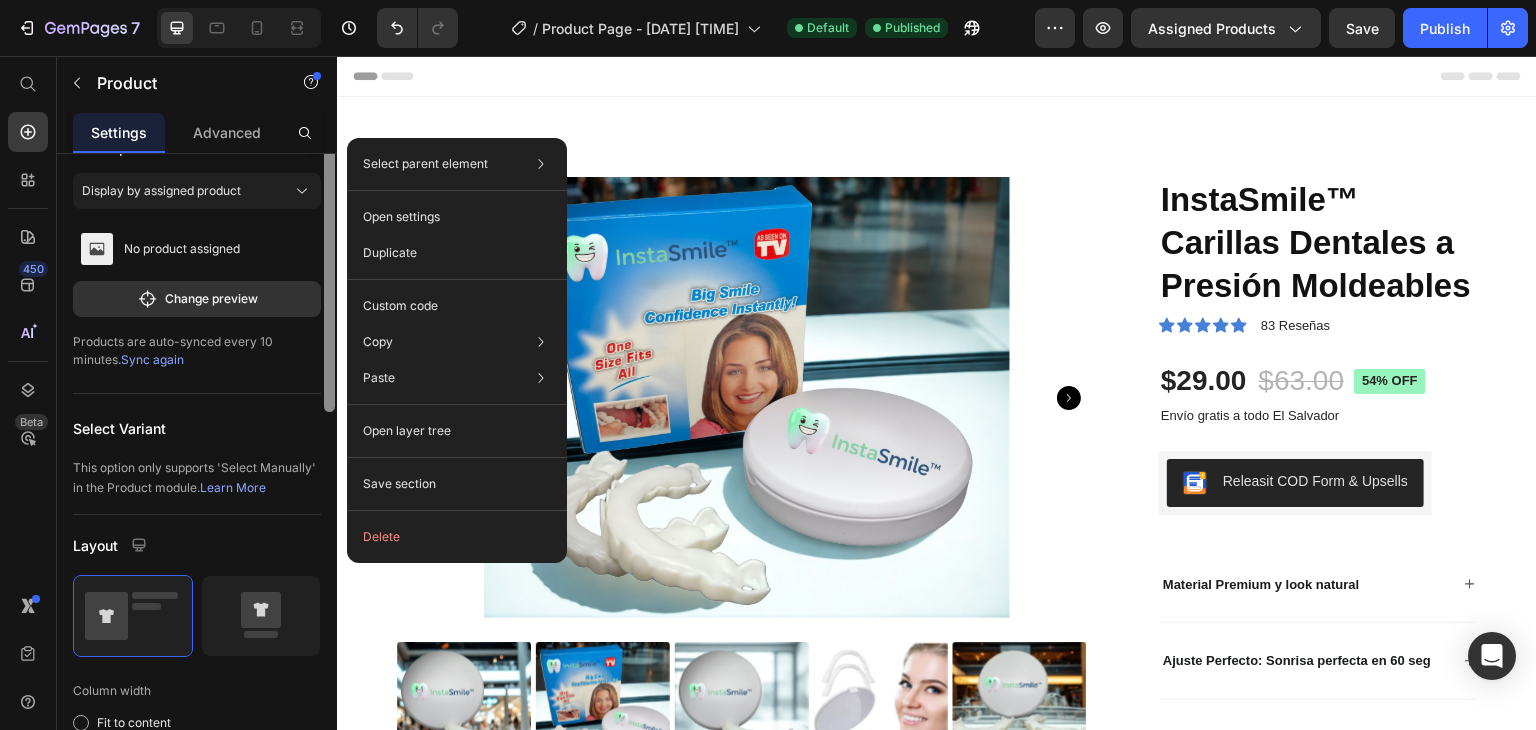 scroll, scrollTop: 0, scrollLeft: 0, axis: both 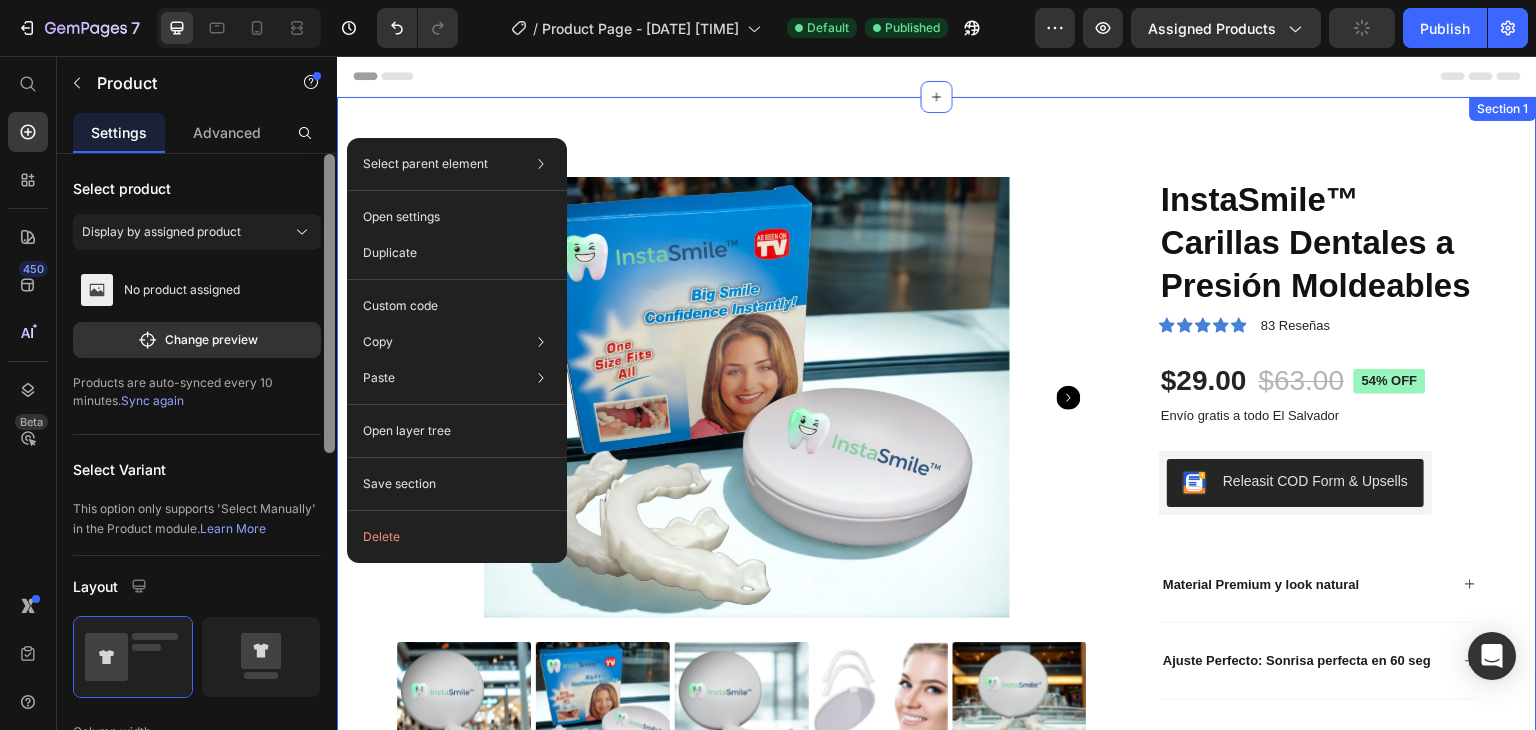 drag, startPoint x: 665, startPoint y: 530, endPoint x: 337, endPoint y: 283, distance: 410.60077 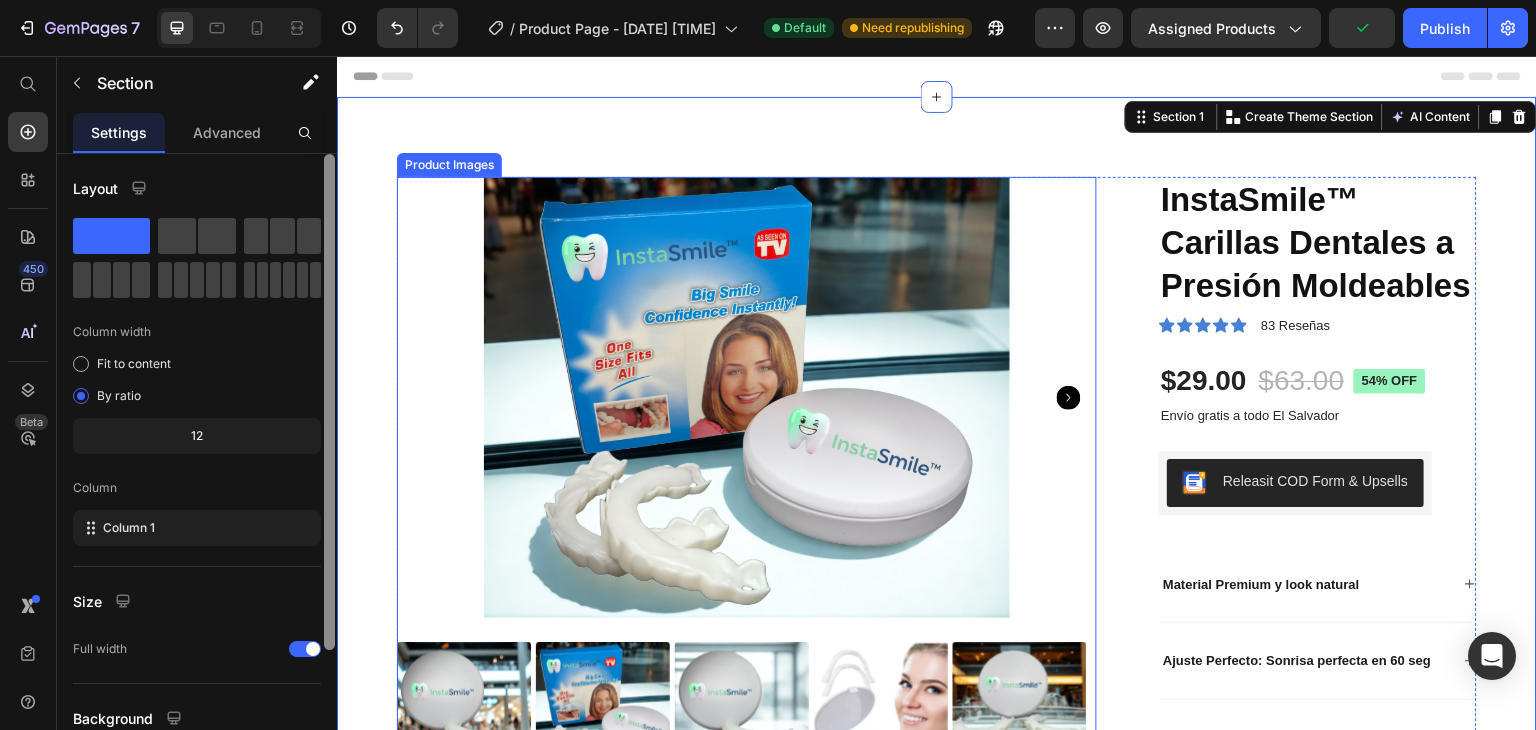 click at bounding box center [747, 397] 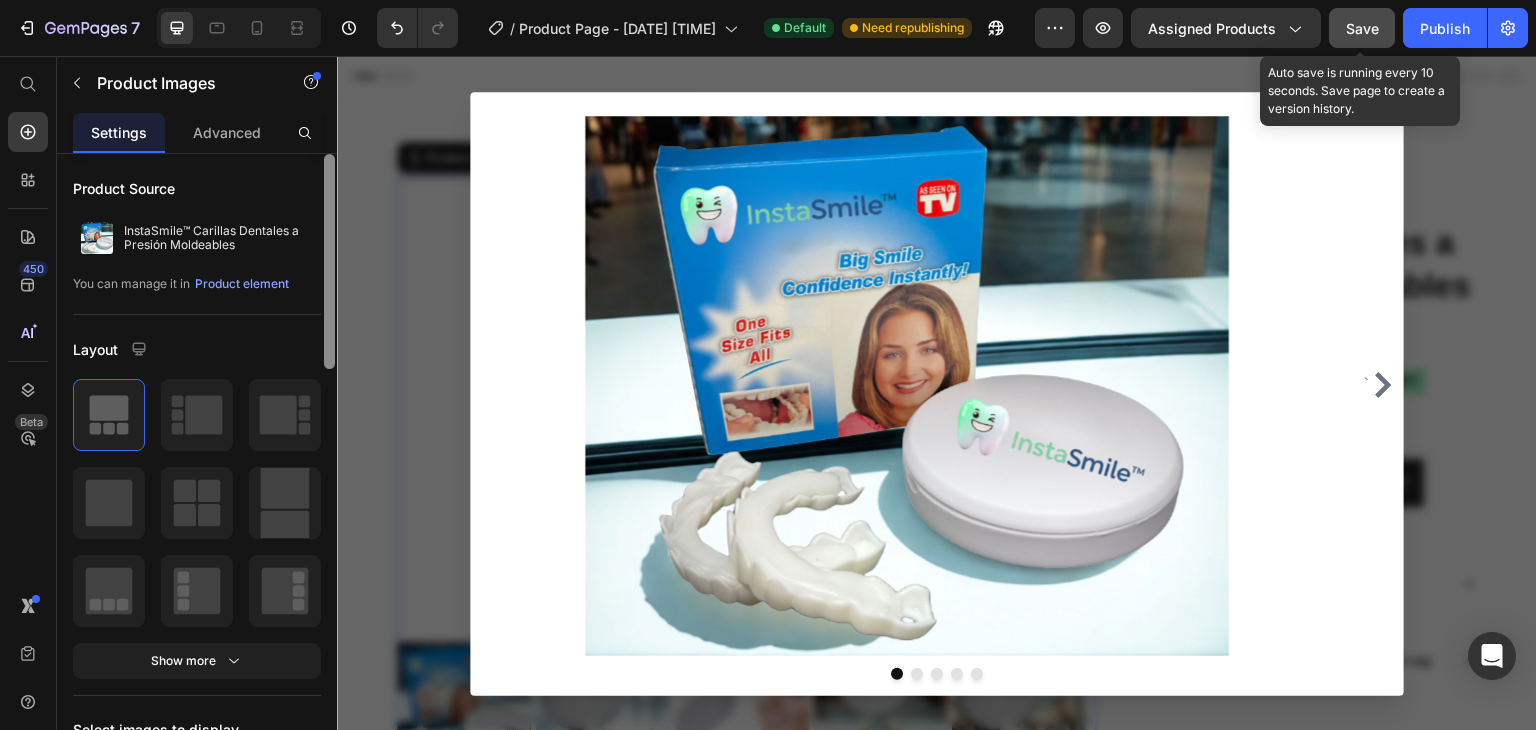click on "Save" at bounding box center (1362, 28) 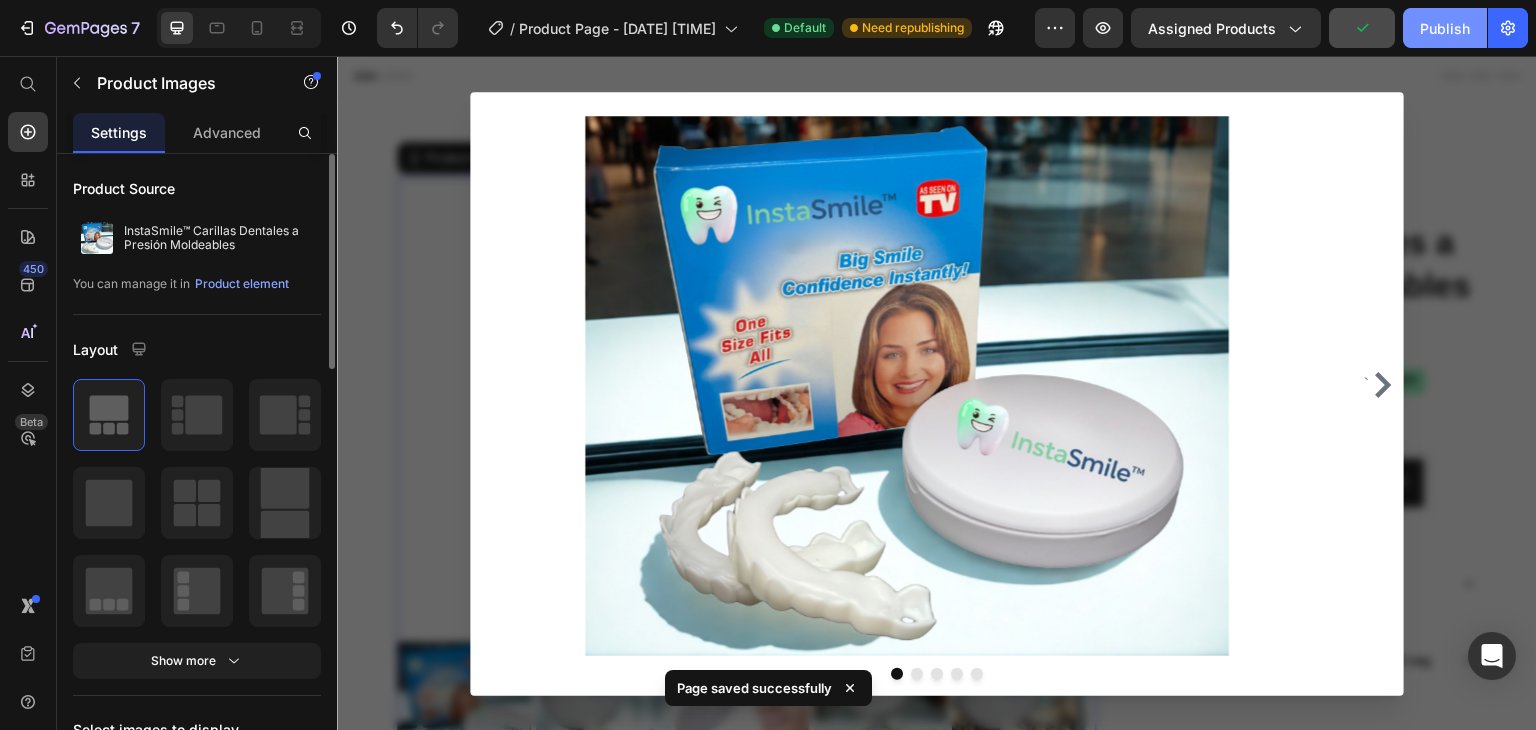 click on "Publish" at bounding box center [1445, 28] 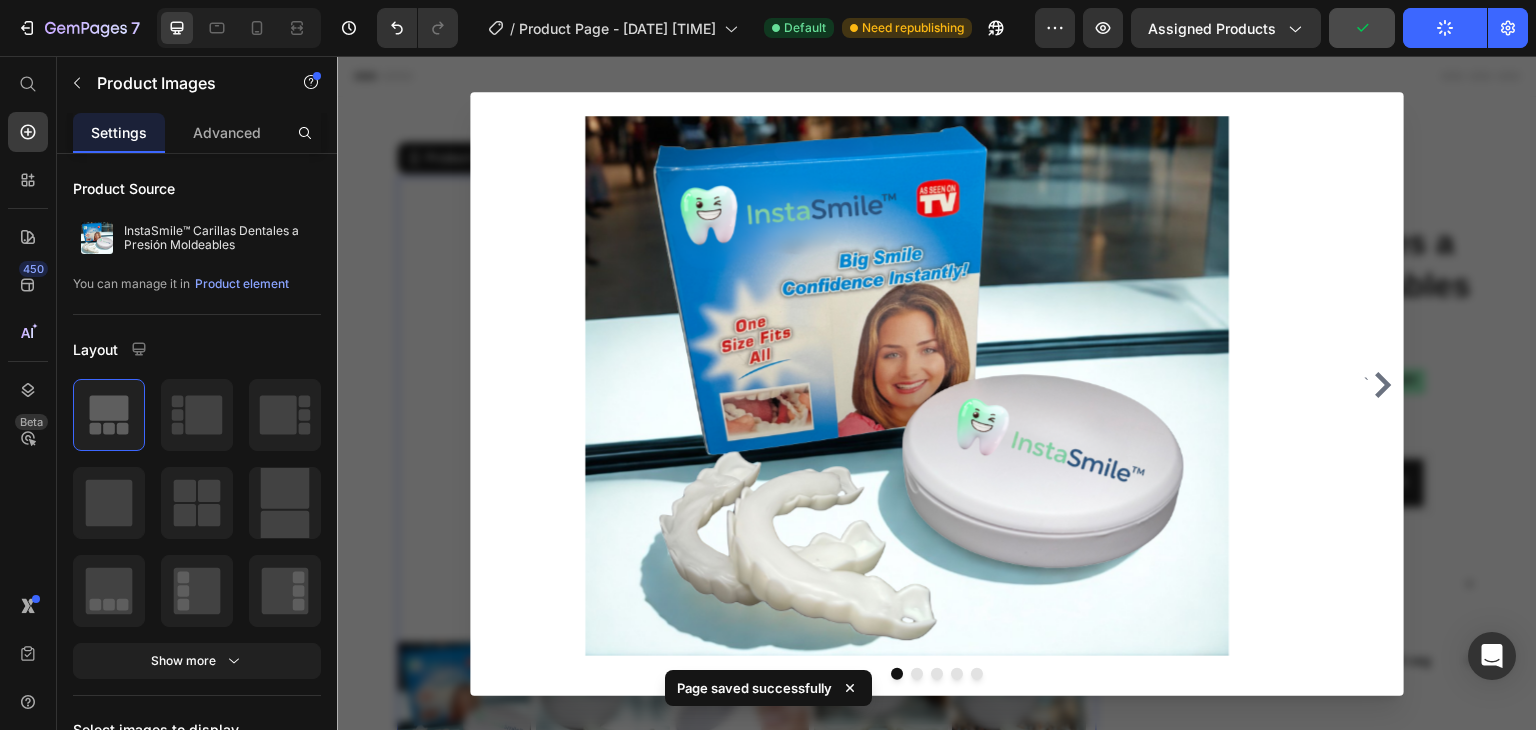click at bounding box center [937, 393] 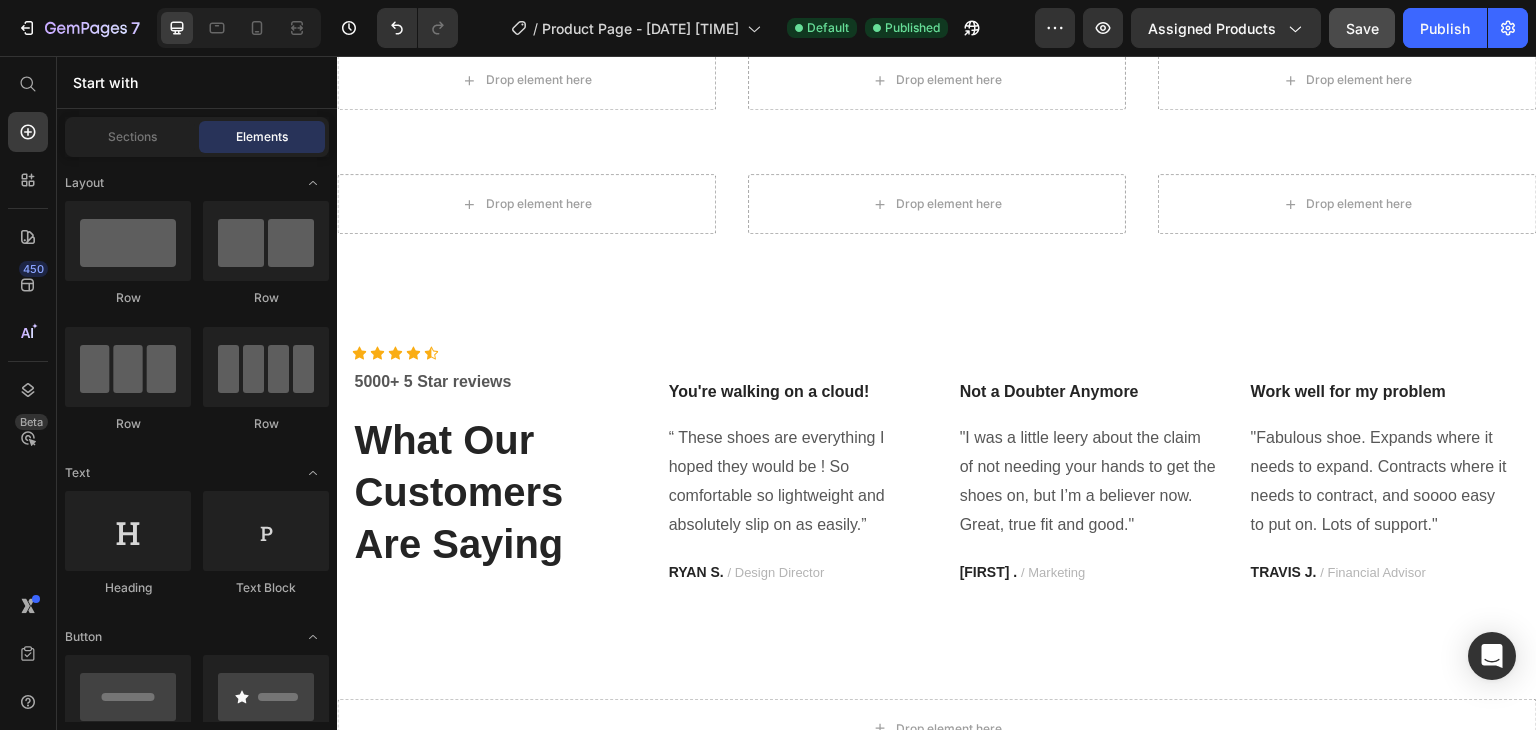 scroll, scrollTop: 1810, scrollLeft: 0, axis: vertical 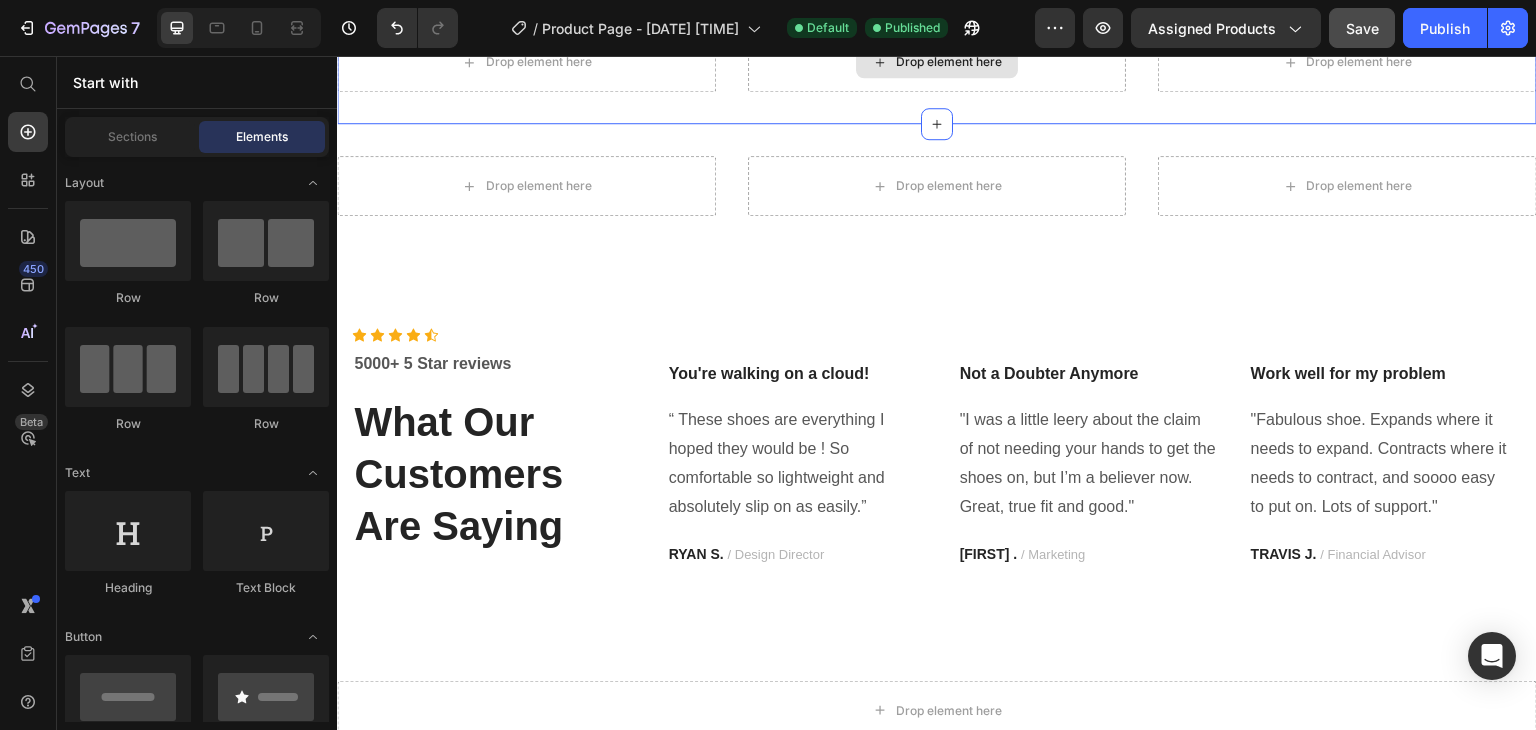 click on "Drop element here" at bounding box center (937, 62) 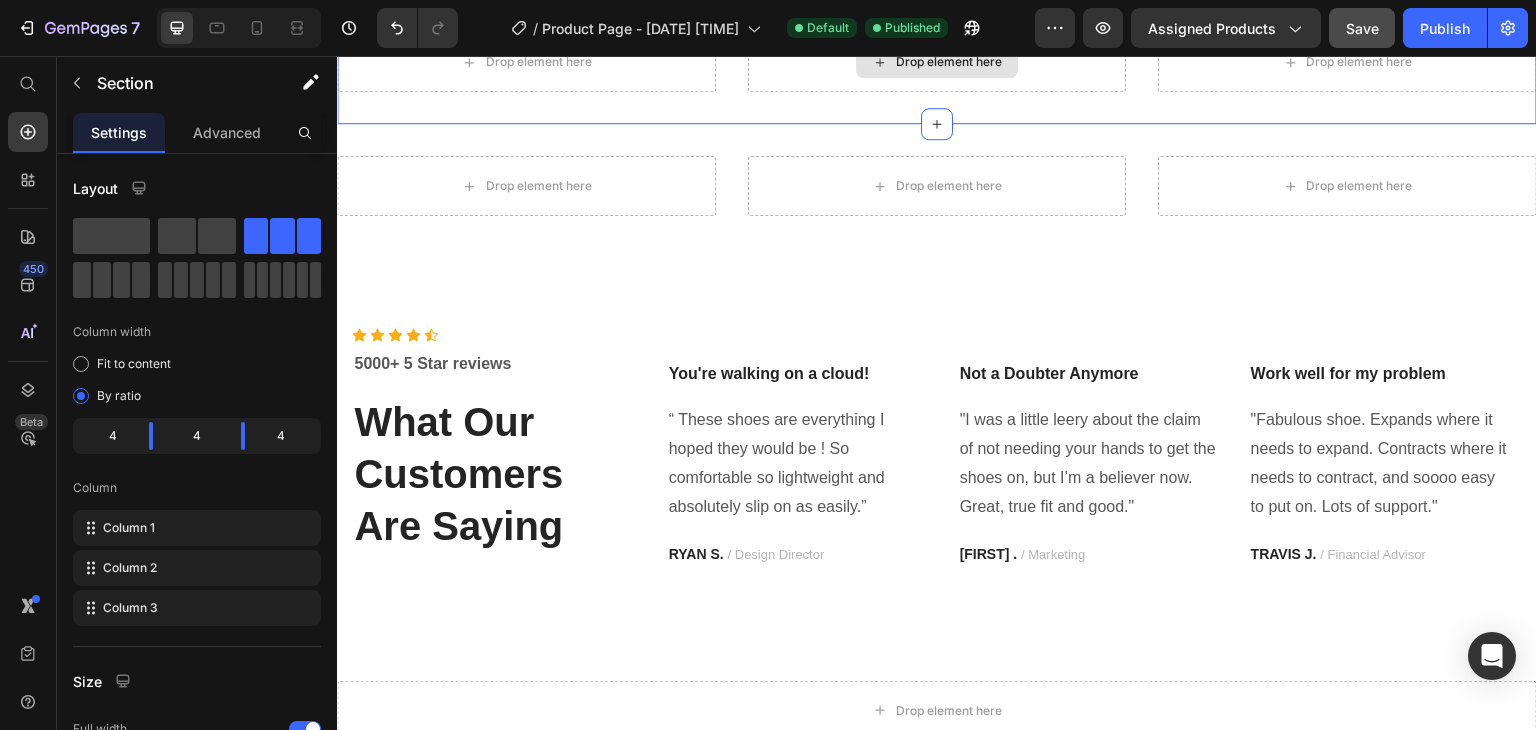 click on "Drop element here" at bounding box center [937, 62] 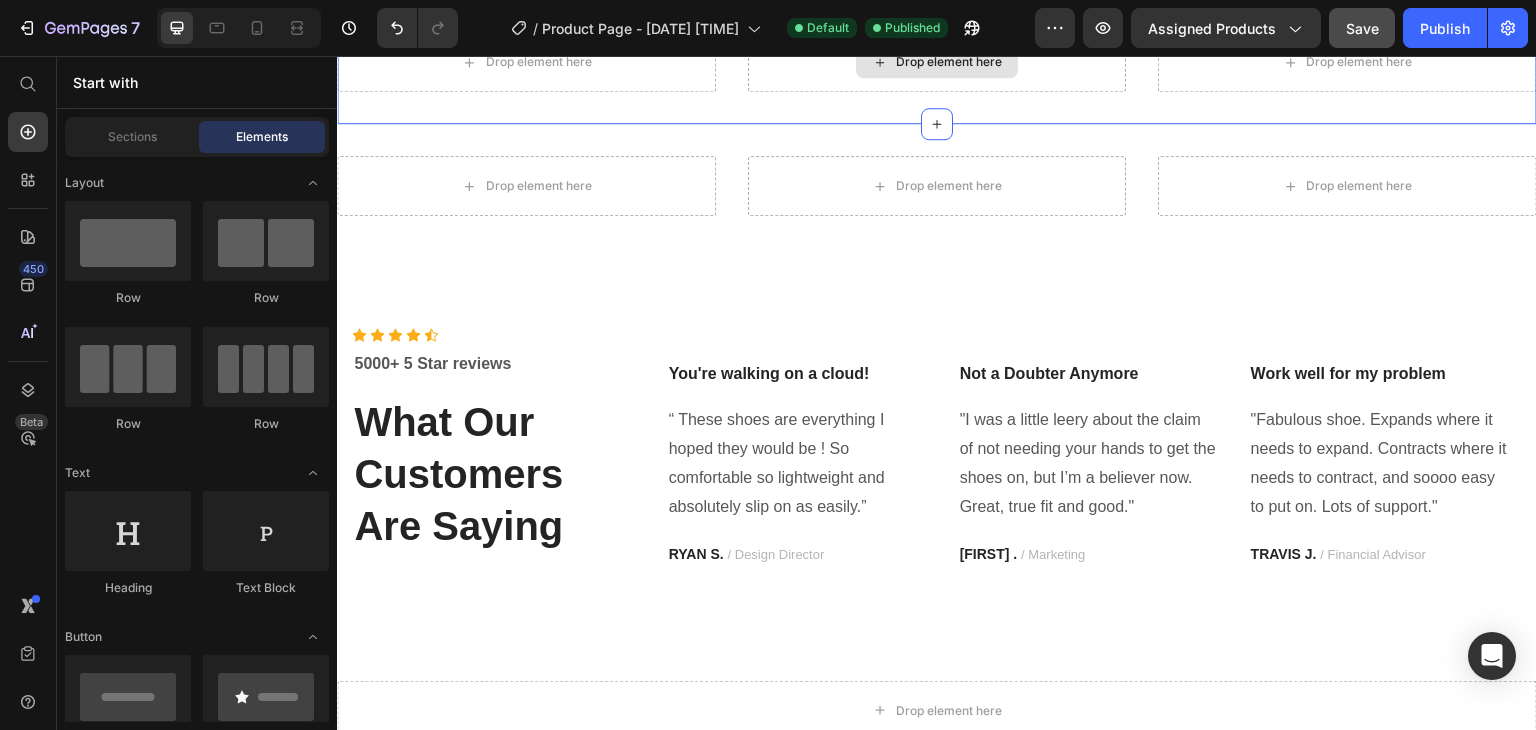 click 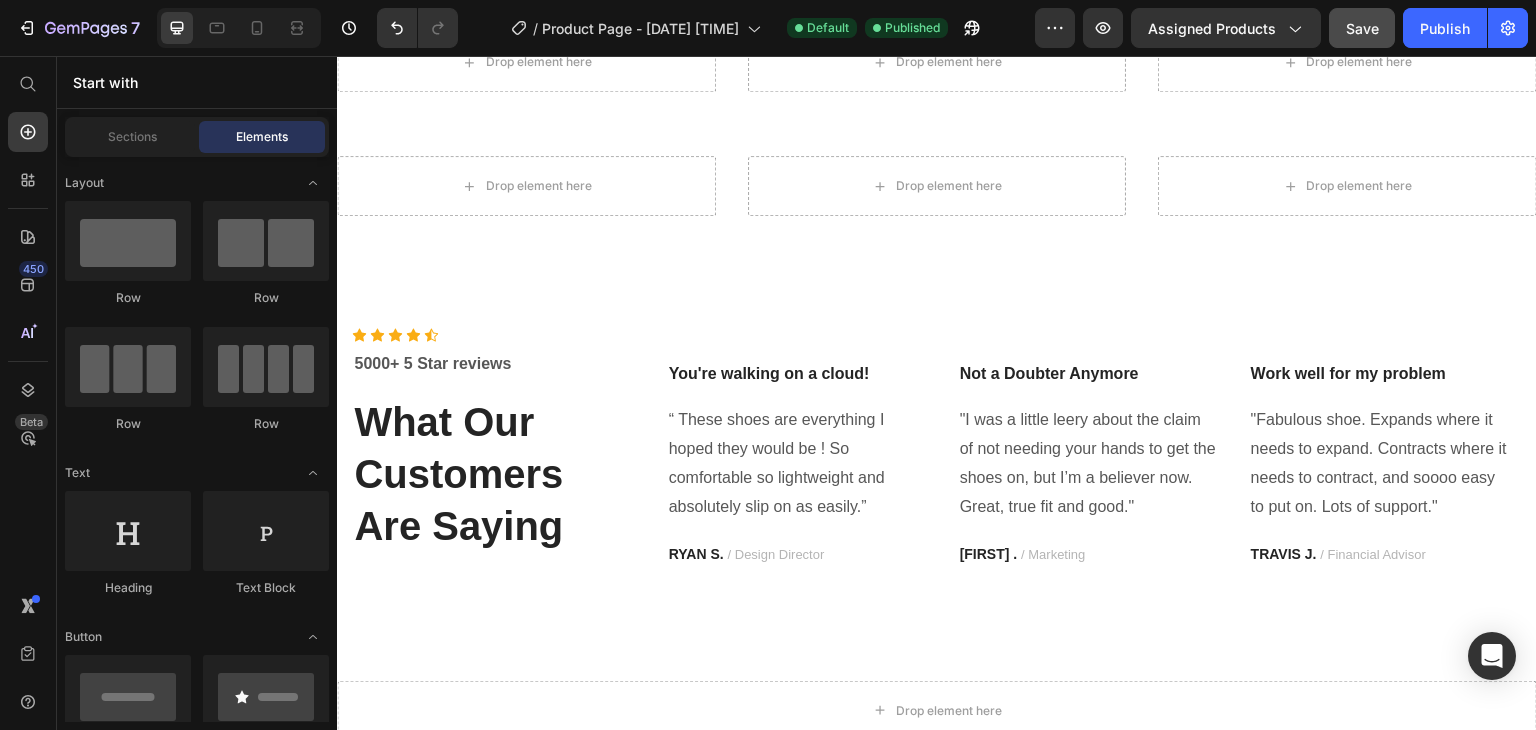 click on "Row
Row
Row
Row" 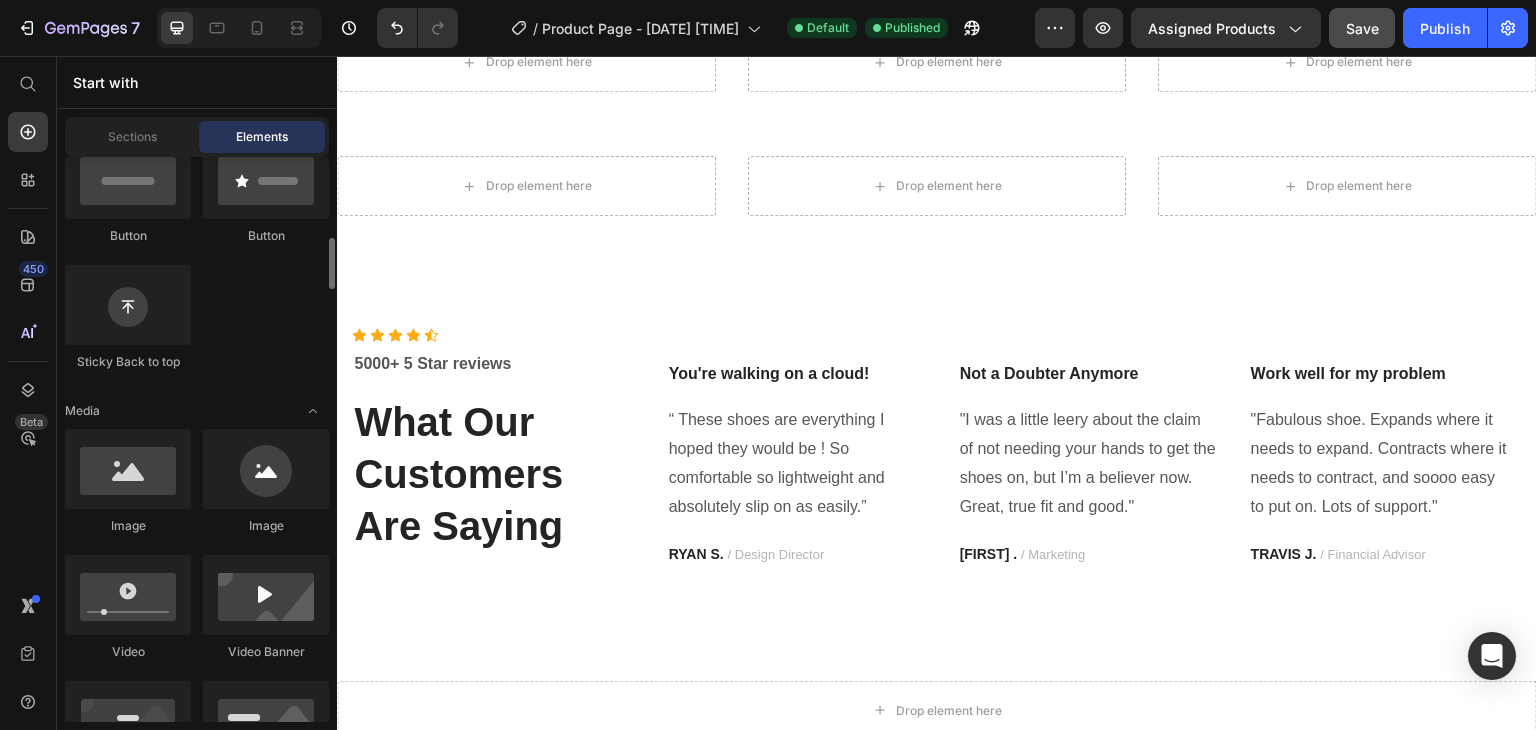 scroll, scrollTop: 547, scrollLeft: 0, axis: vertical 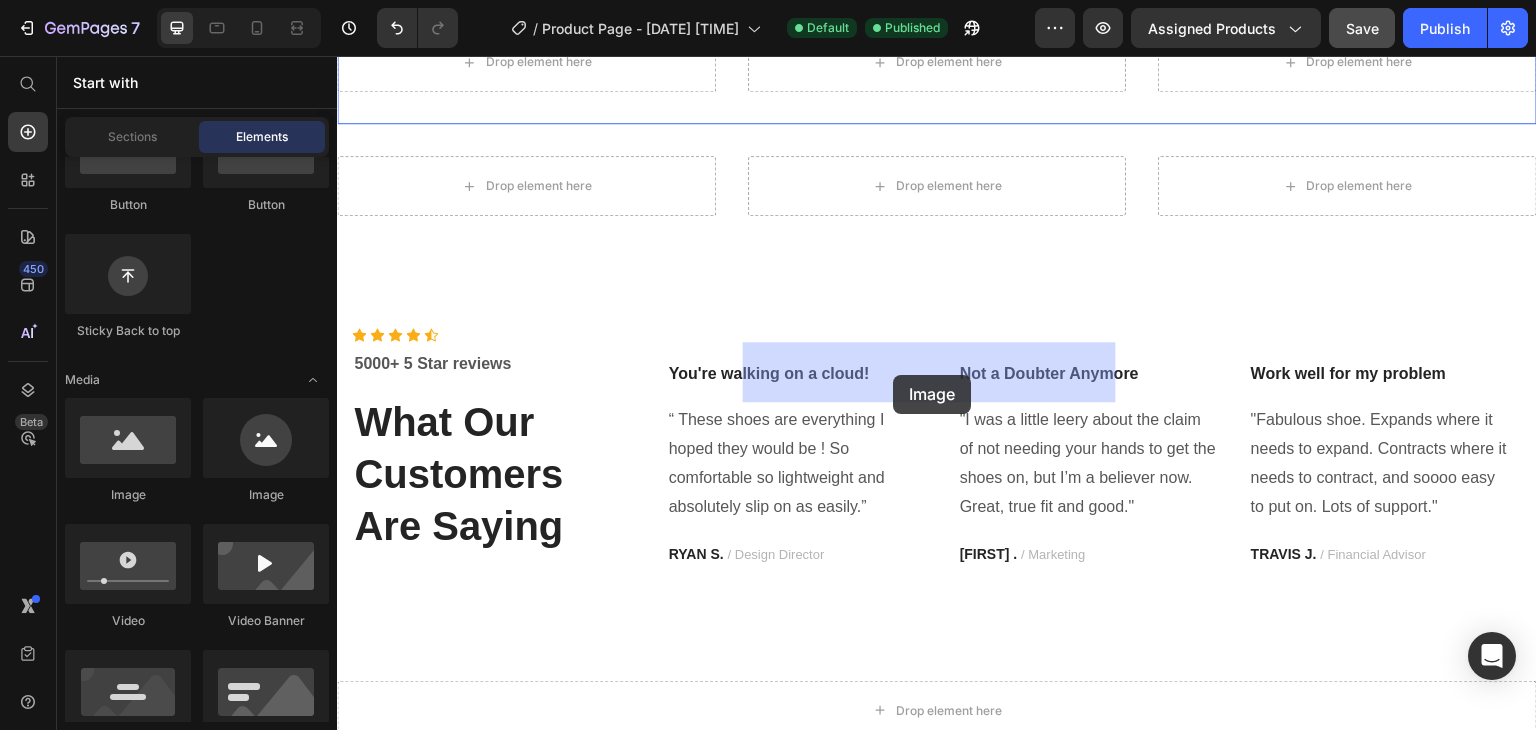 drag, startPoint x: 482, startPoint y: 475, endPoint x: 895, endPoint y: 380, distance: 423.7853 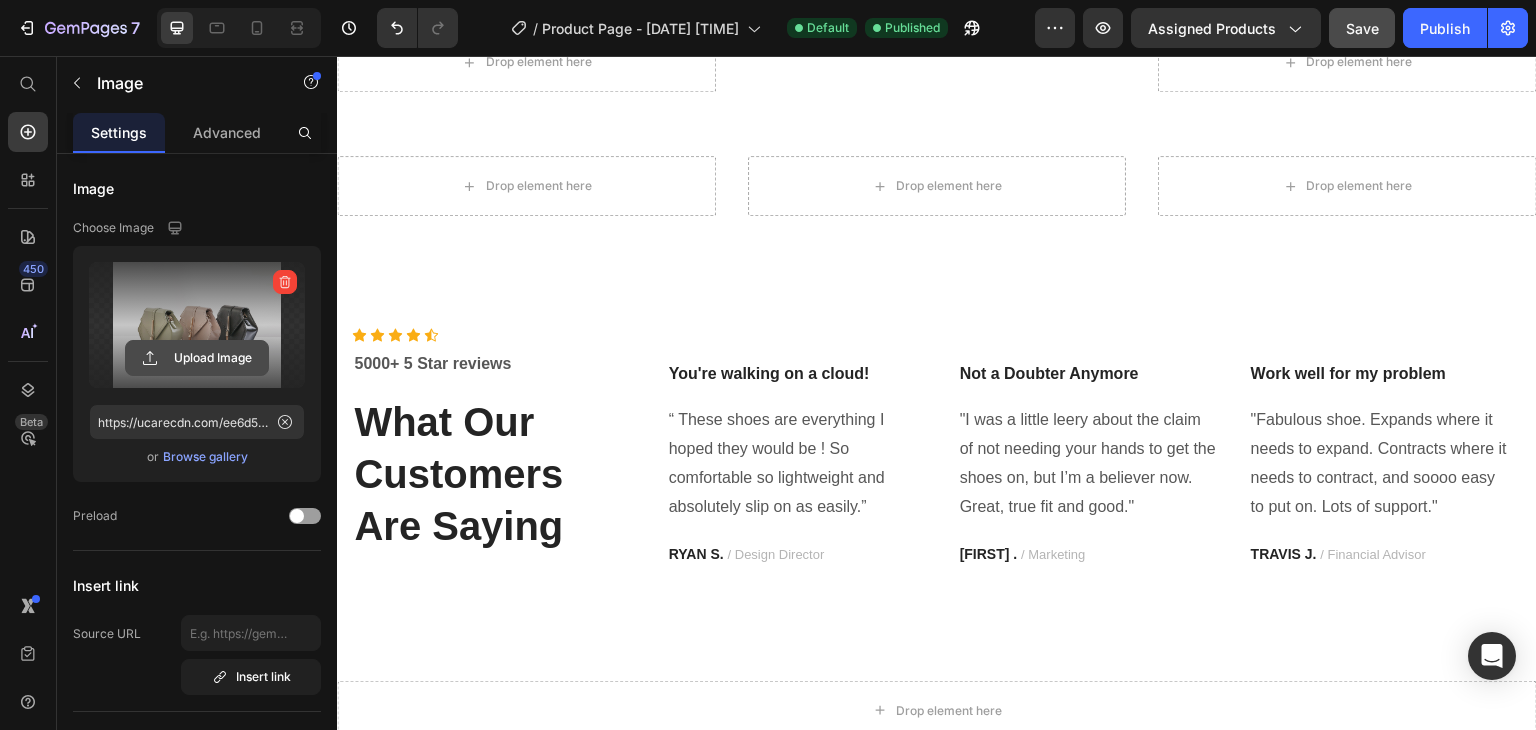 click 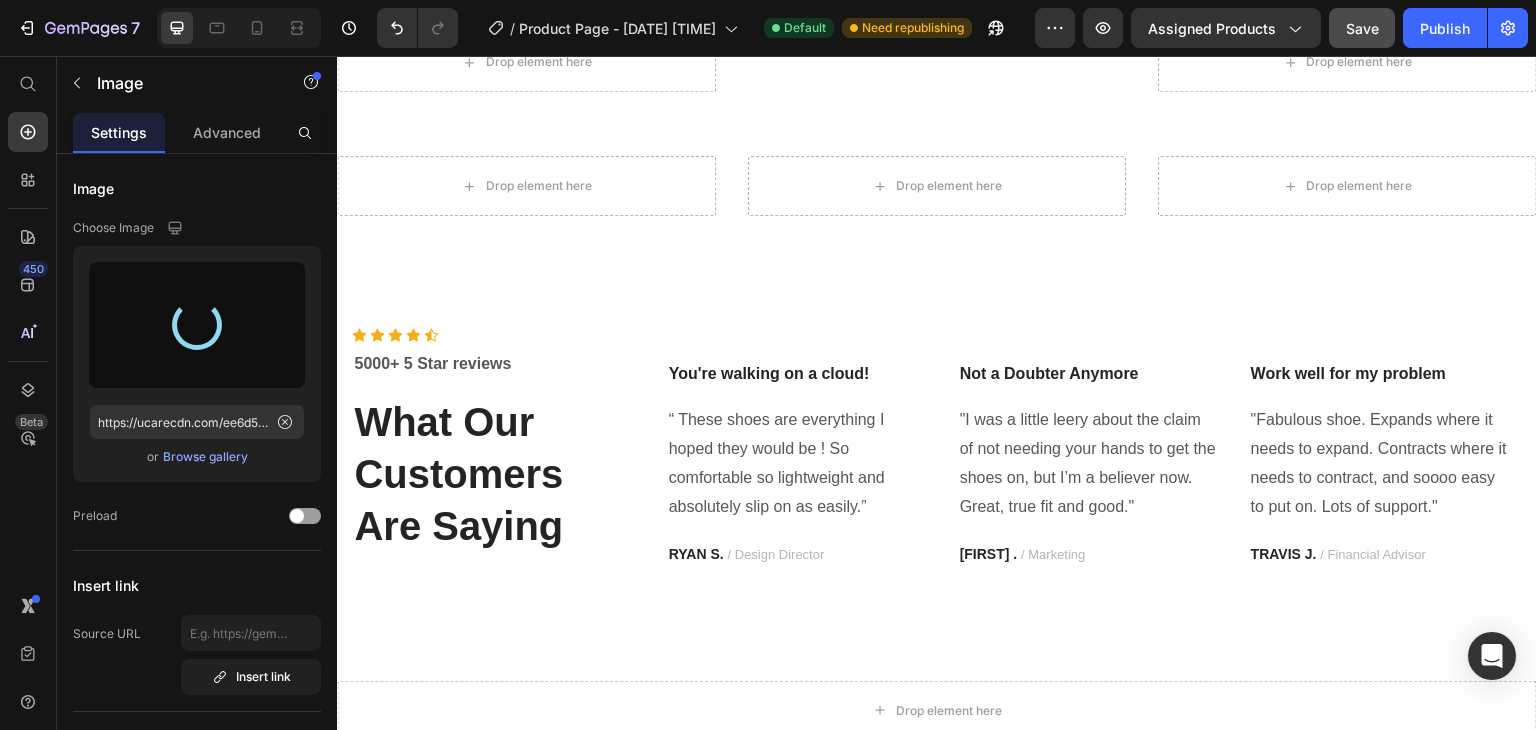 type on "https://cdn.shopify.com/s/files/1/0621/3540/2555/files/[FILENAME]" 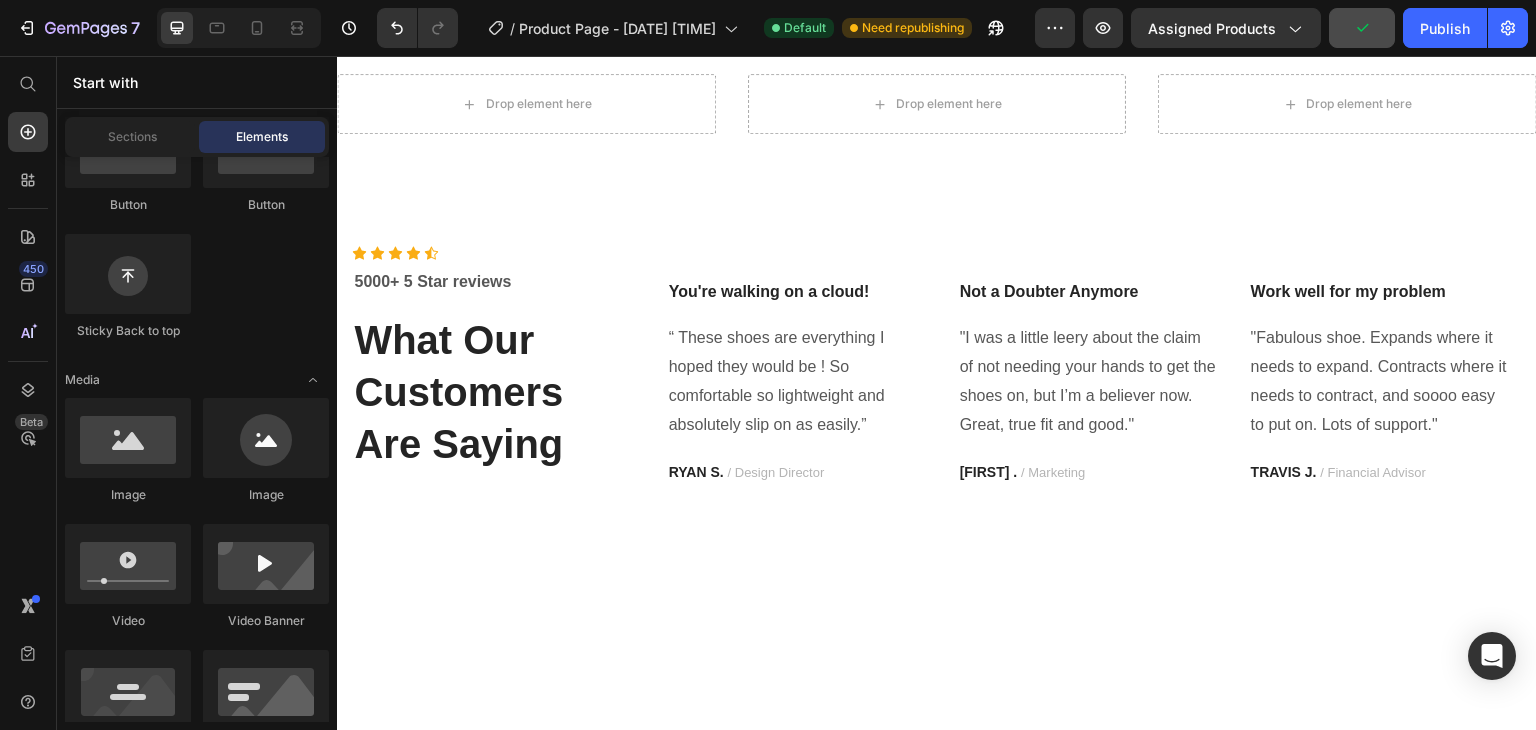 scroll, scrollTop: 1888, scrollLeft: 0, axis: vertical 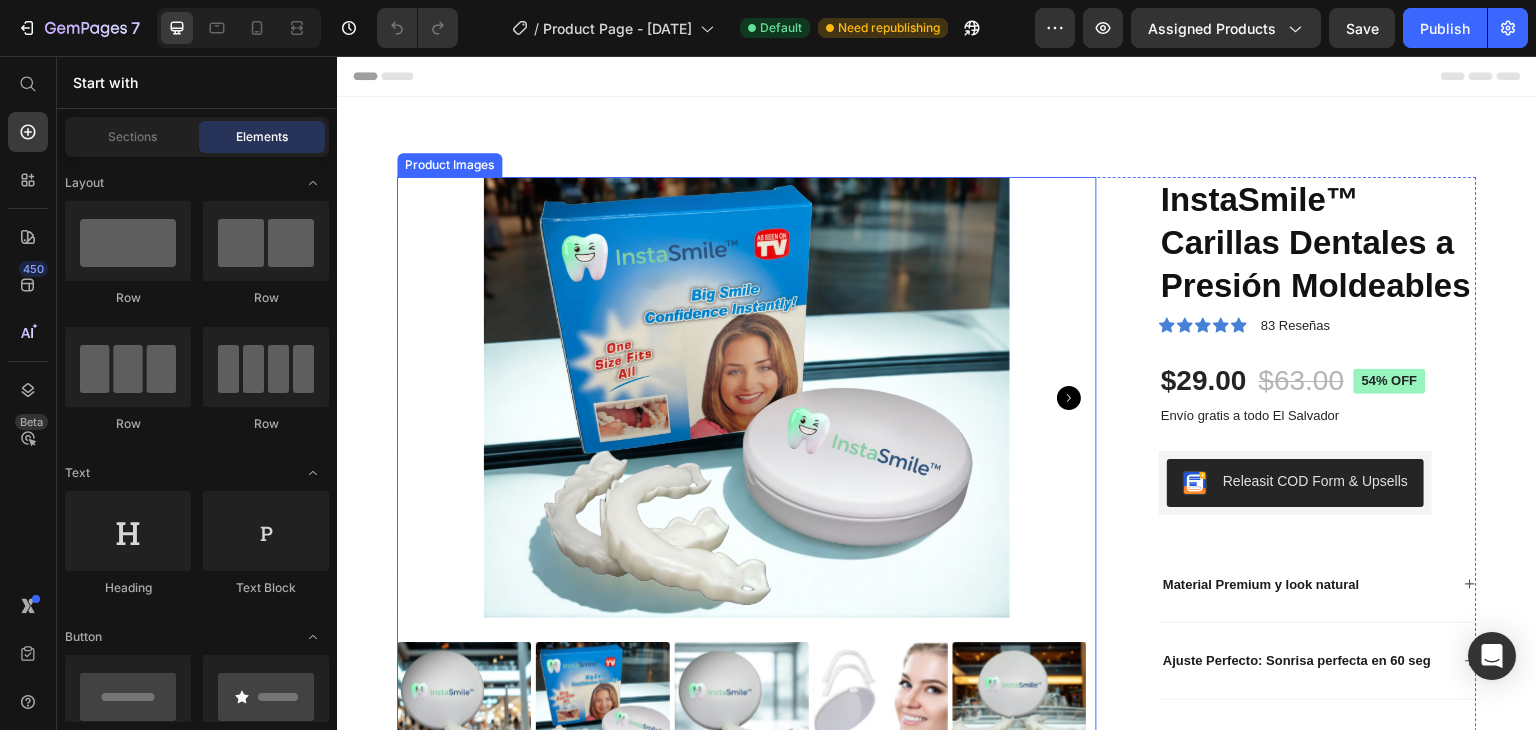 click at bounding box center [747, 397] 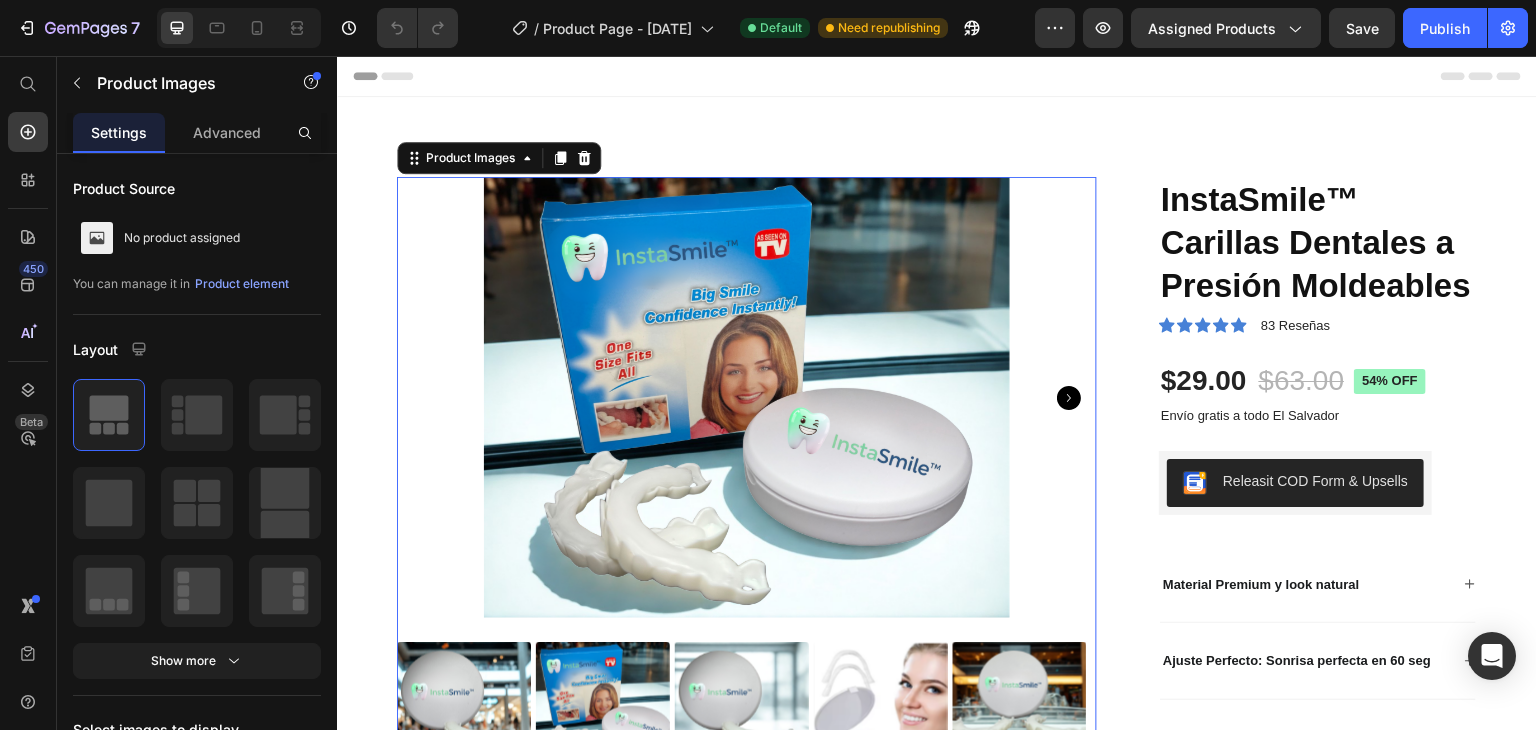 click at bounding box center (747, 397) 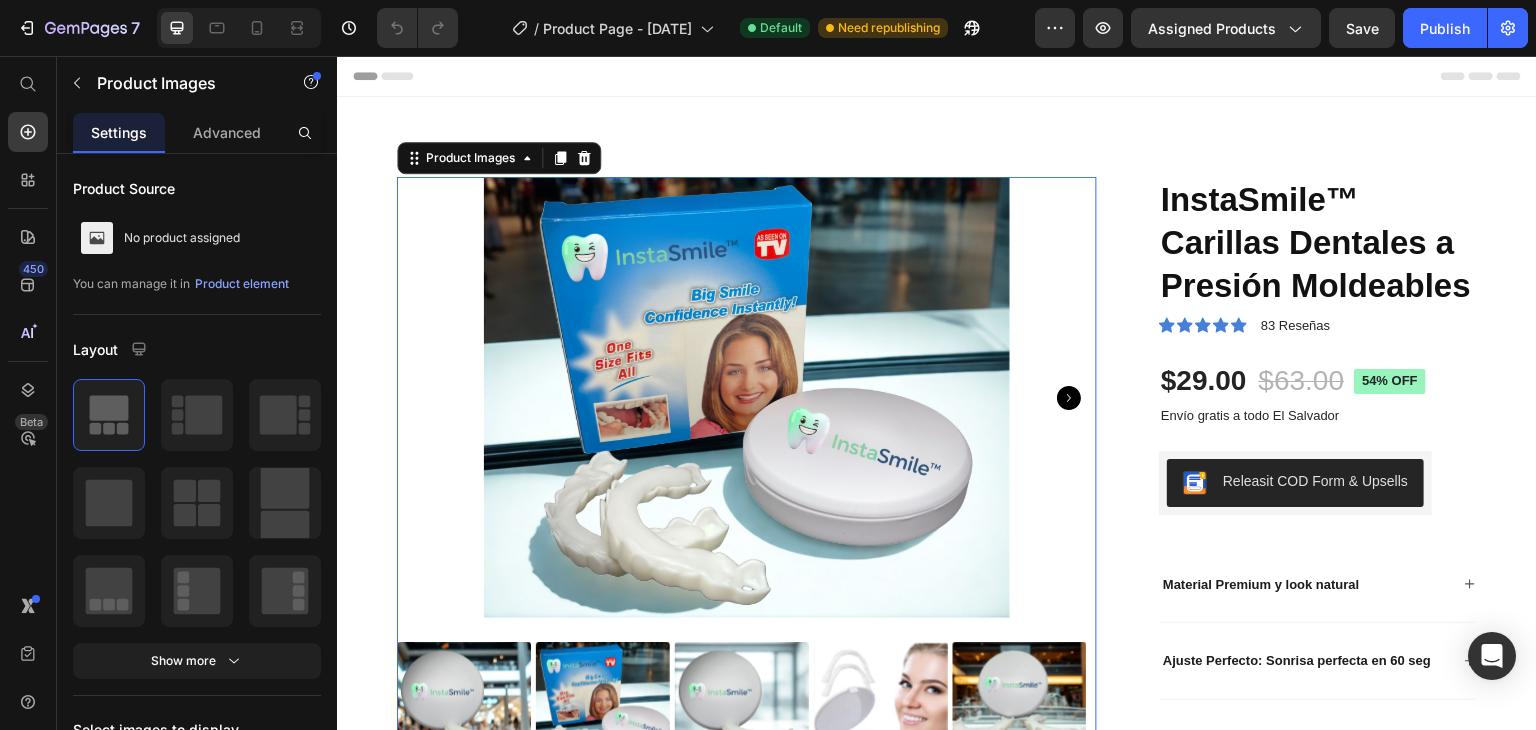 click at bounding box center (747, 397) 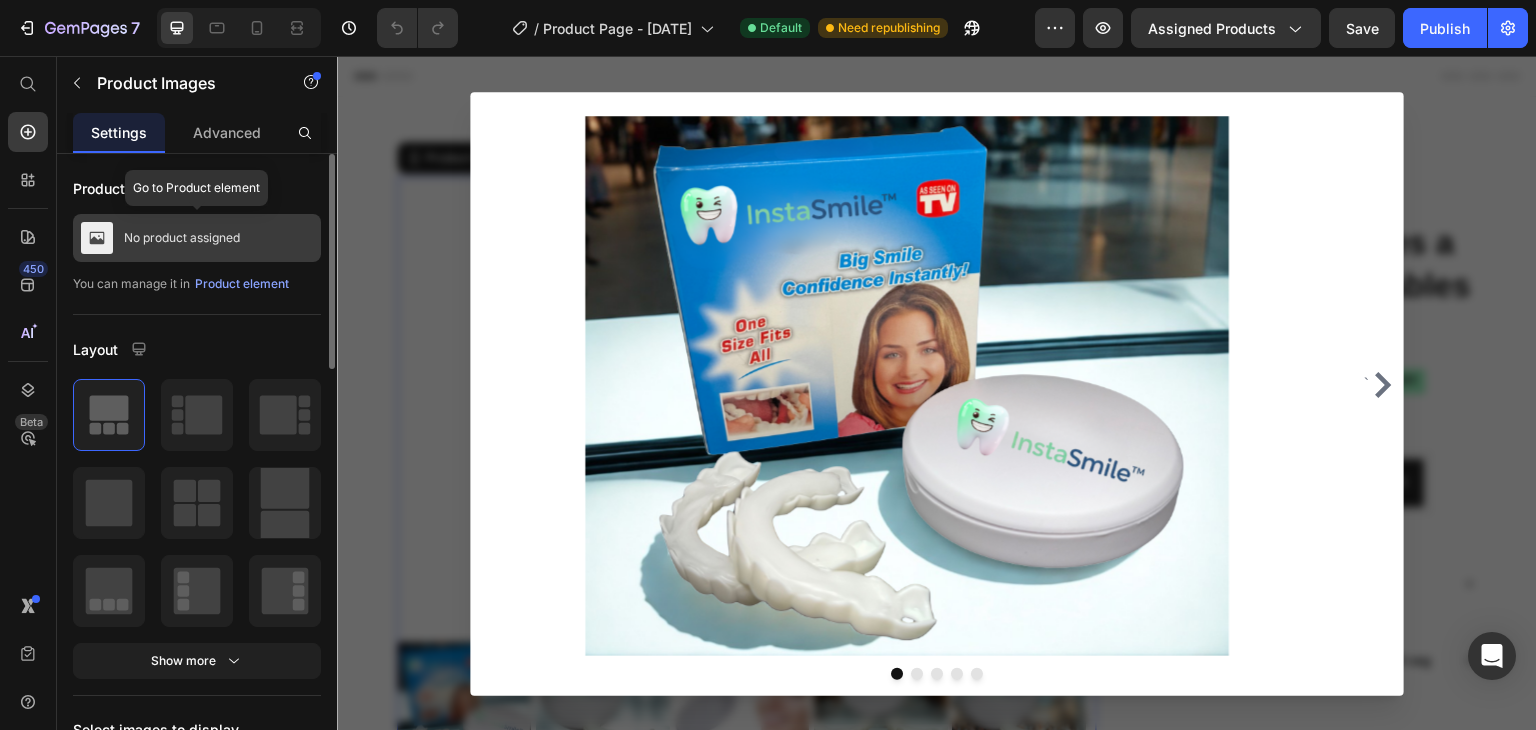 click on "No product assigned" at bounding box center (182, 238) 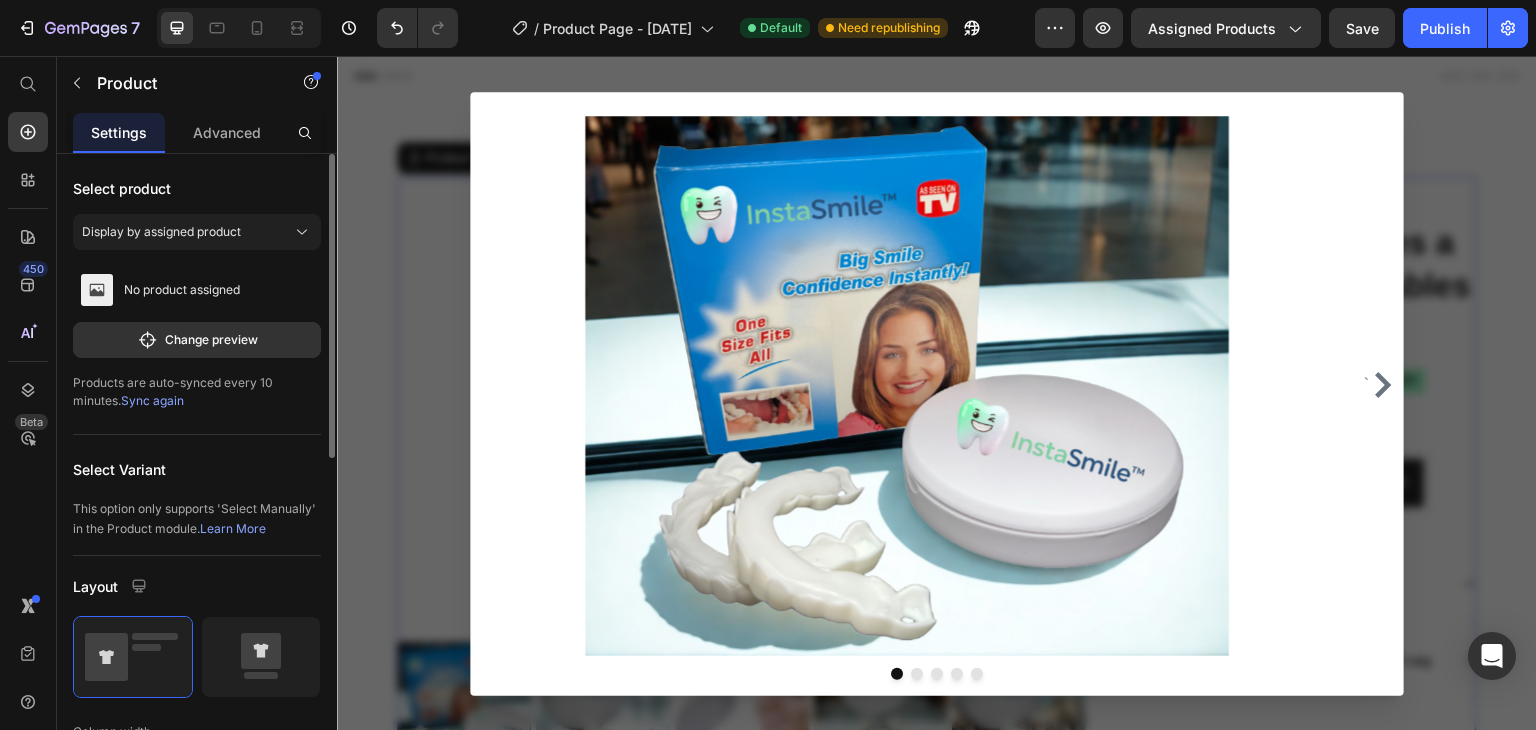 click on "Display by assigned product" at bounding box center [161, 232] 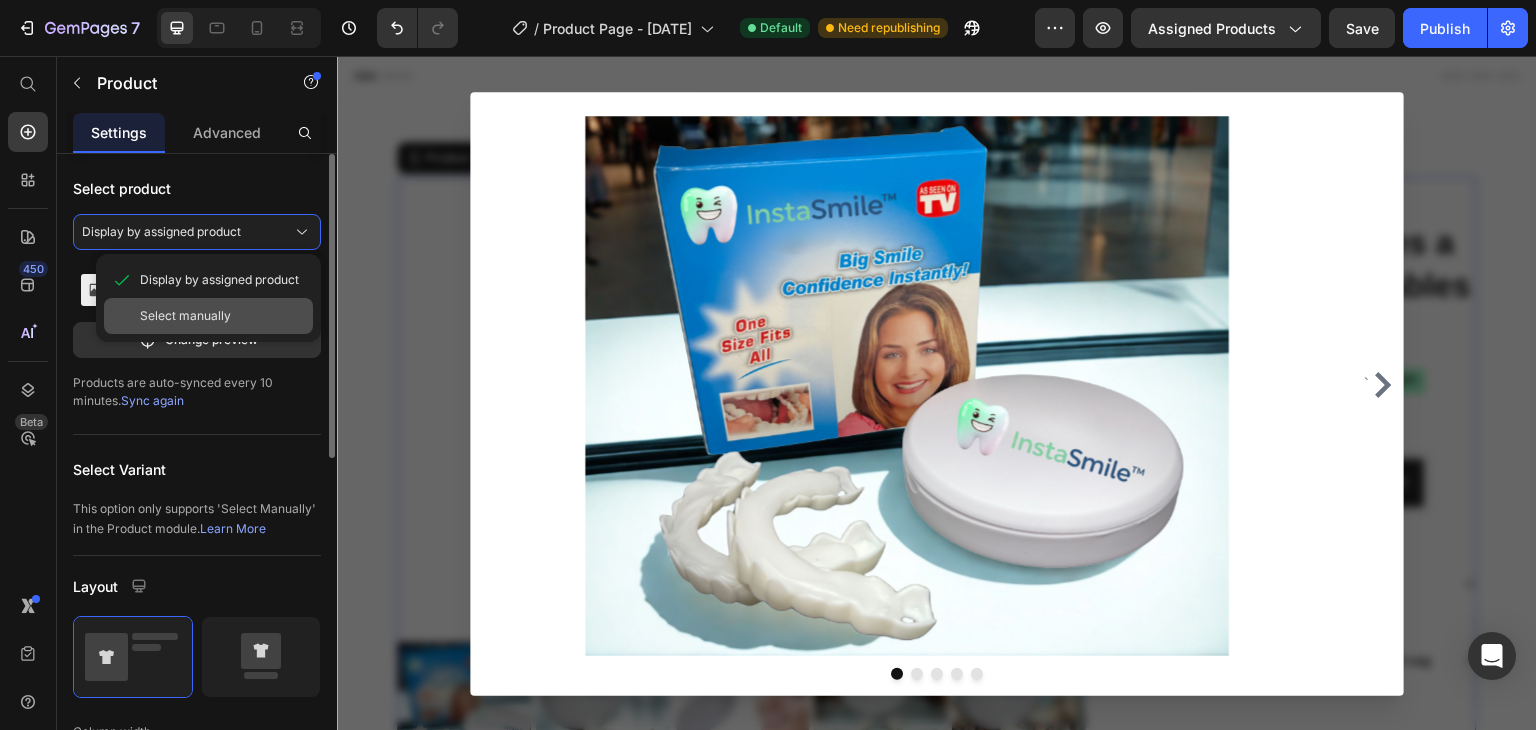 click on "Select manually" at bounding box center [222, 316] 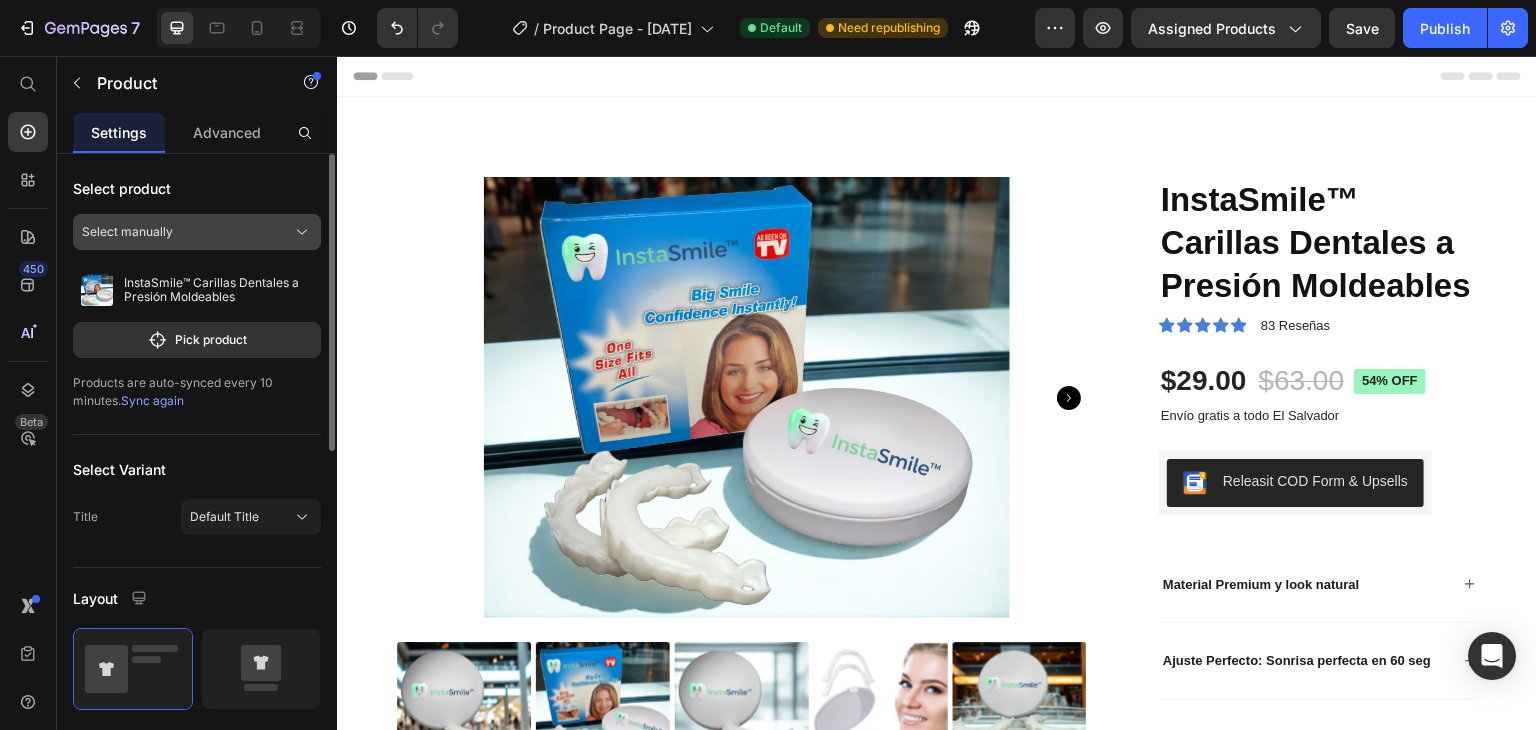 click on "Select manually" at bounding box center [197, 232] 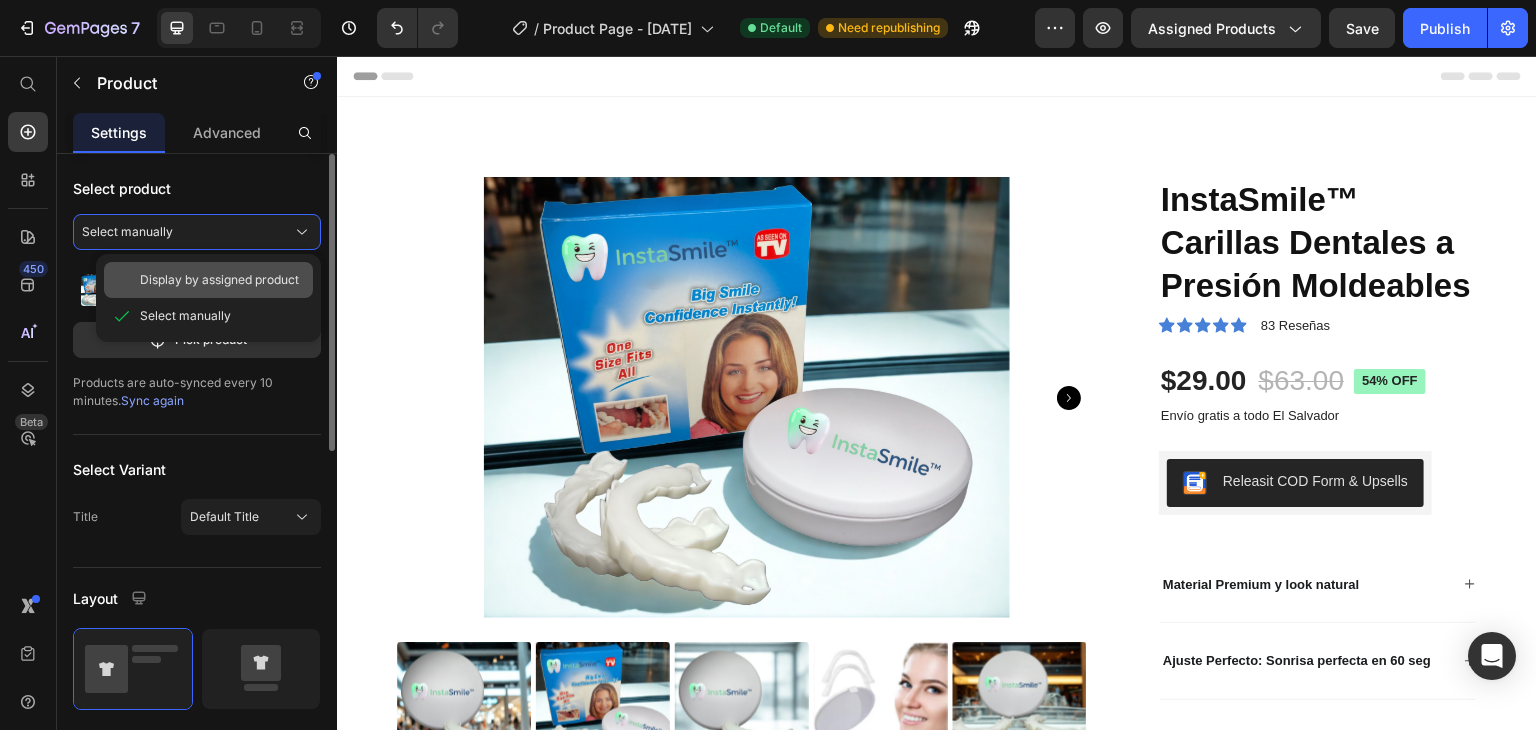 click on "Display by assigned product" at bounding box center [219, 280] 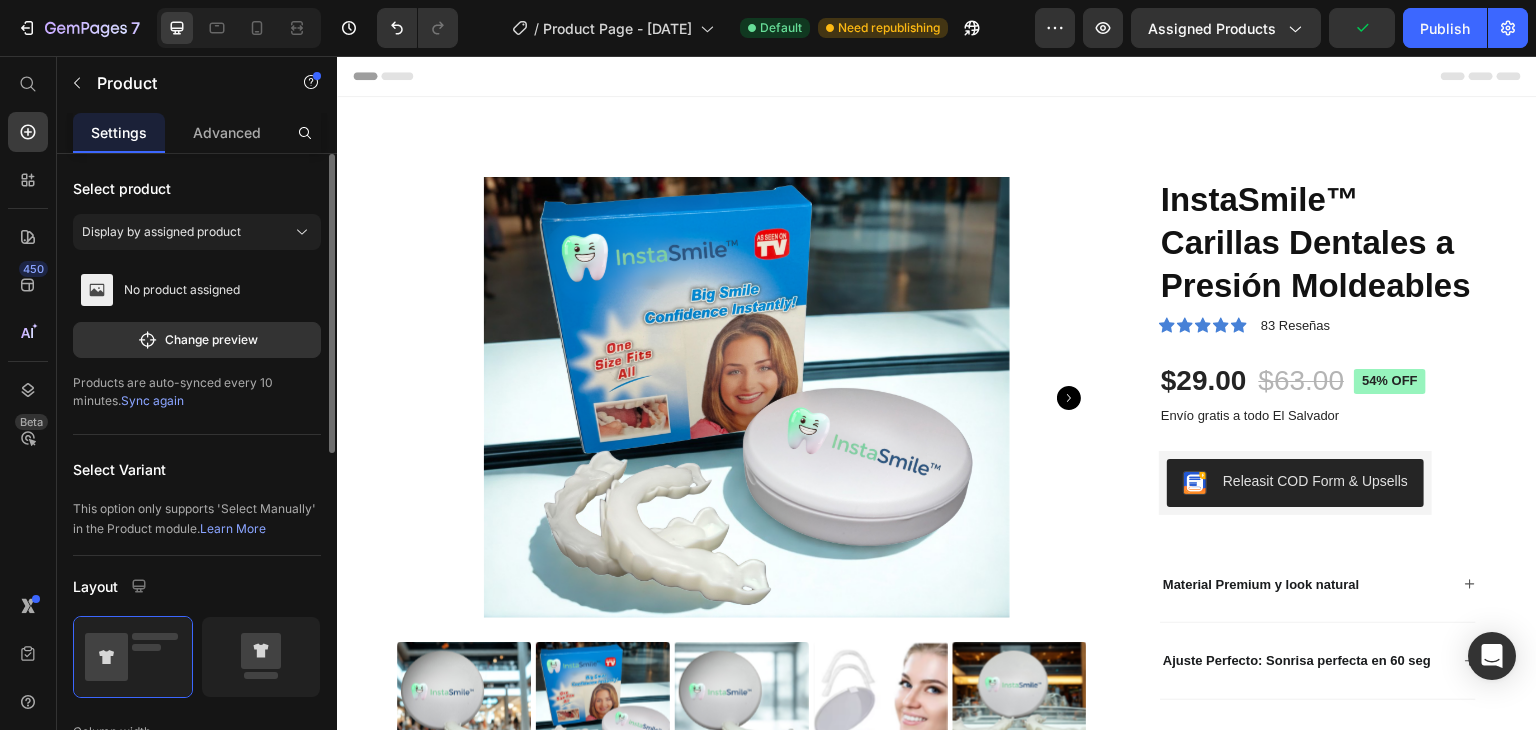 click on "Sync again" at bounding box center [152, 400] 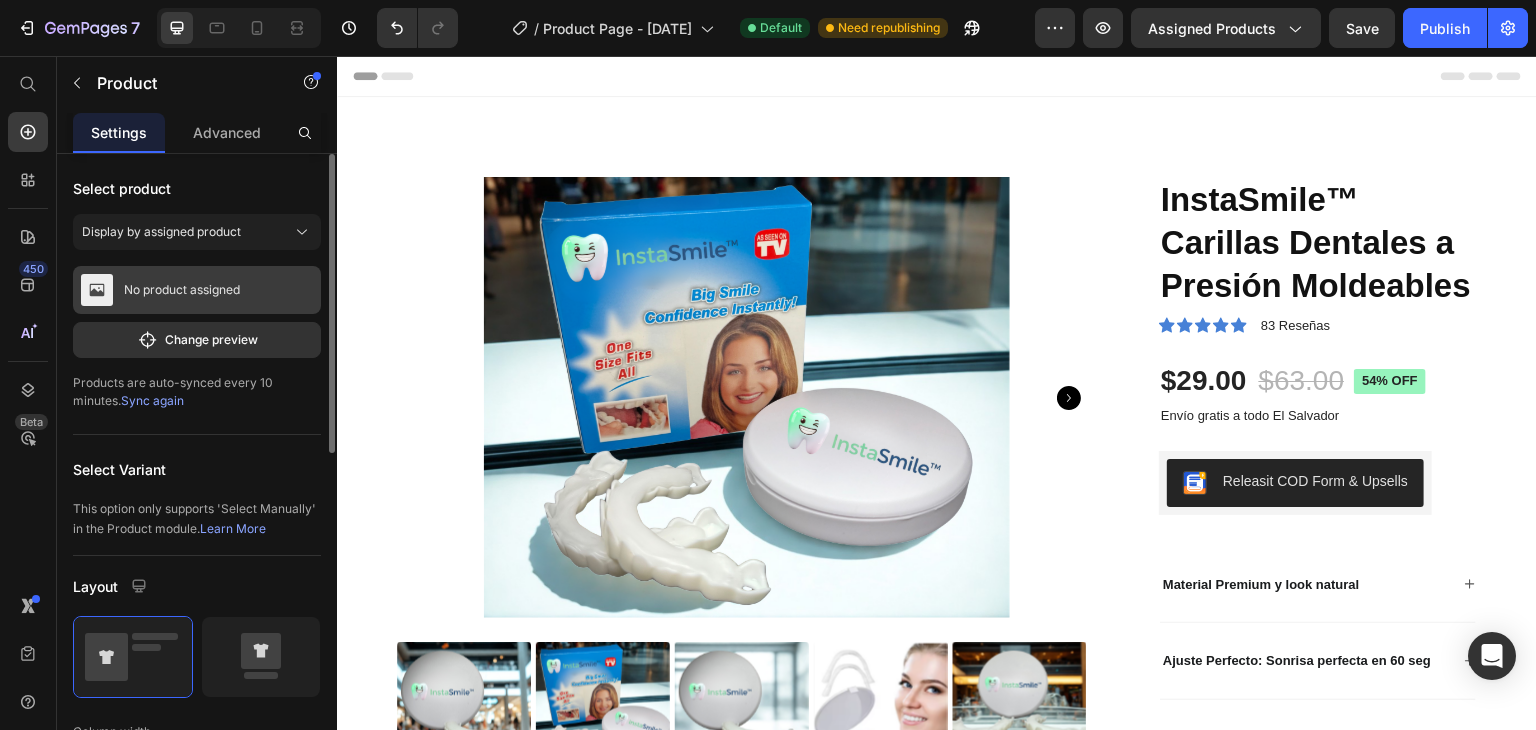 click on "No product assigned" at bounding box center (182, 290) 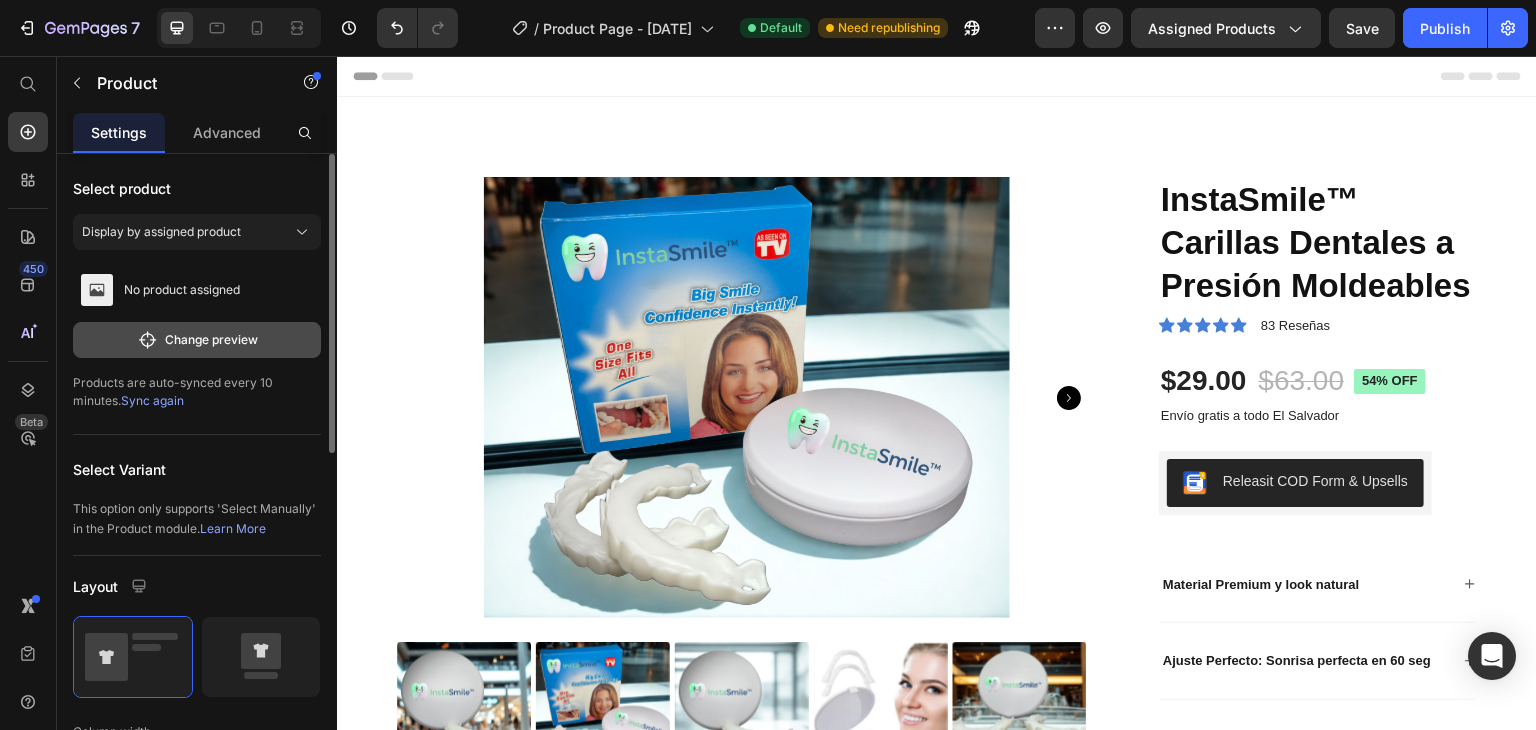 click on "Change preview" at bounding box center (197, 340) 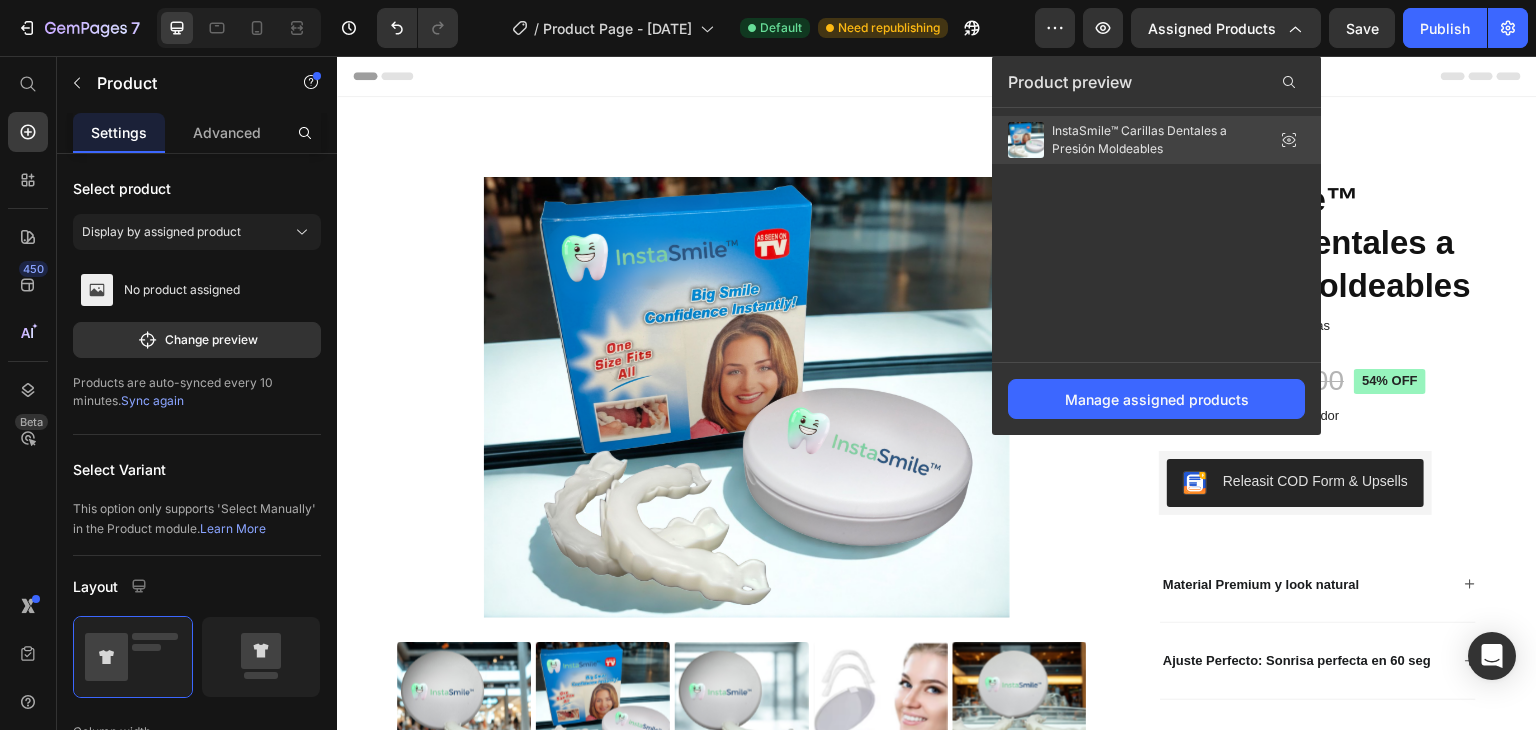 click on "InstaSmile™ Carillas Dentales a Presión Moldeables" at bounding box center (1152, 140) 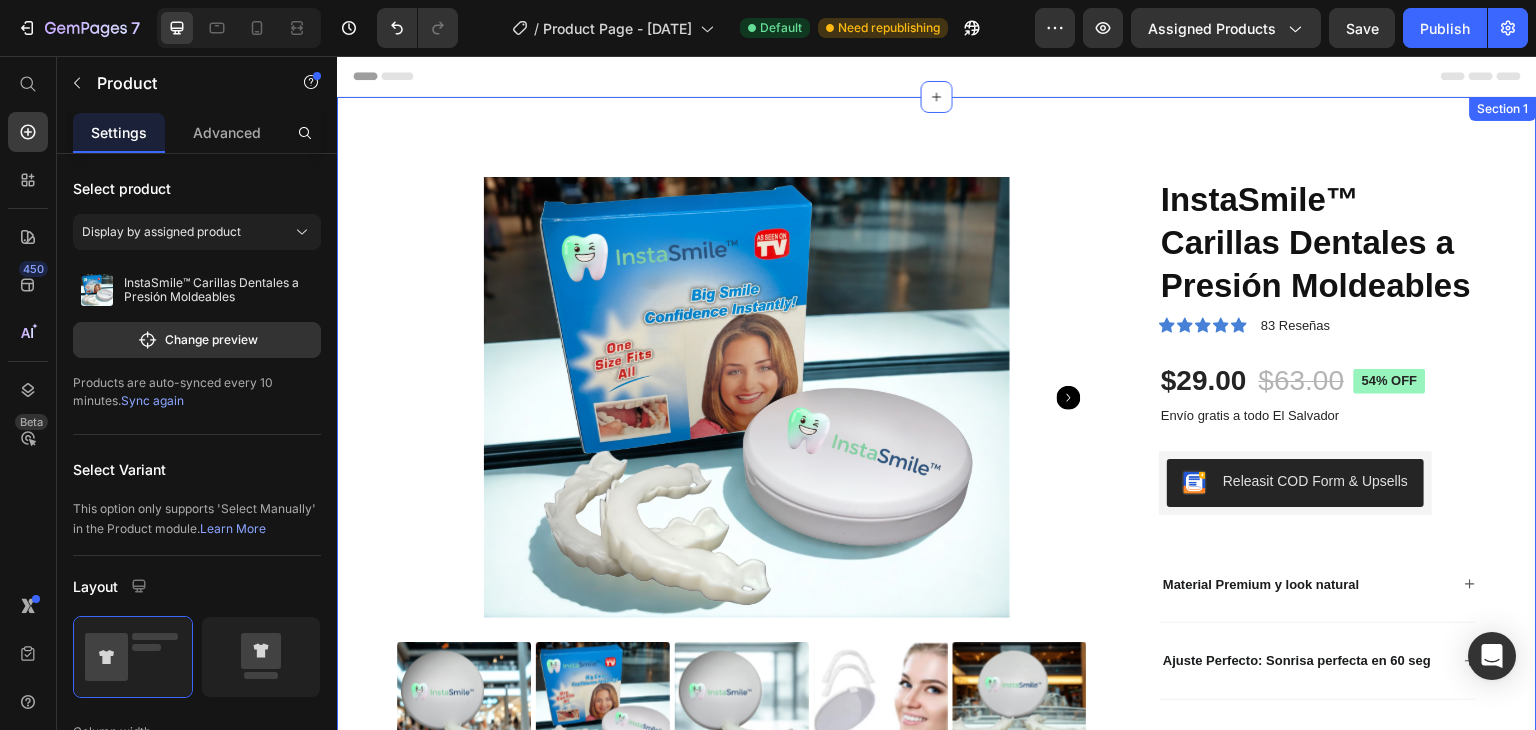 click on "Product Images InstaSmile™ Carillas Dentales a Presión Moldeables Product Title Icon Icon Icon Icon Icon Icon List 83 Reseñas Text Block Row $29.00 Product Price $63.00 Product Price 54% off Product Badge Row Envío gratis a todo El Salvador Text Block 1 Product Quantity Row Releasit COD Form & Upsells Releasit COD Form & Upsells Row
Material Premium y look natural
Ajuste Perfecto: Sonrisa perfecta en 60 seg Accordion Row Product Section 1" at bounding box center [937, 476] 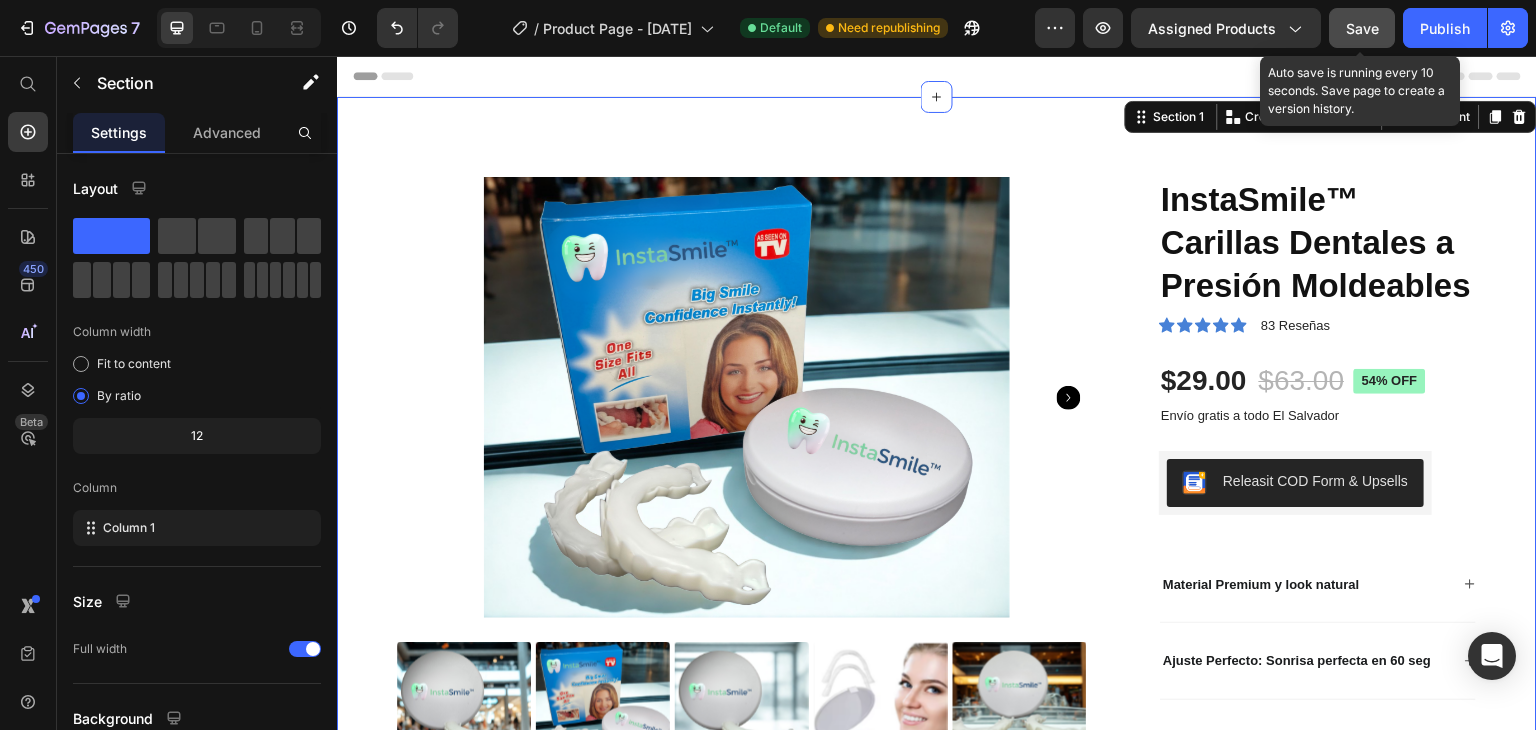 click on "Save" at bounding box center [1362, 28] 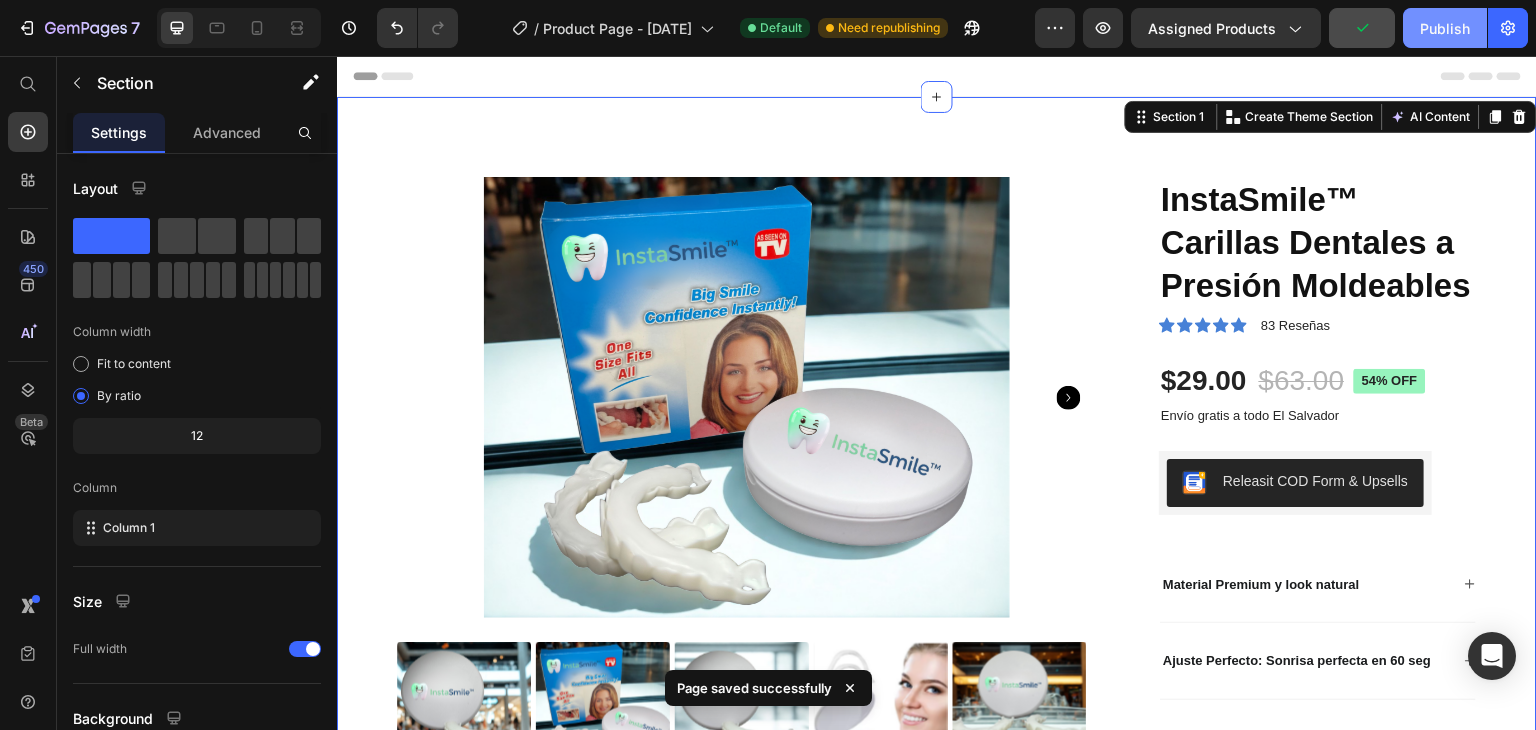click on "Publish" at bounding box center (1445, 28) 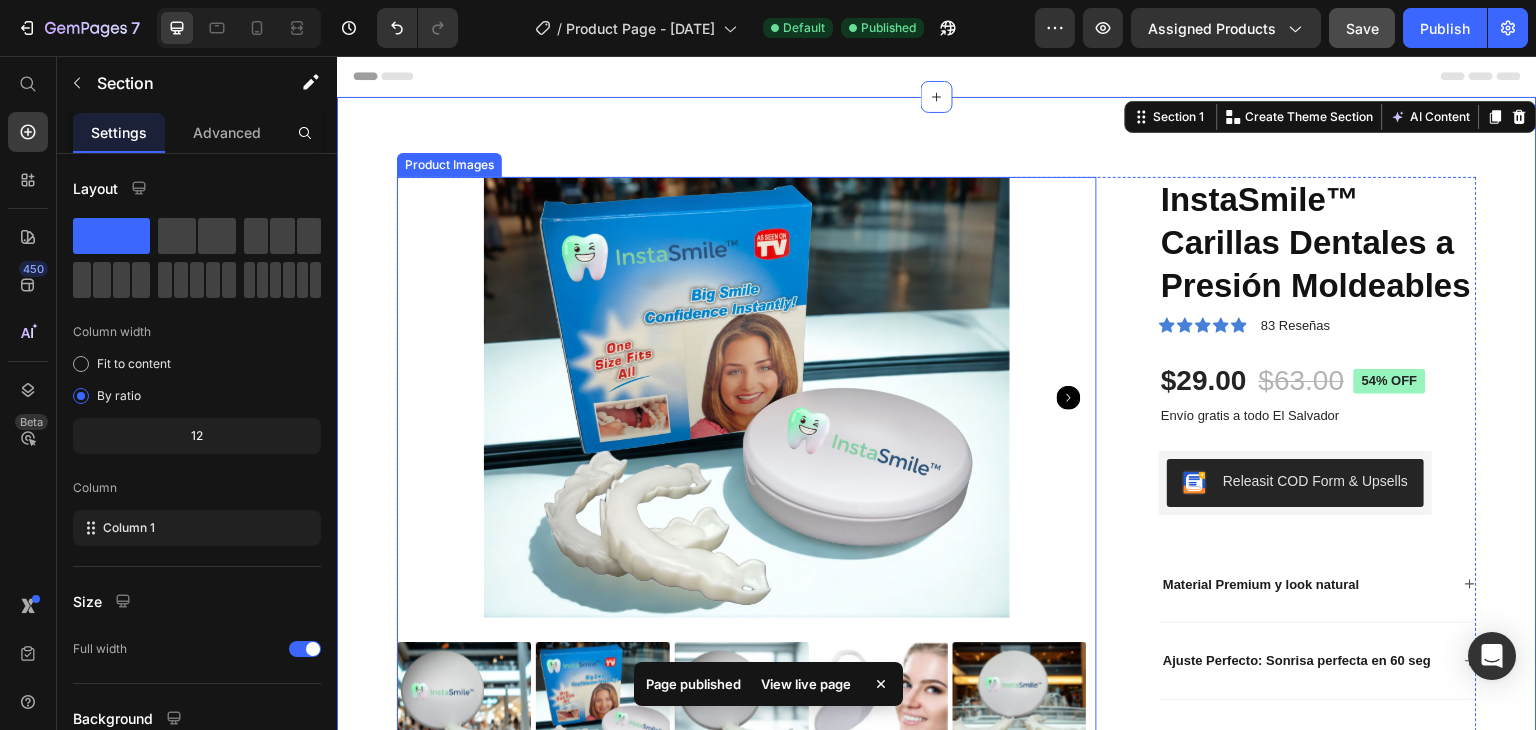 click at bounding box center (747, 397) 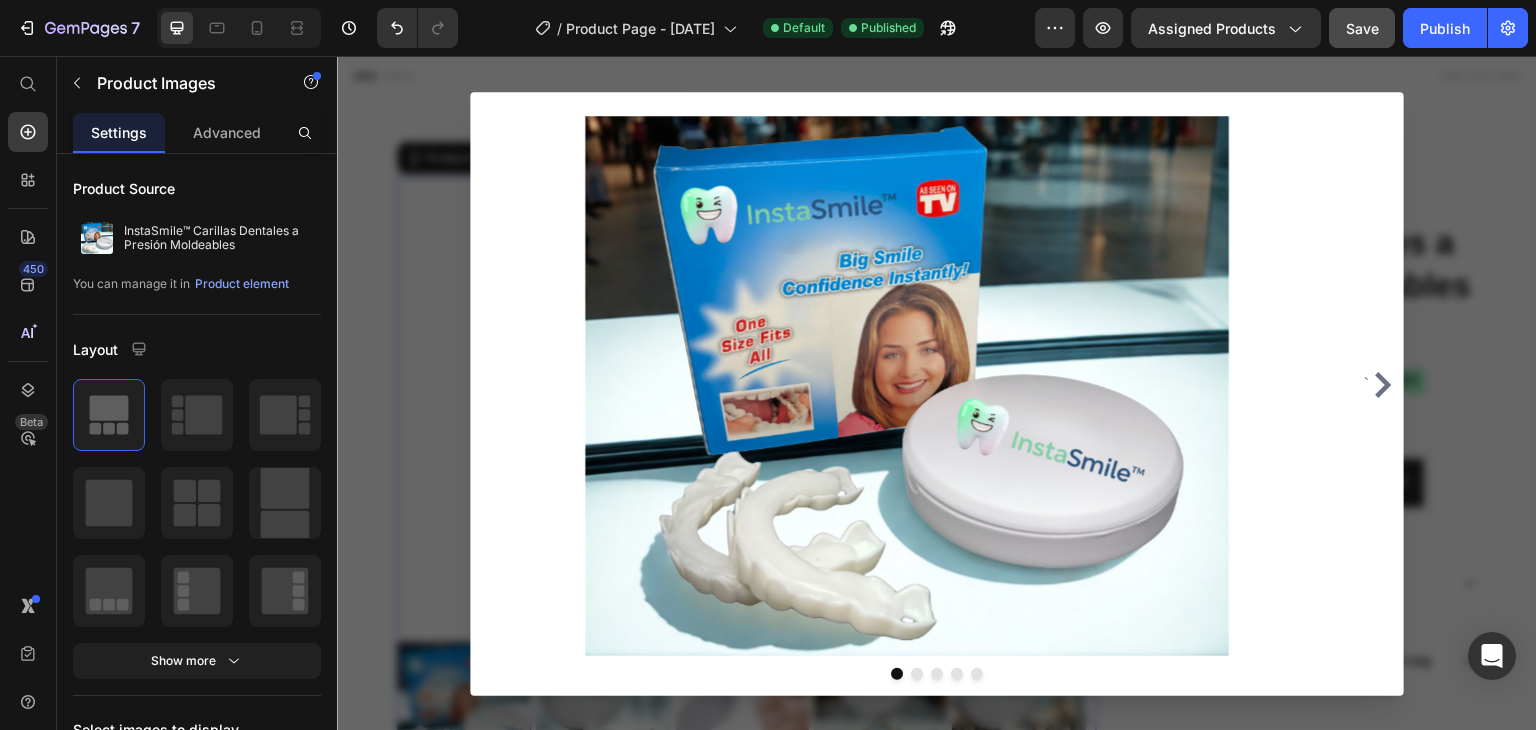 click 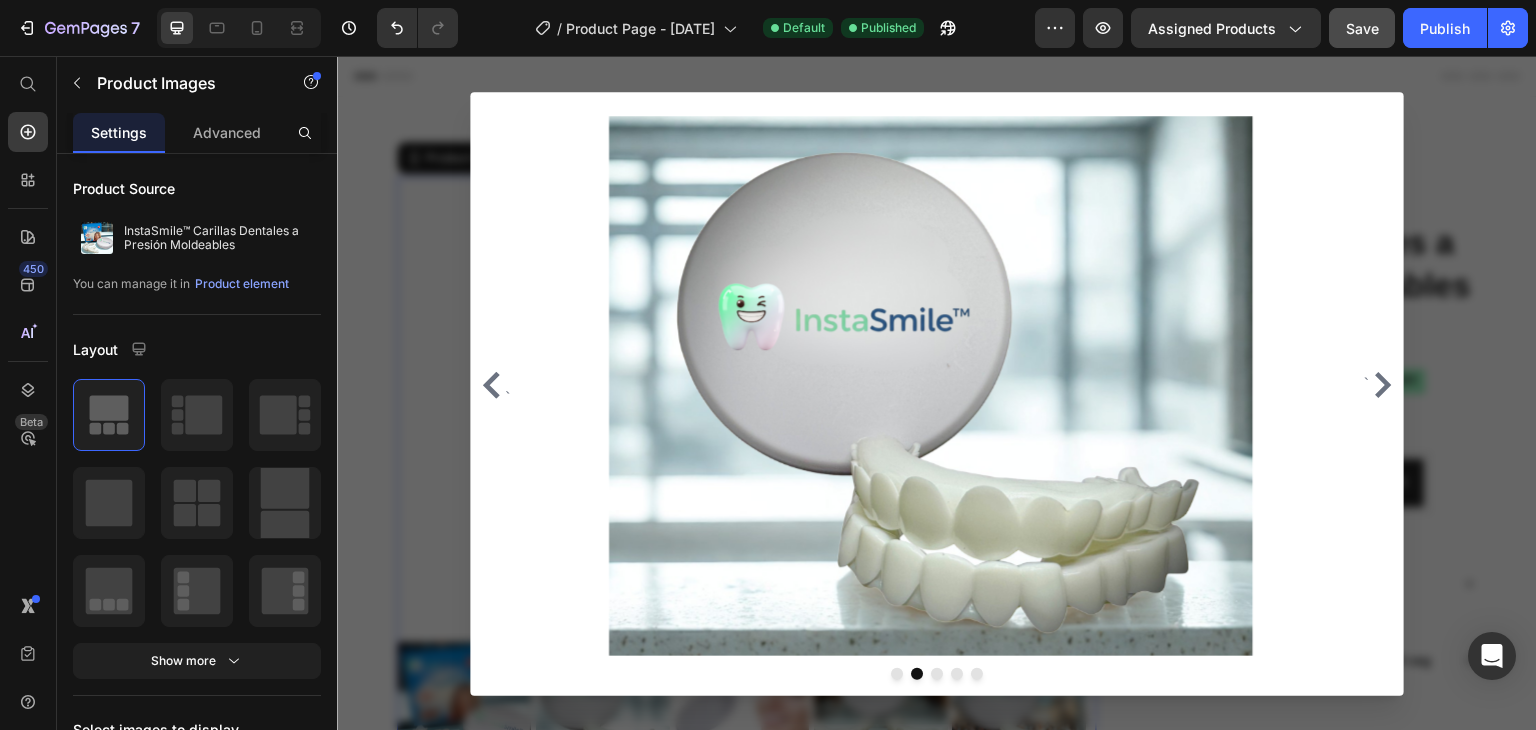 click 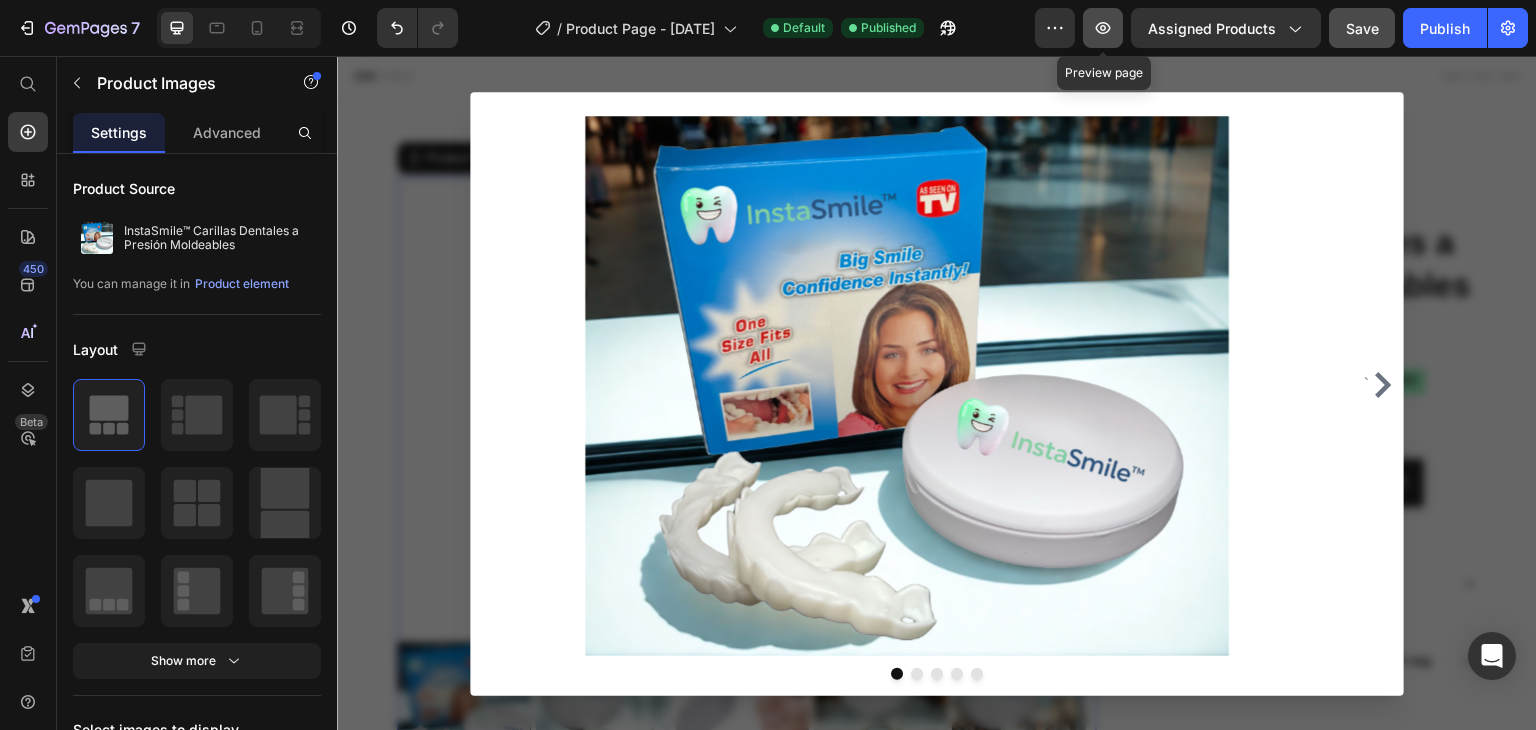 click 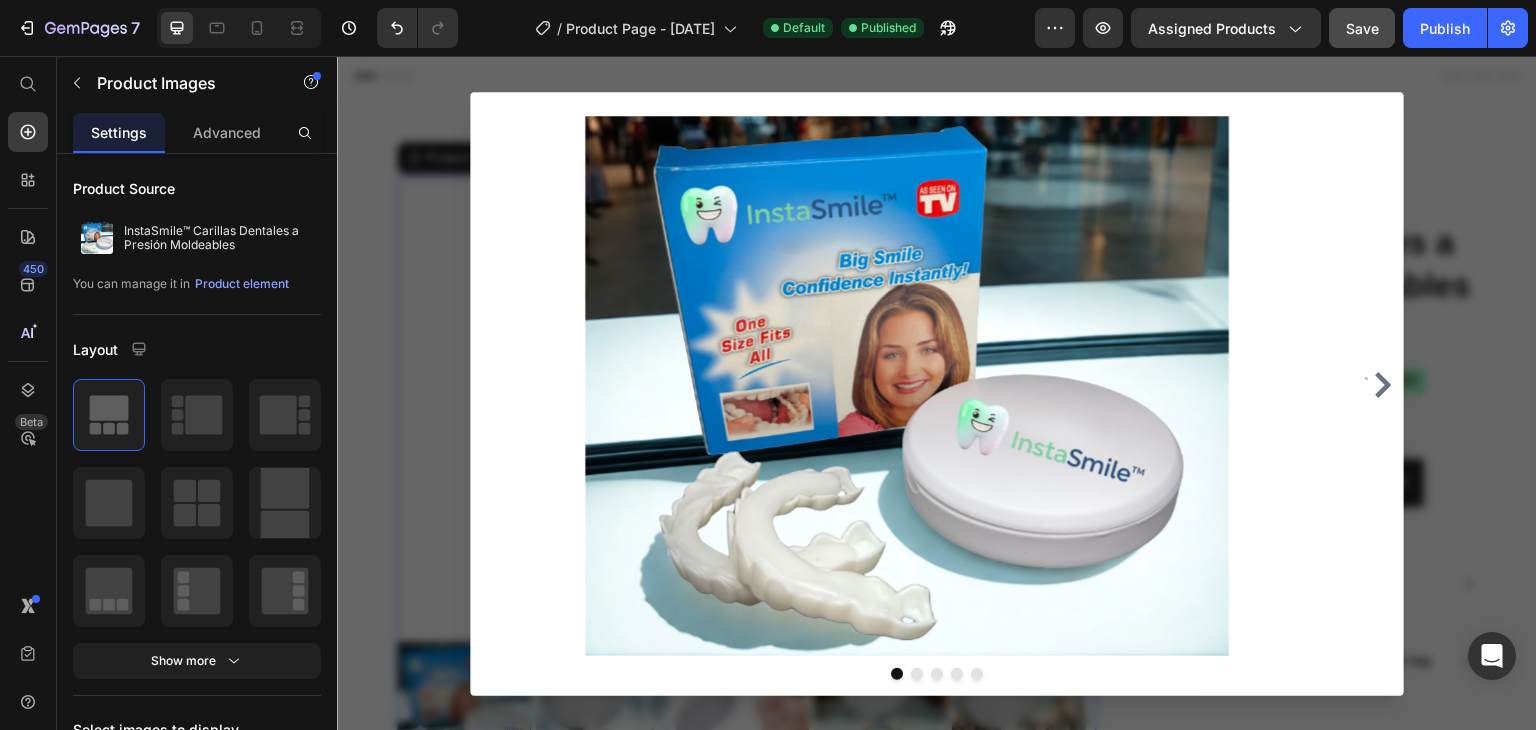 click at bounding box center [937, 393] 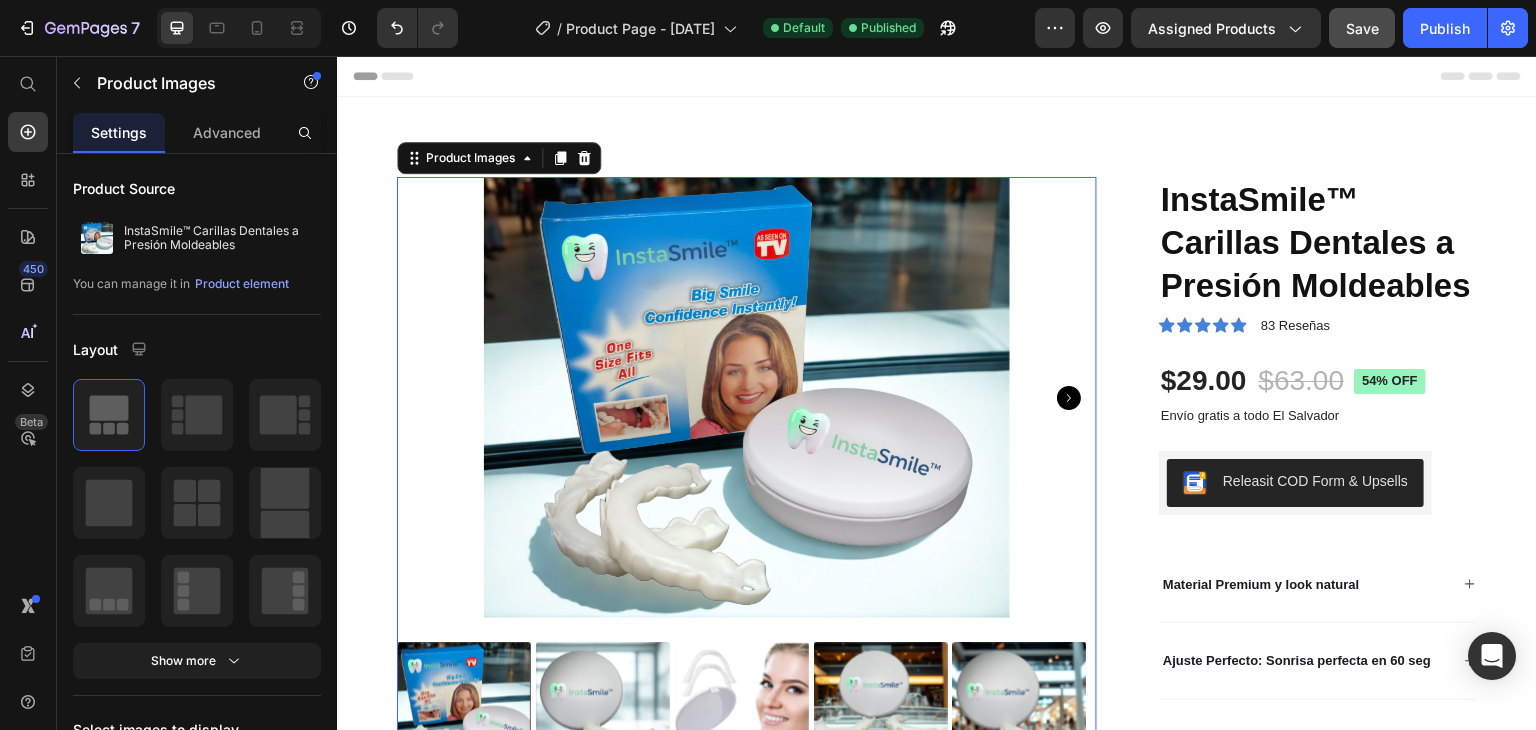 click at bounding box center (747, 397) 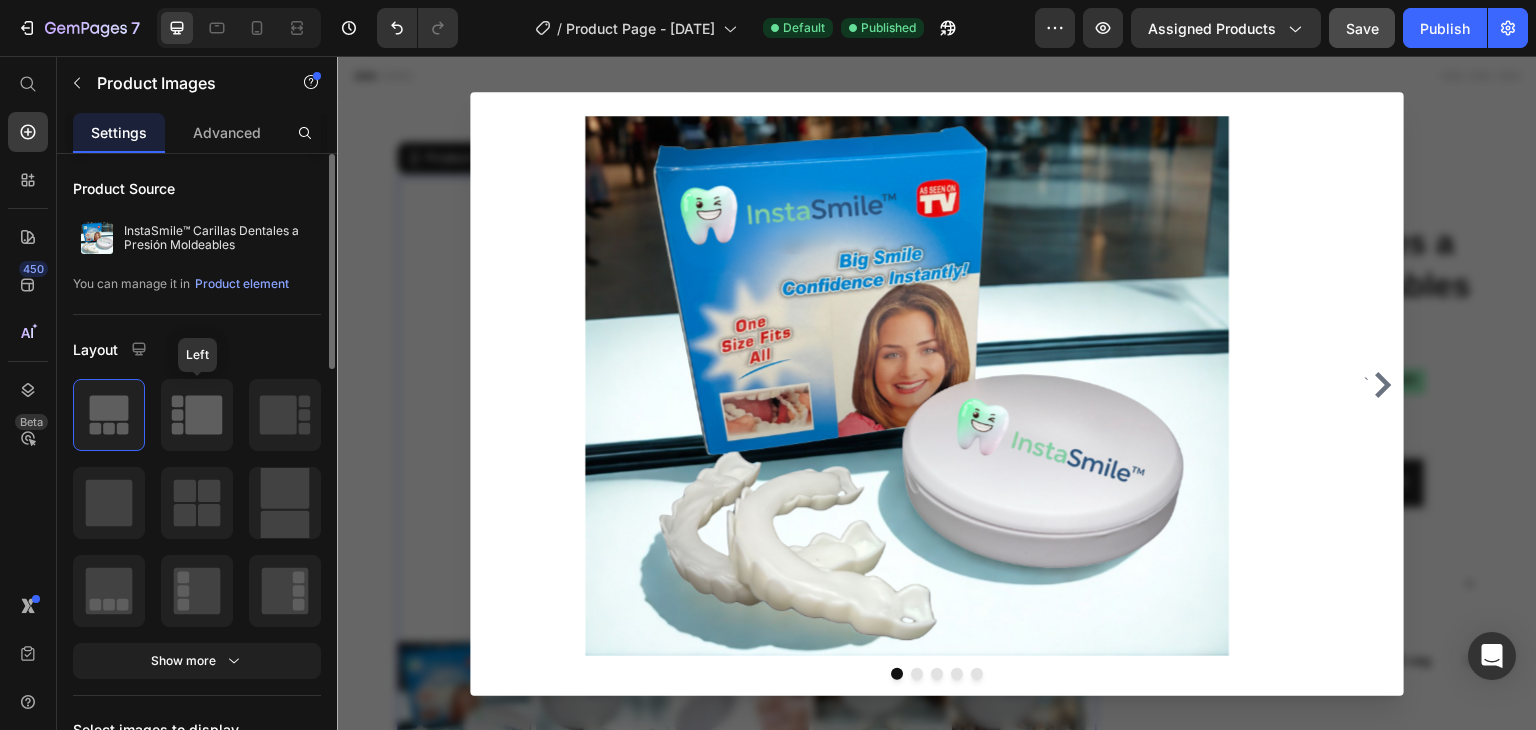 click 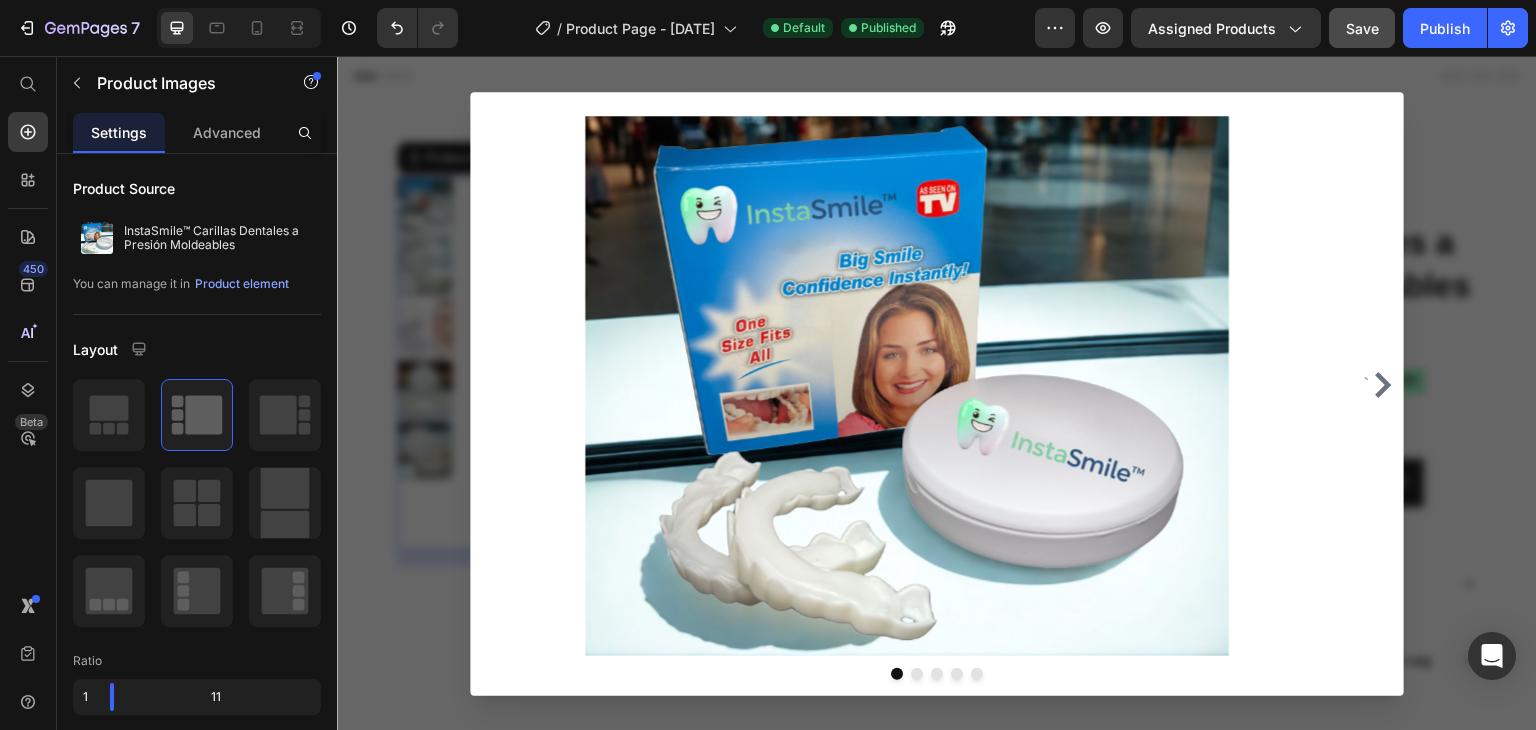 click at bounding box center [937, 393] 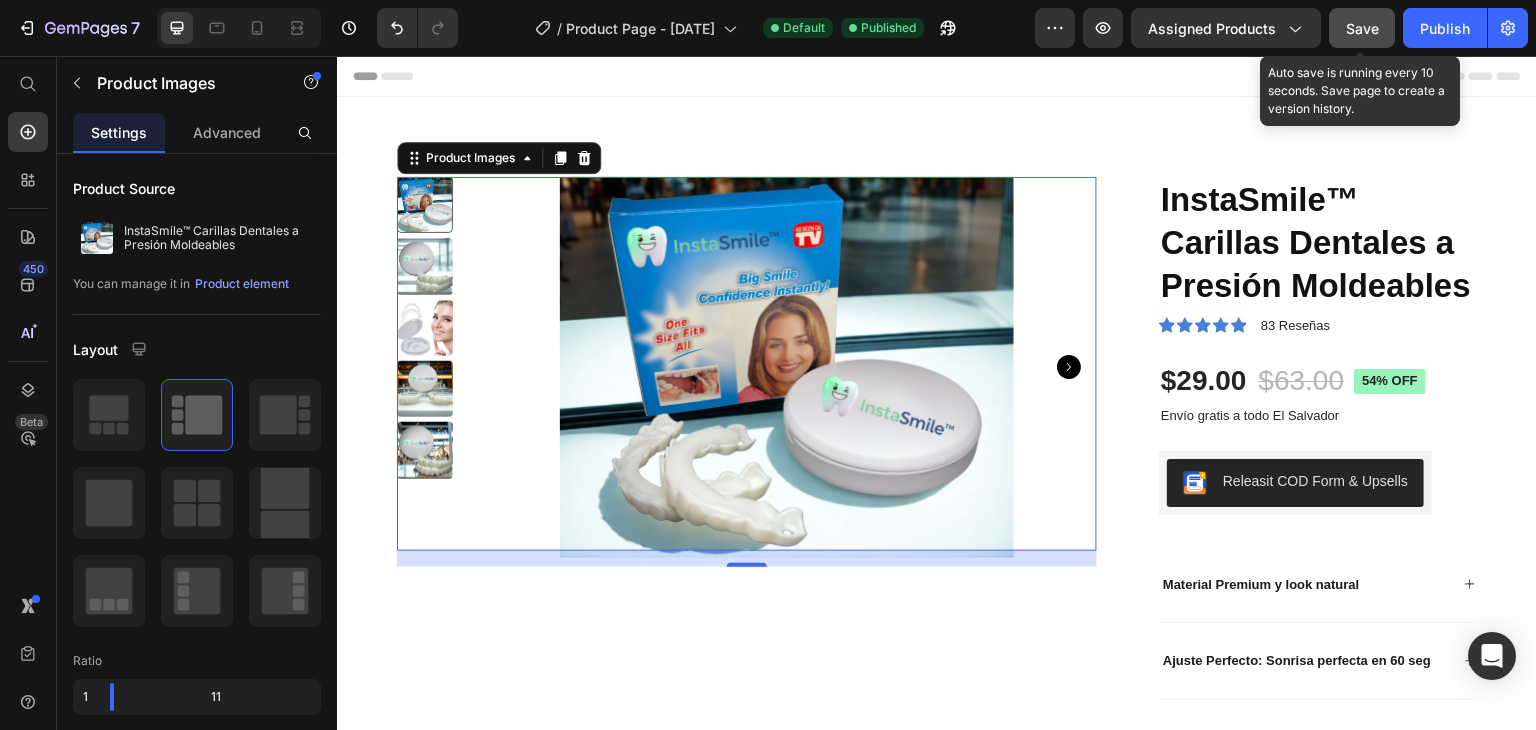 click on "Save" at bounding box center [1362, 28] 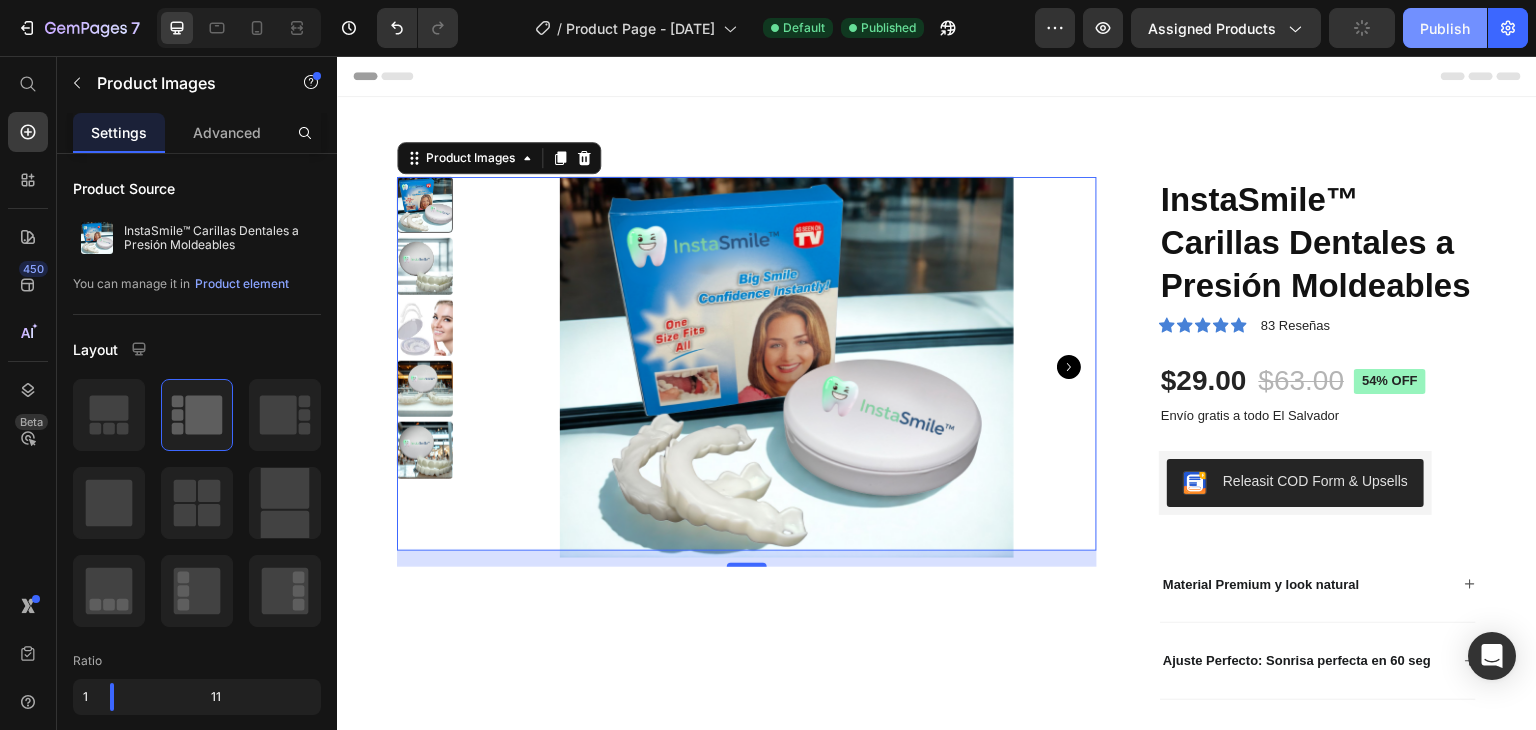 click on "Publish" 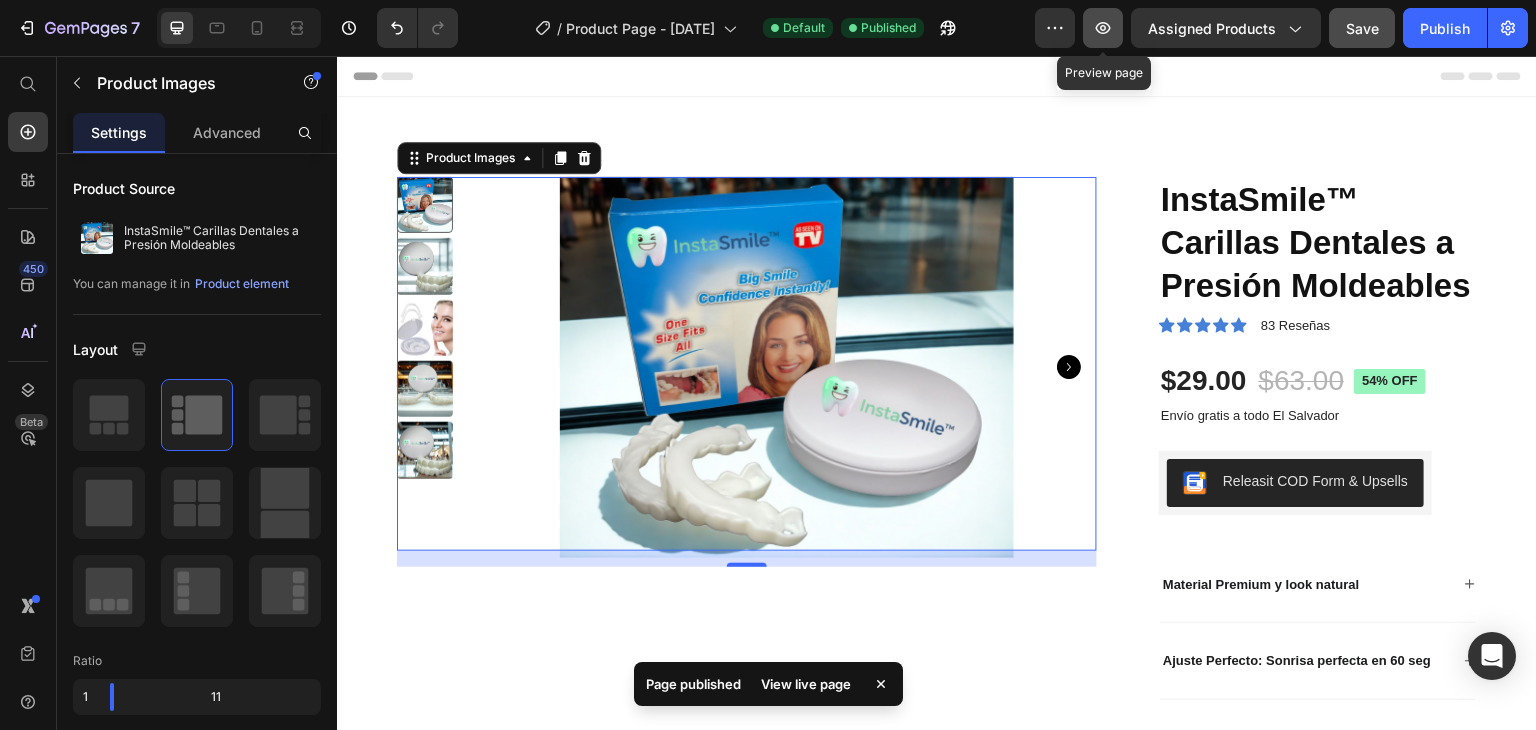 click 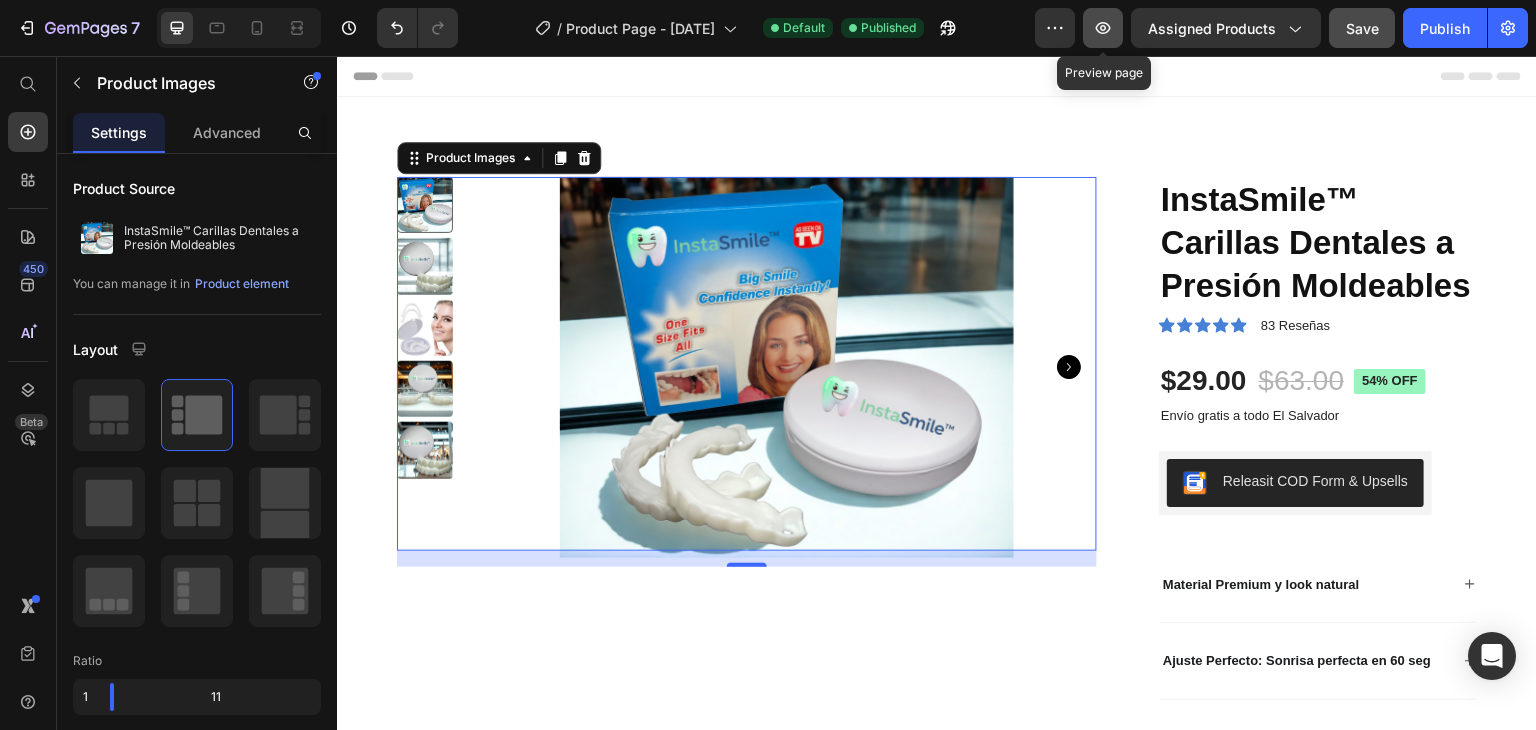 click 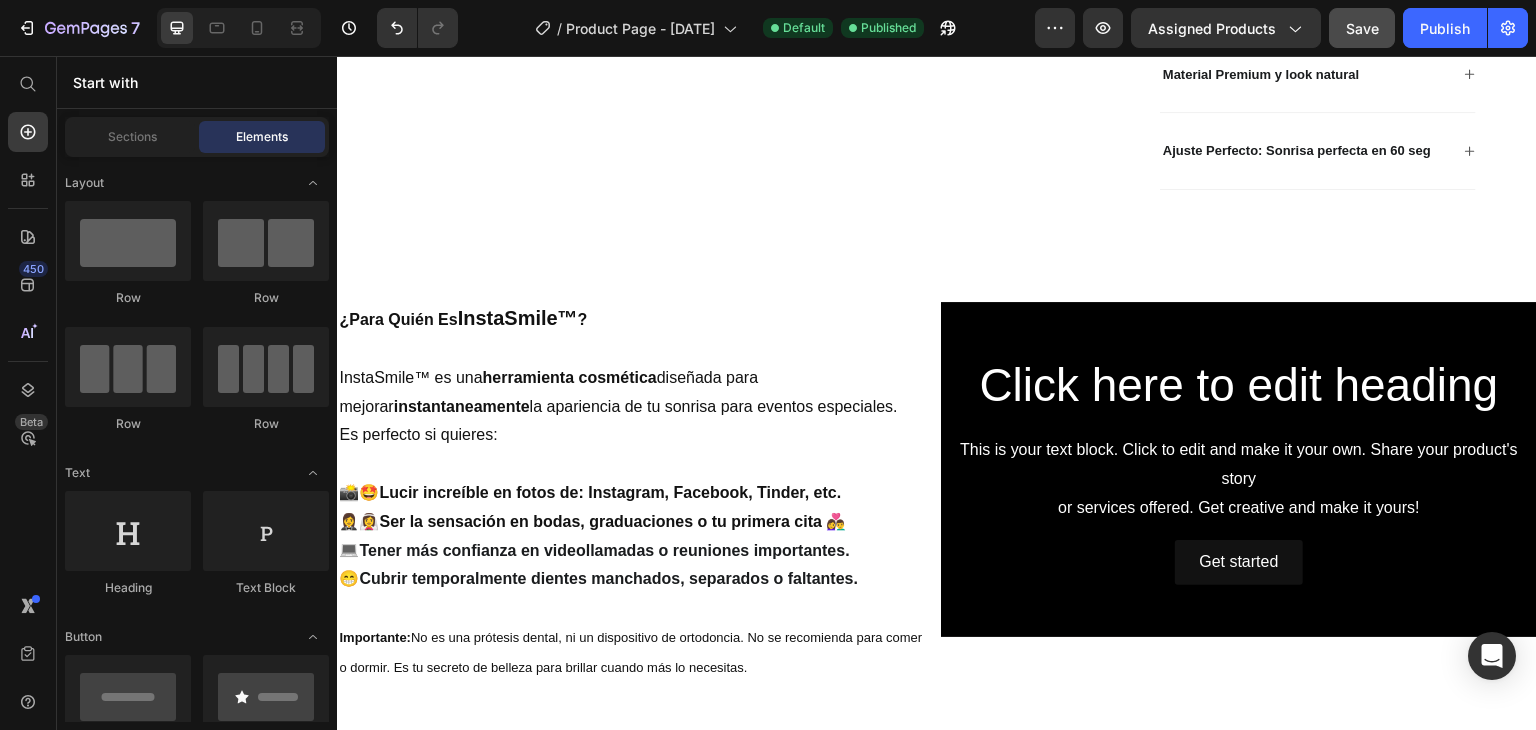 scroll, scrollTop: 533, scrollLeft: 0, axis: vertical 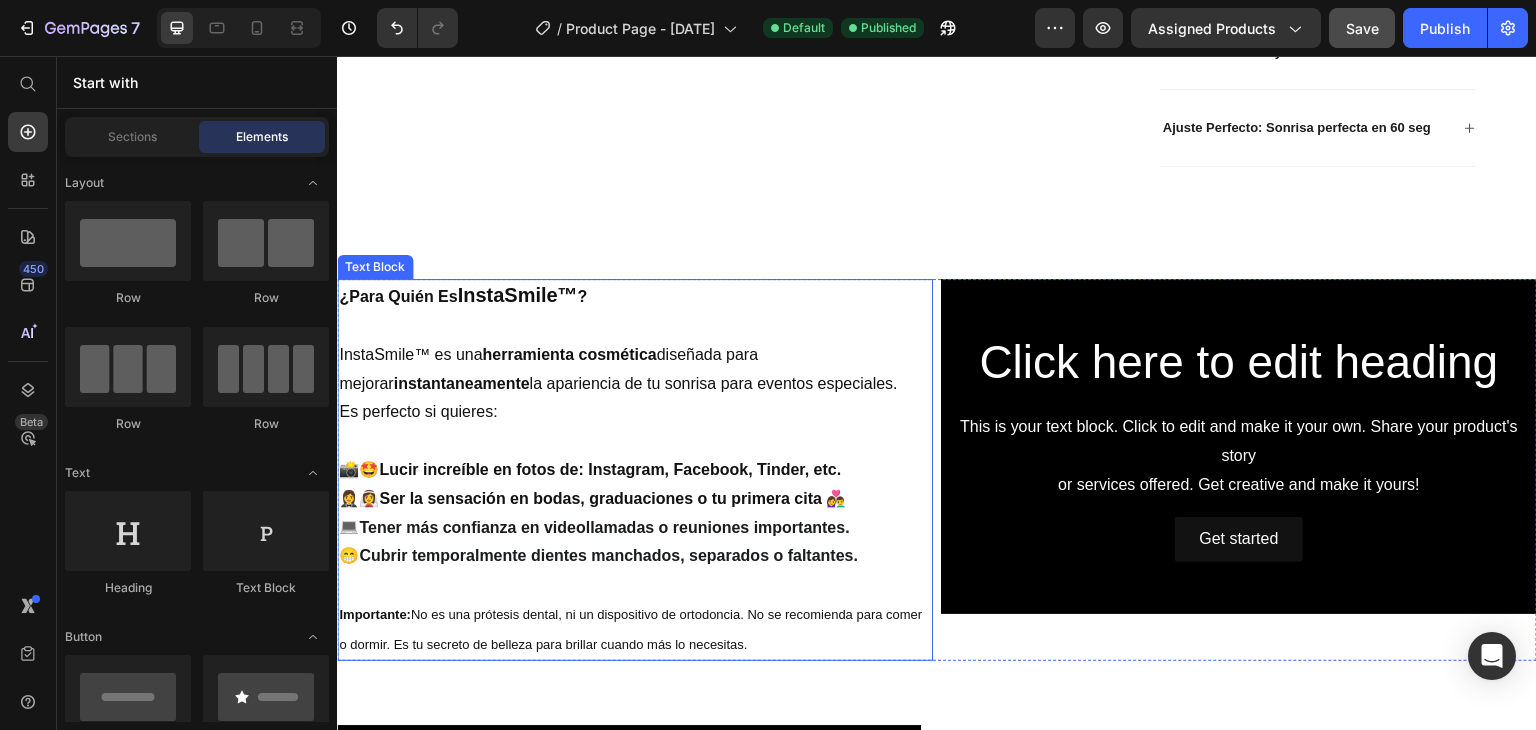 click on "¿Para Quién Es" at bounding box center (398, 296) 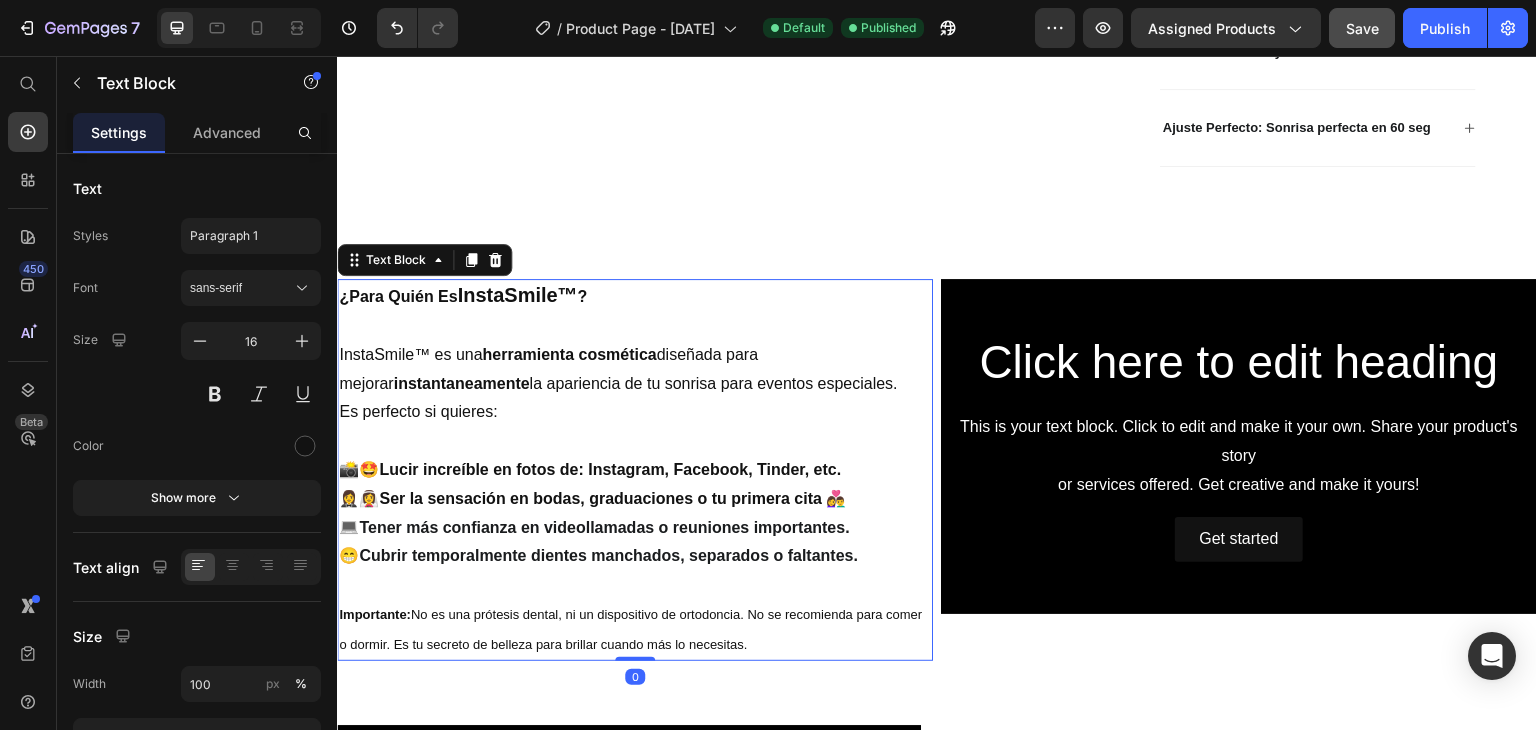 click on "¿Para Quién Es" at bounding box center [398, 296] 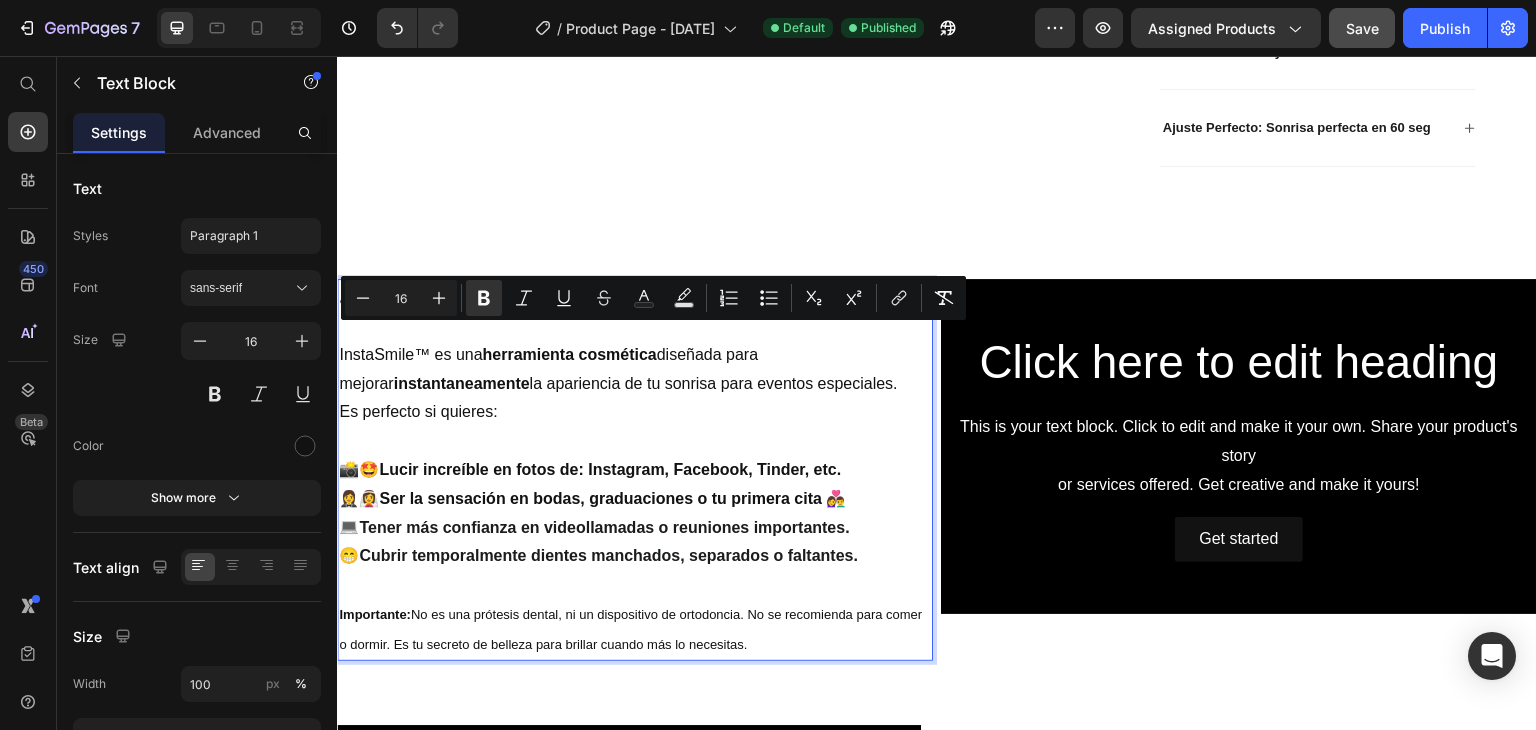 click on "¿Para Quién Es" at bounding box center (398, 296) 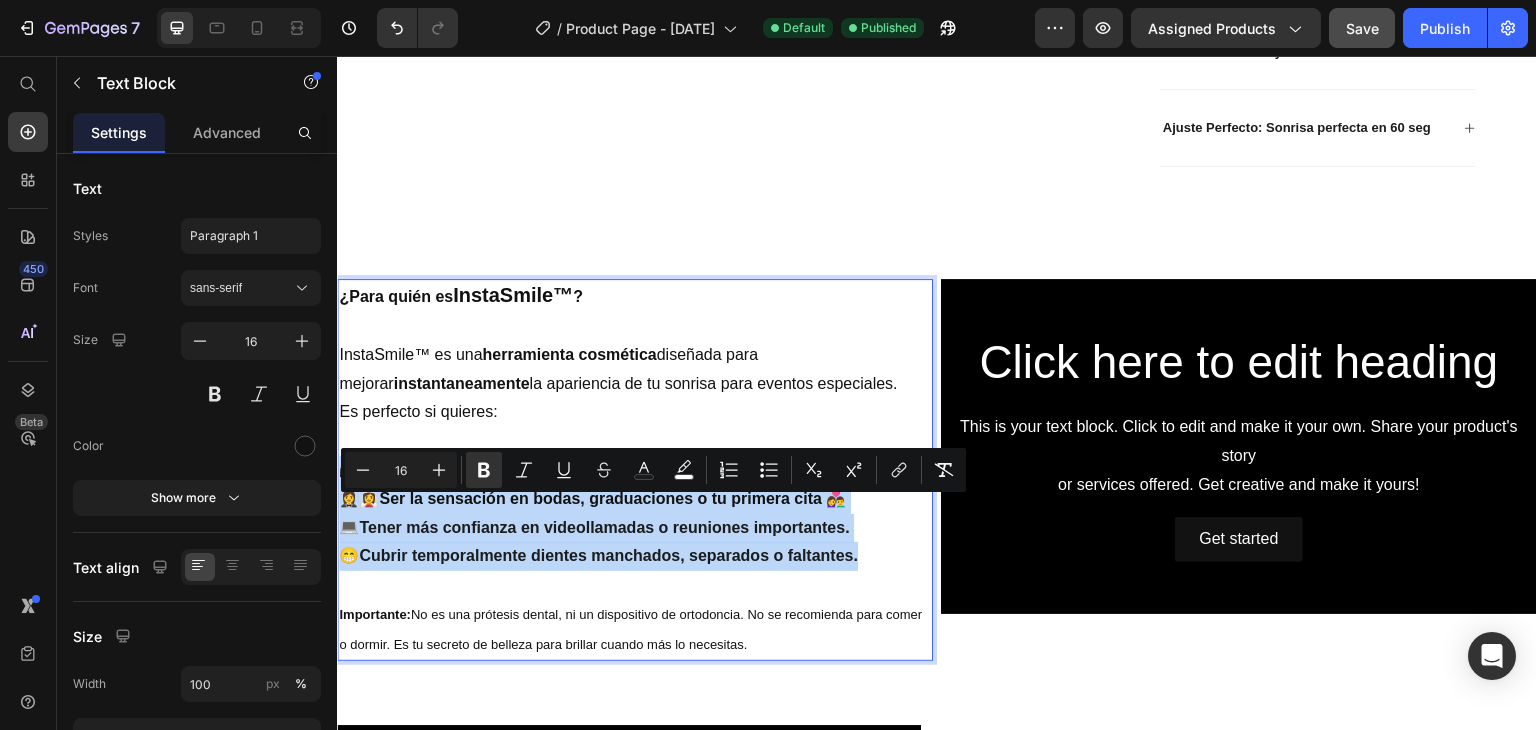 drag, startPoint x: 868, startPoint y: 599, endPoint x: 327, endPoint y: 518, distance: 547.03015 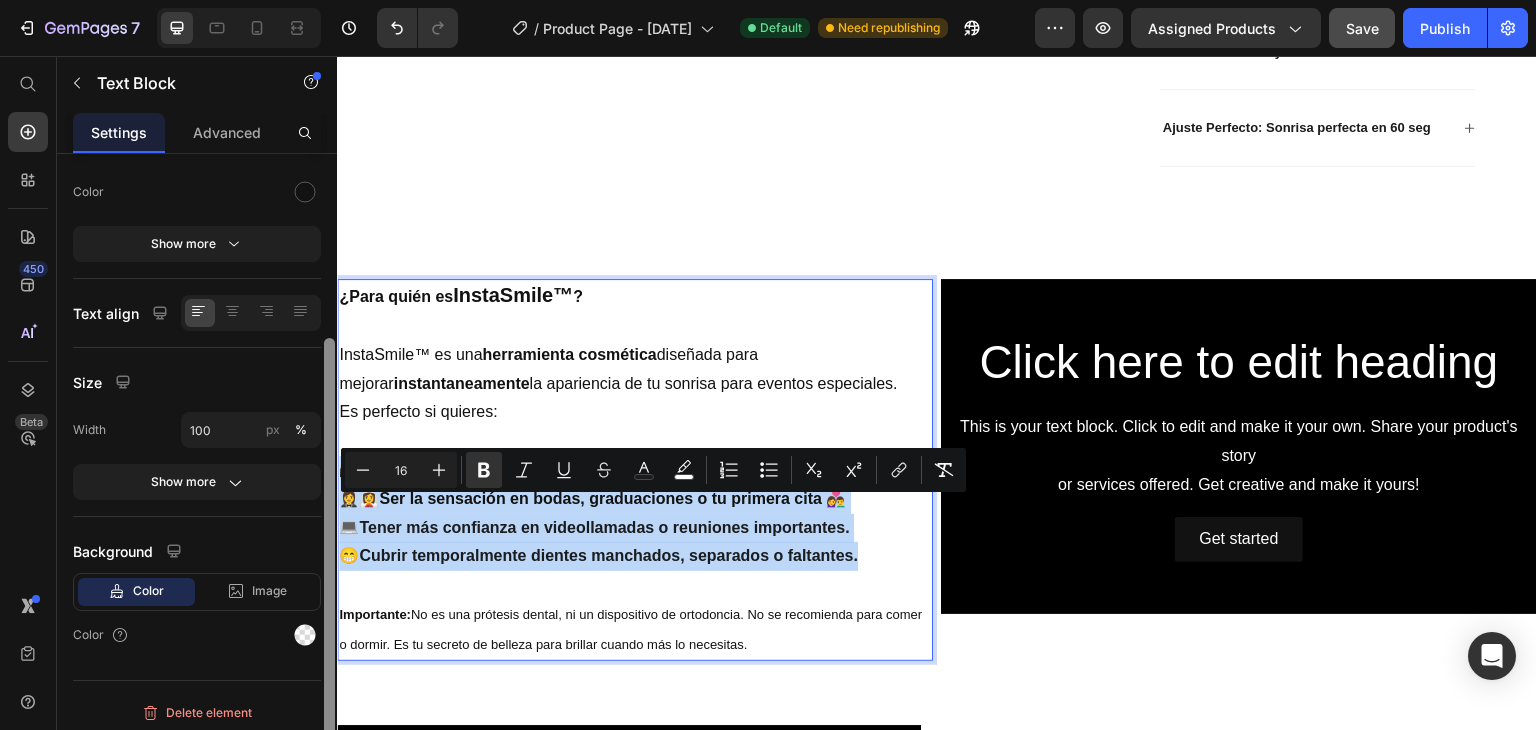 scroll, scrollTop: 260, scrollLeft: 0, axis: vertical 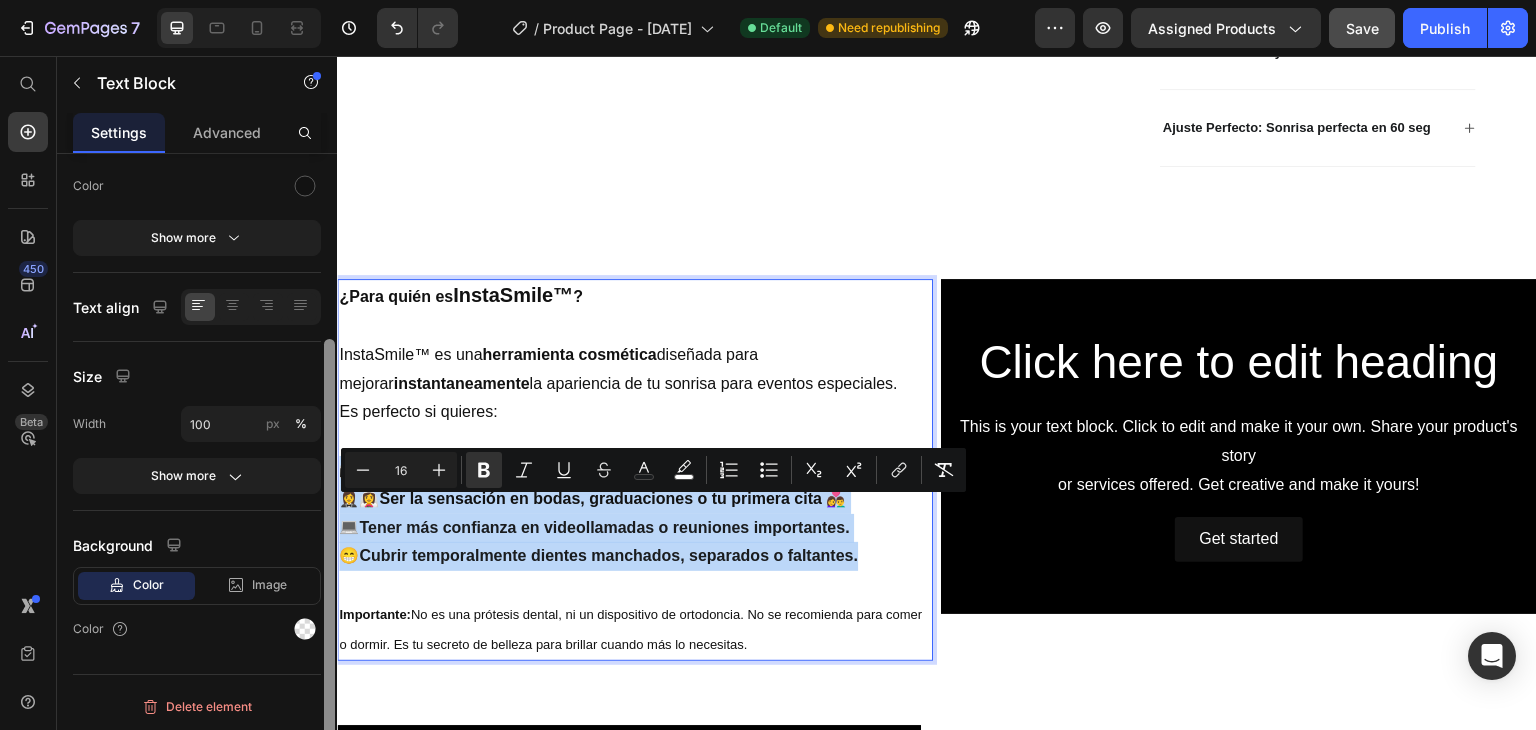 drag, startPoint x: 327, startPoint y: 316, endPoint x: 336, endPoint y: 521, distance: 205.19746 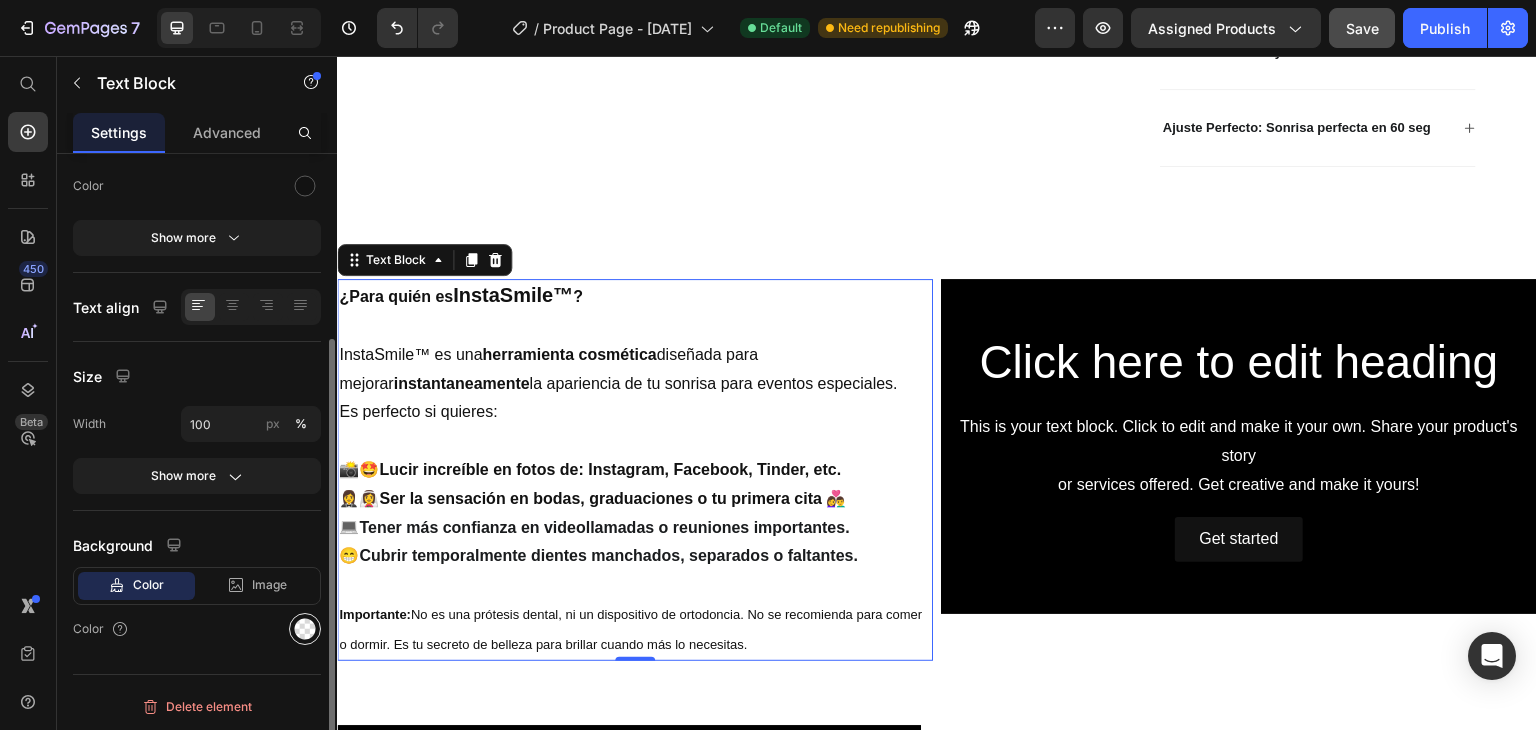 click at bounding box center (305, 629) 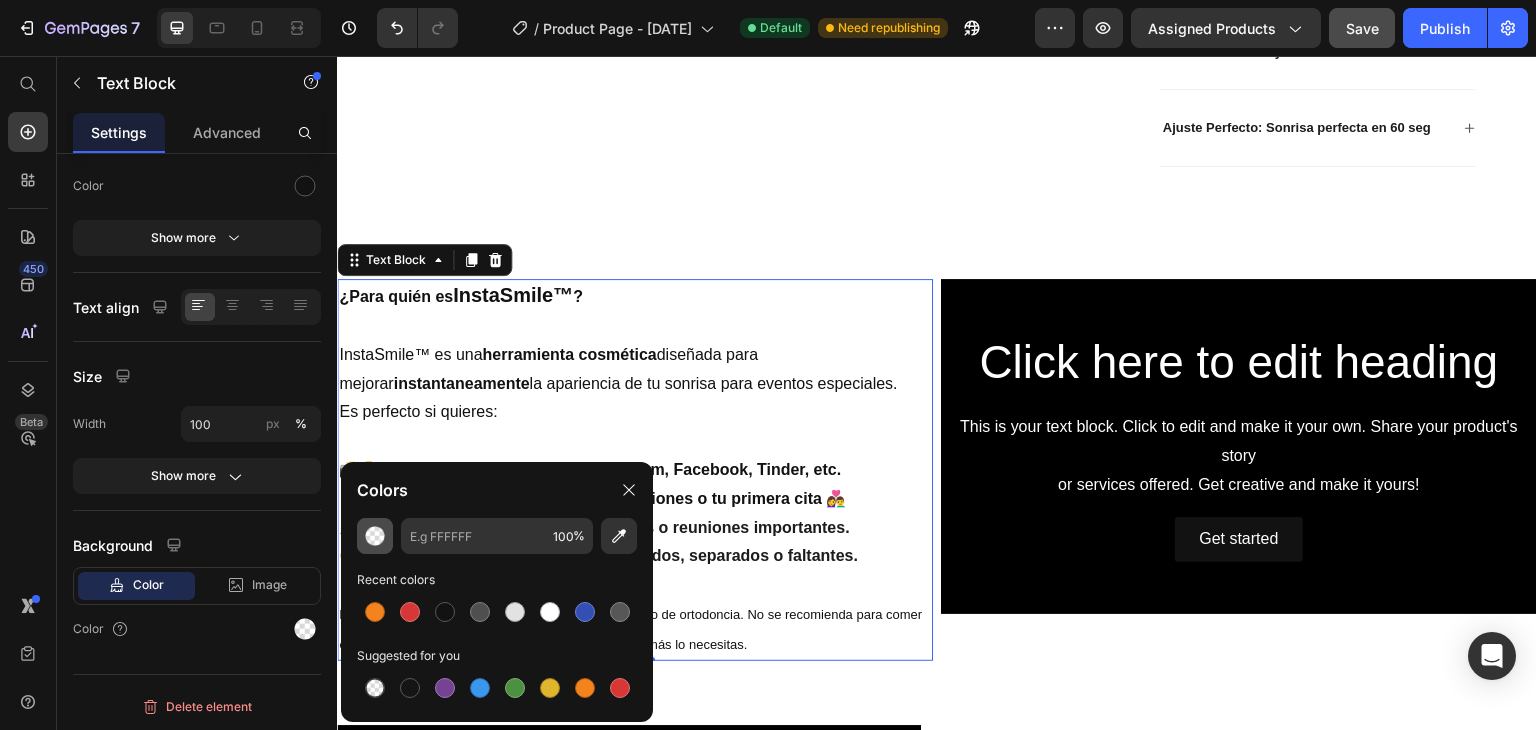 click at bounding box center [375, 536] 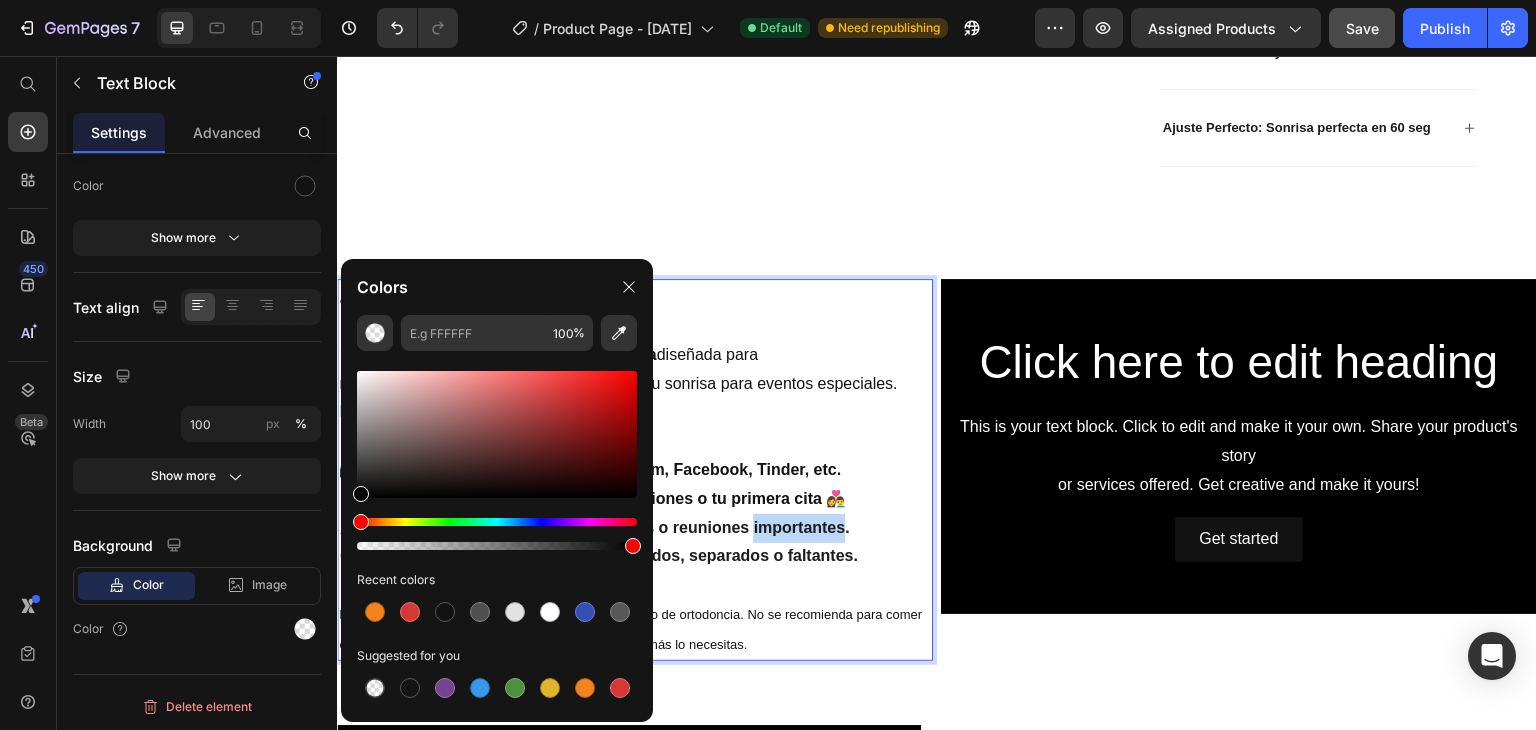 click on "💻Tener más confianza en videollamadas o reuniones importantes." at bounding box center (594, 527) 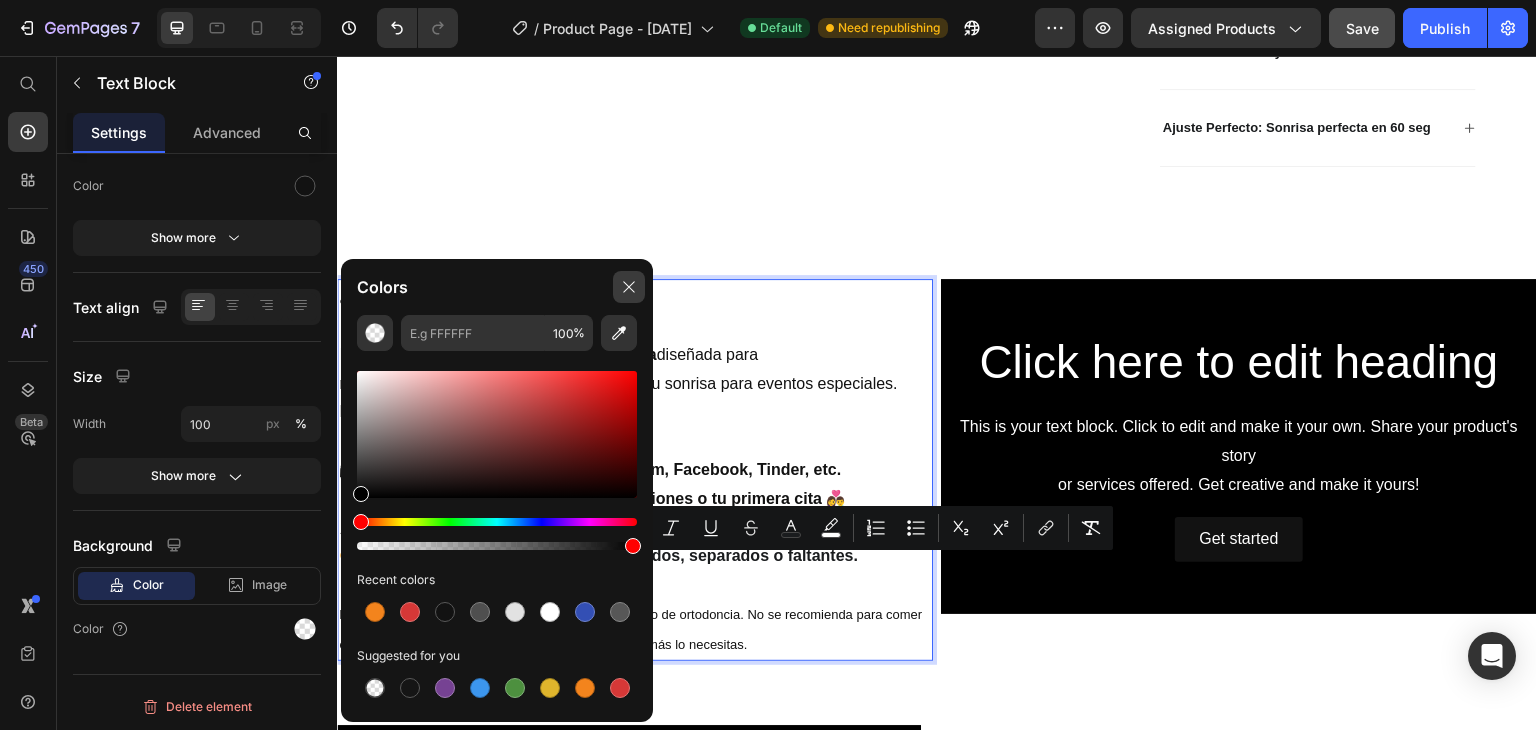 click at bounding box center (629, 287) 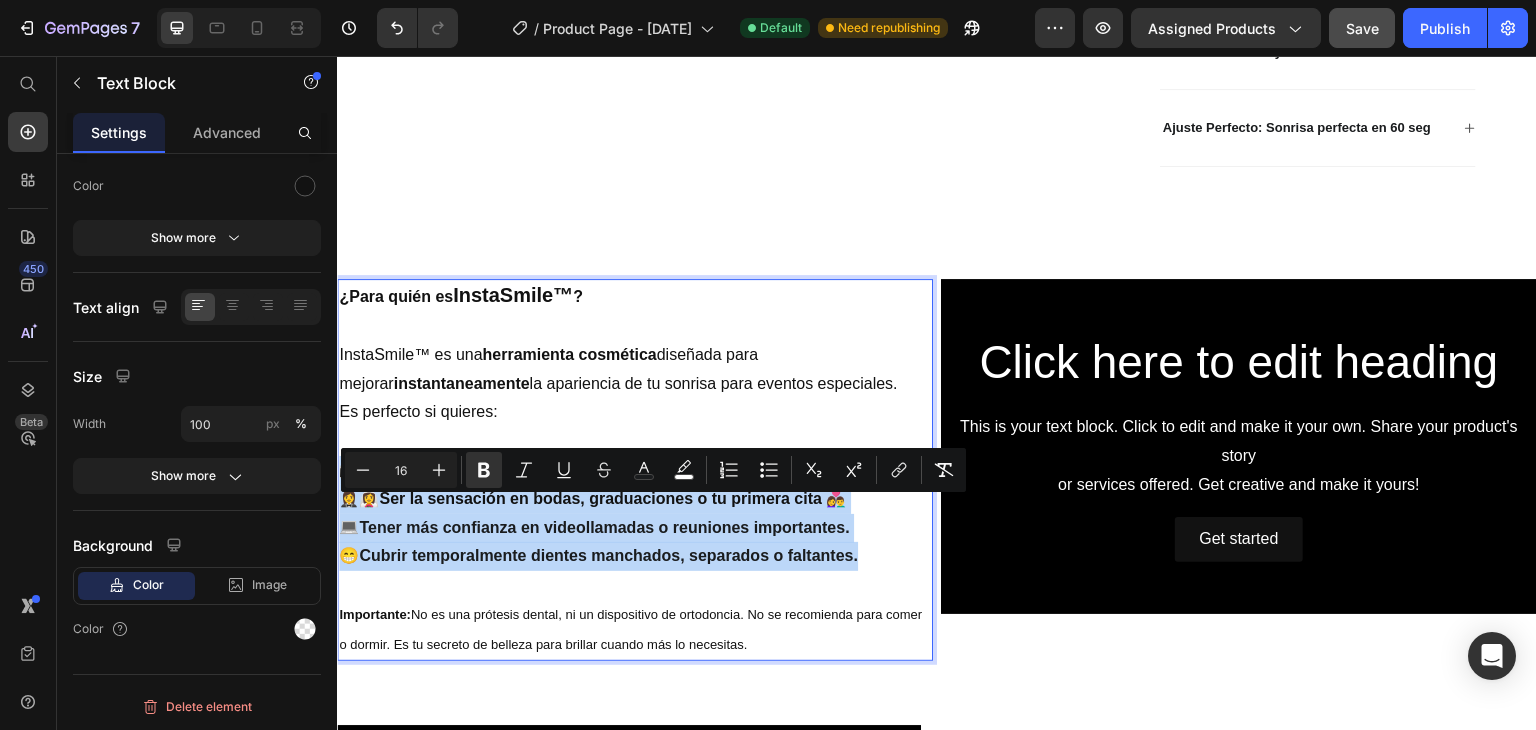 drag, startPoint x: 870, startPoint y: 597, endPoint x: 340, endPoint y: 512, distance: 536.77277 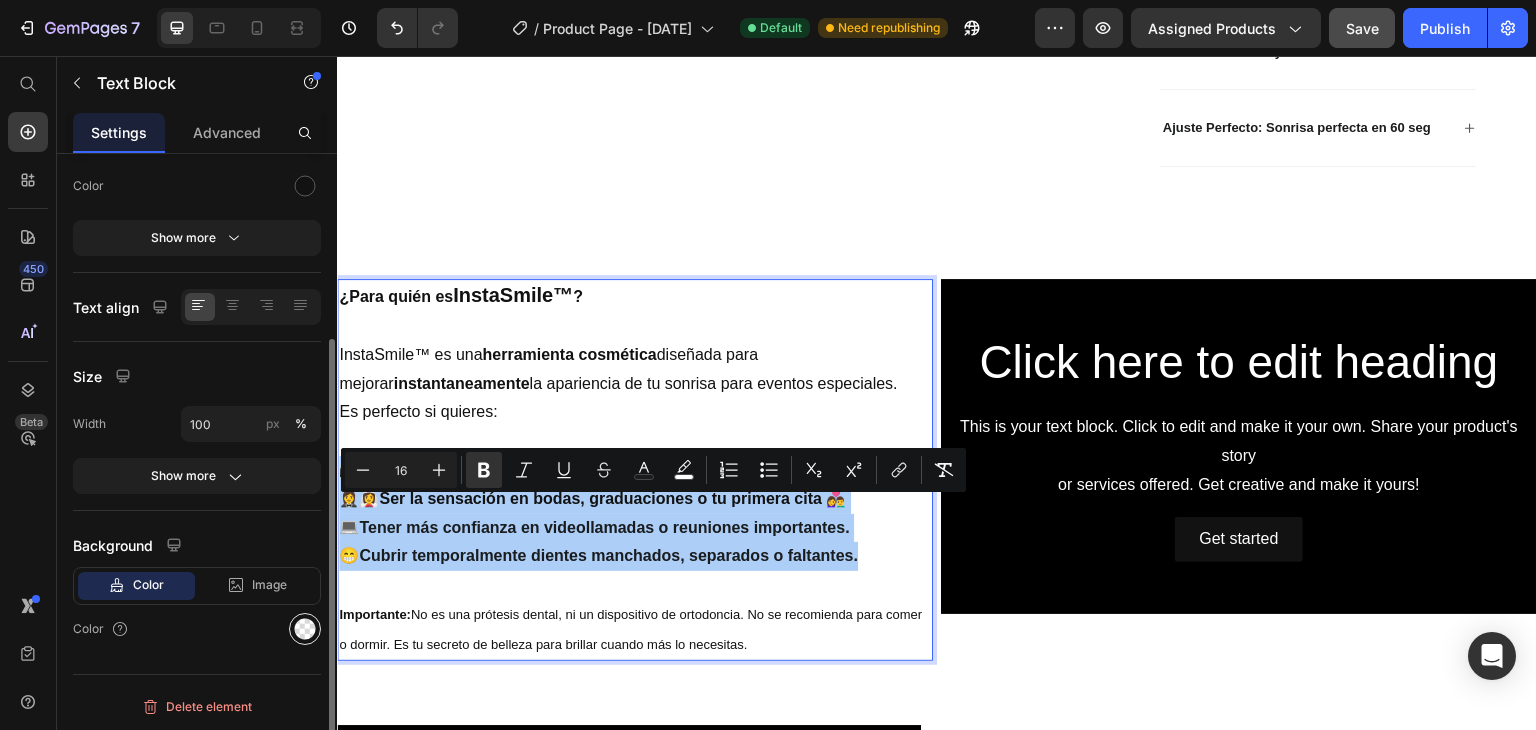 click at bounding box center (305, 629) 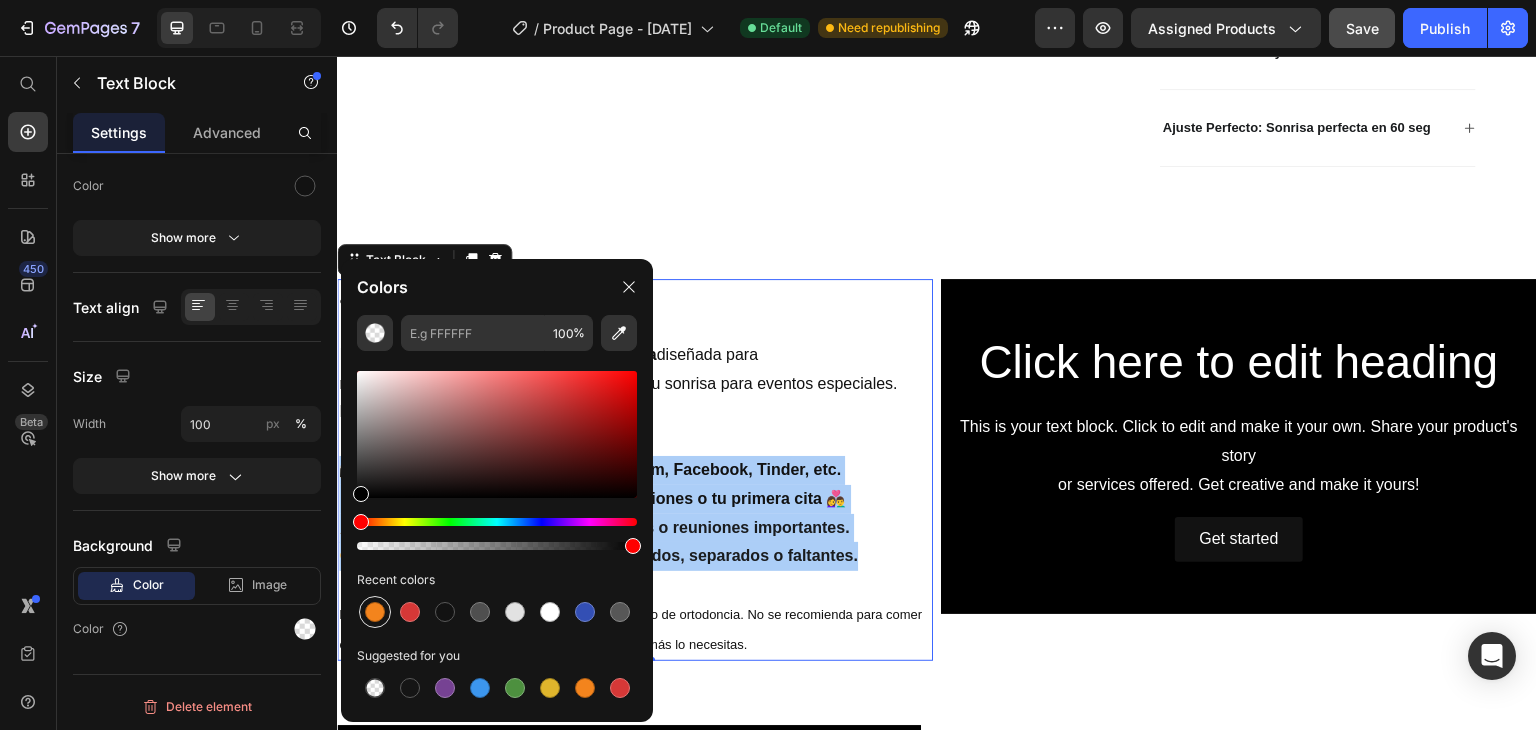 click at bounding box center (375, 612) 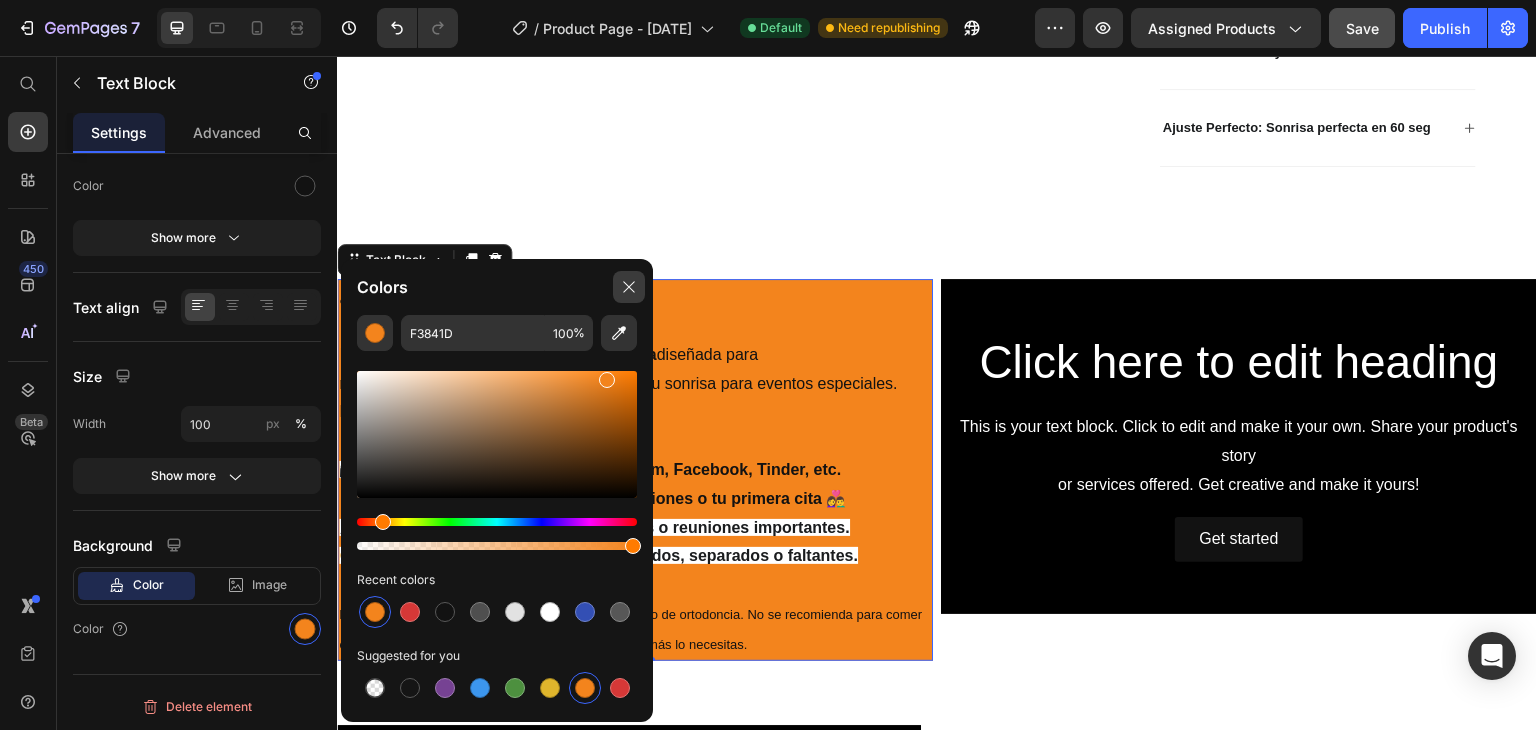 click 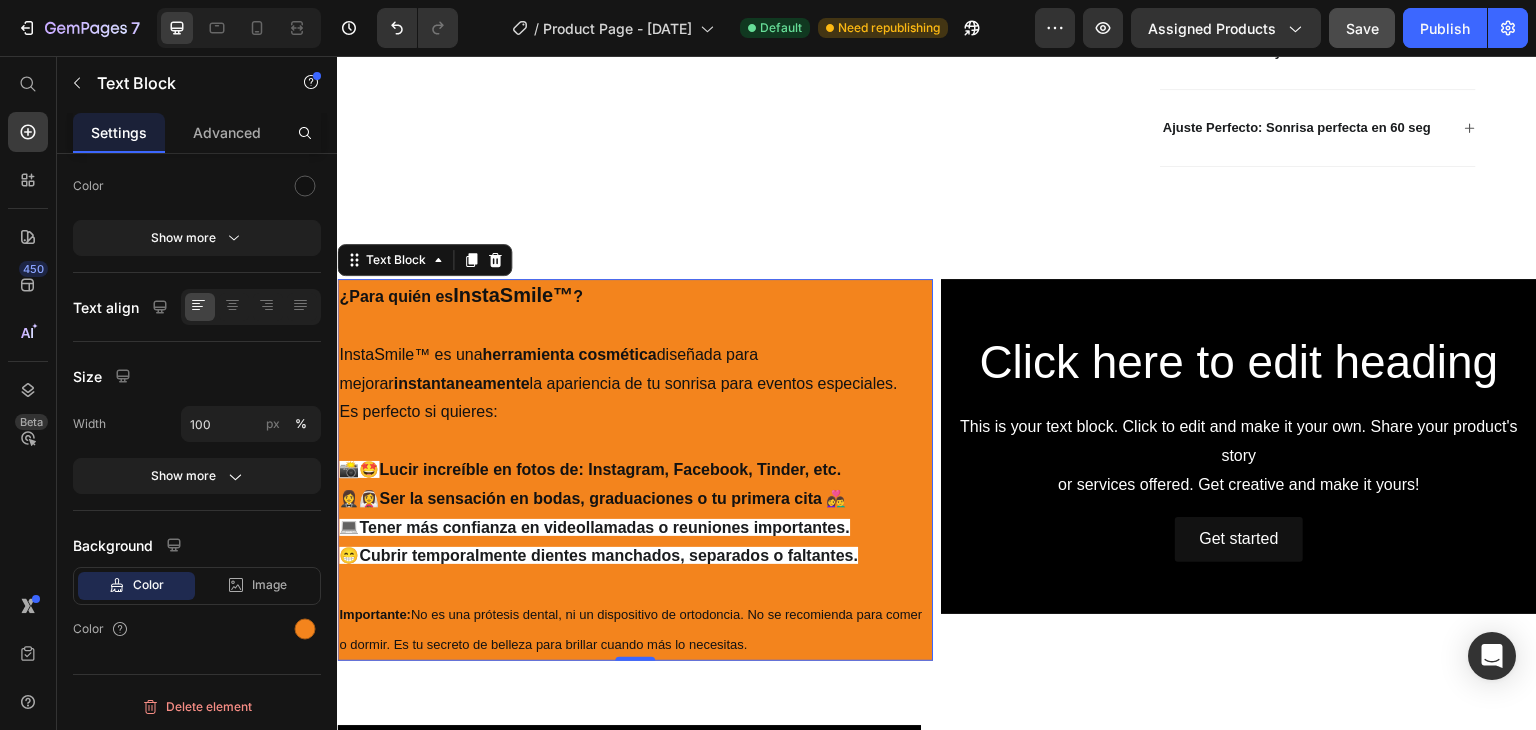 click on "😁Cubrir temporalmente dientes manchados, separados o faltantes." at bounding box center [598, 555] 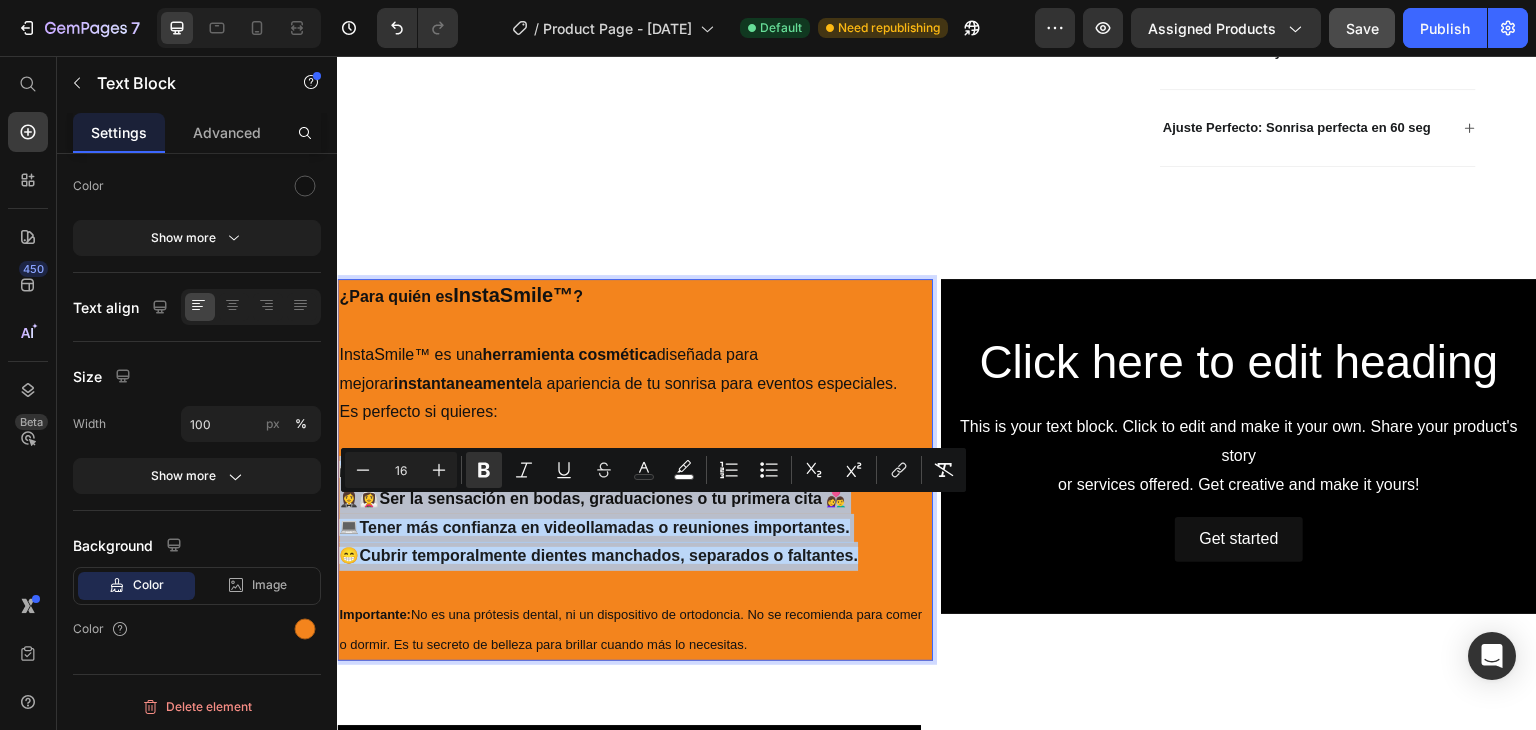 drag, startPoint x: 866, startPoint y: 599, endPoint x: 337, endPoint y: 514, distance: 535.7854 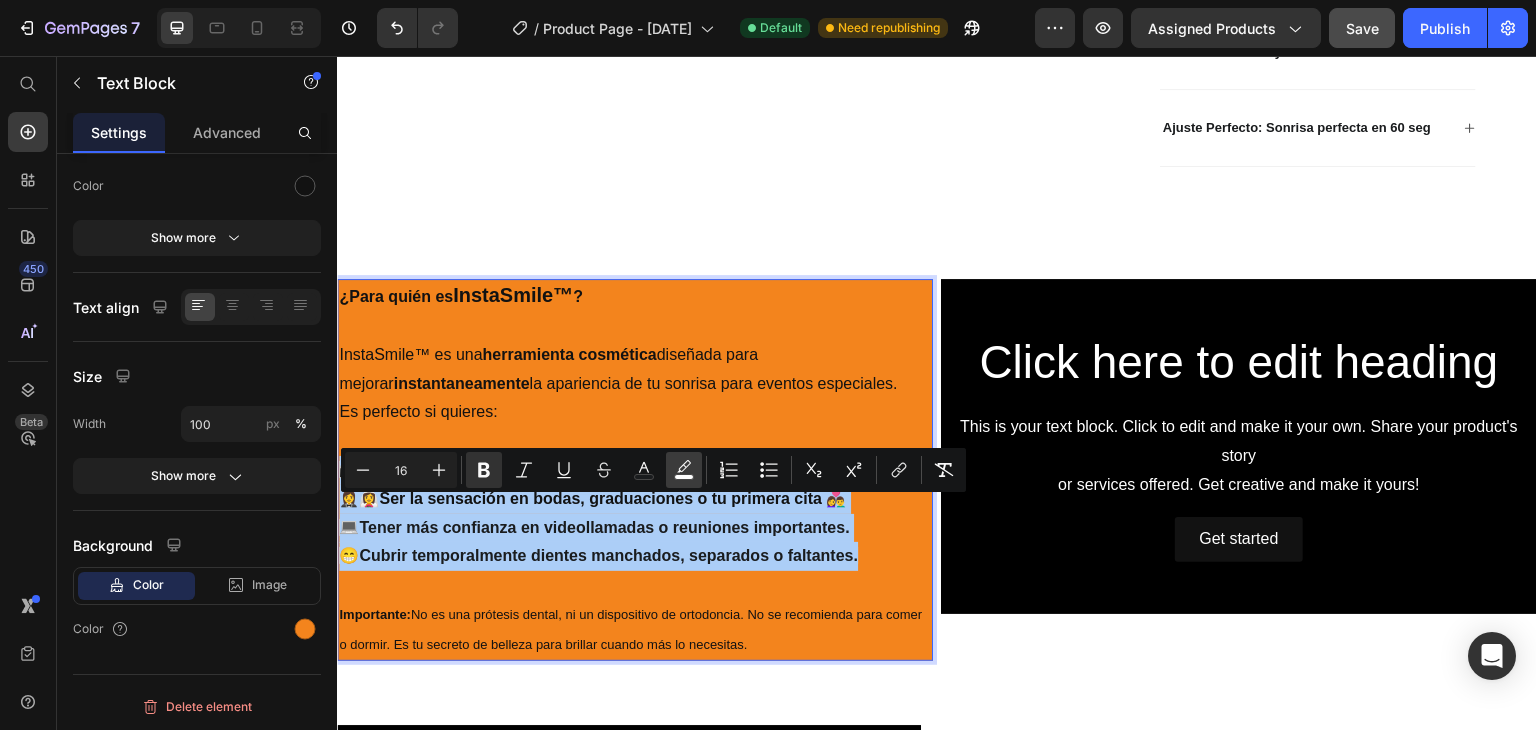 click 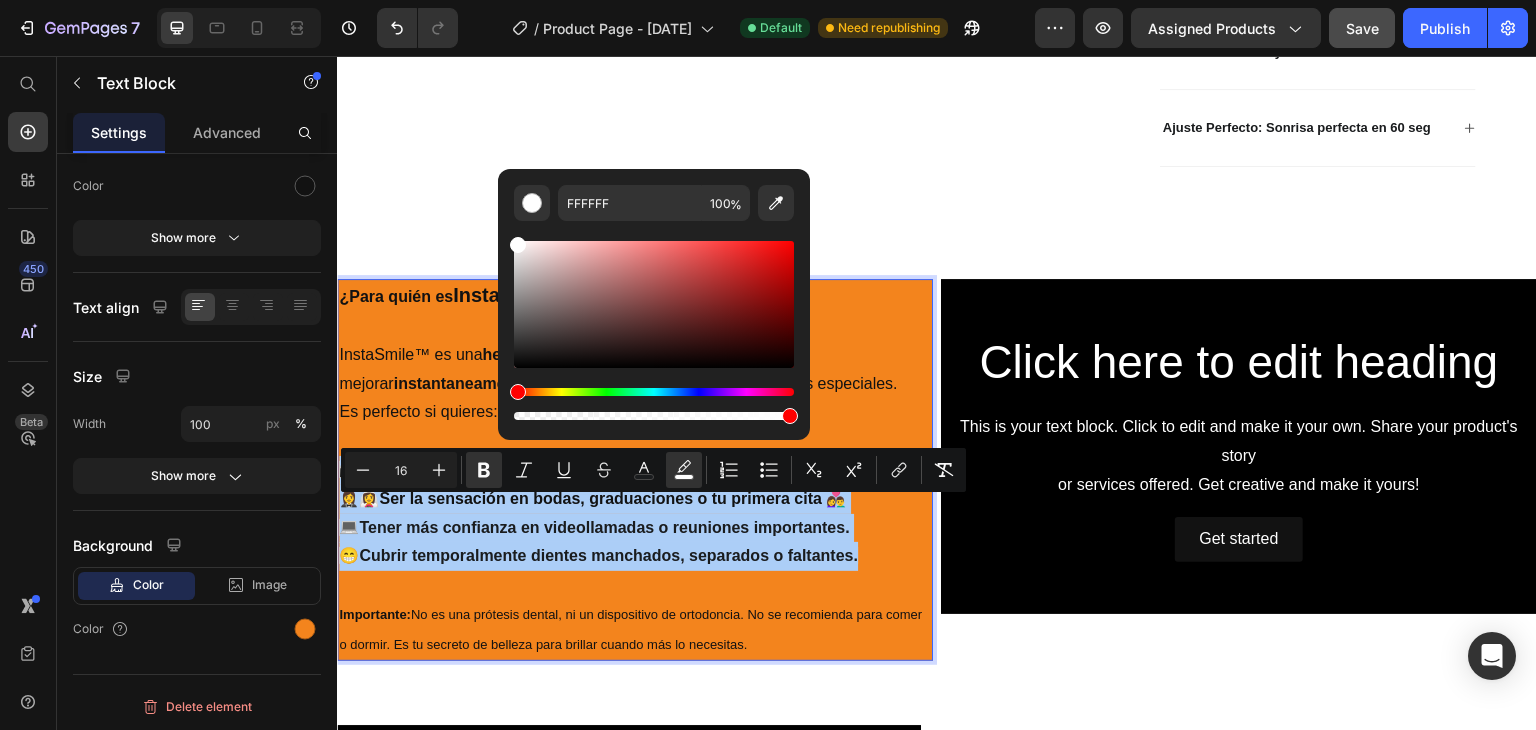 click at bounding box center [654, 416] 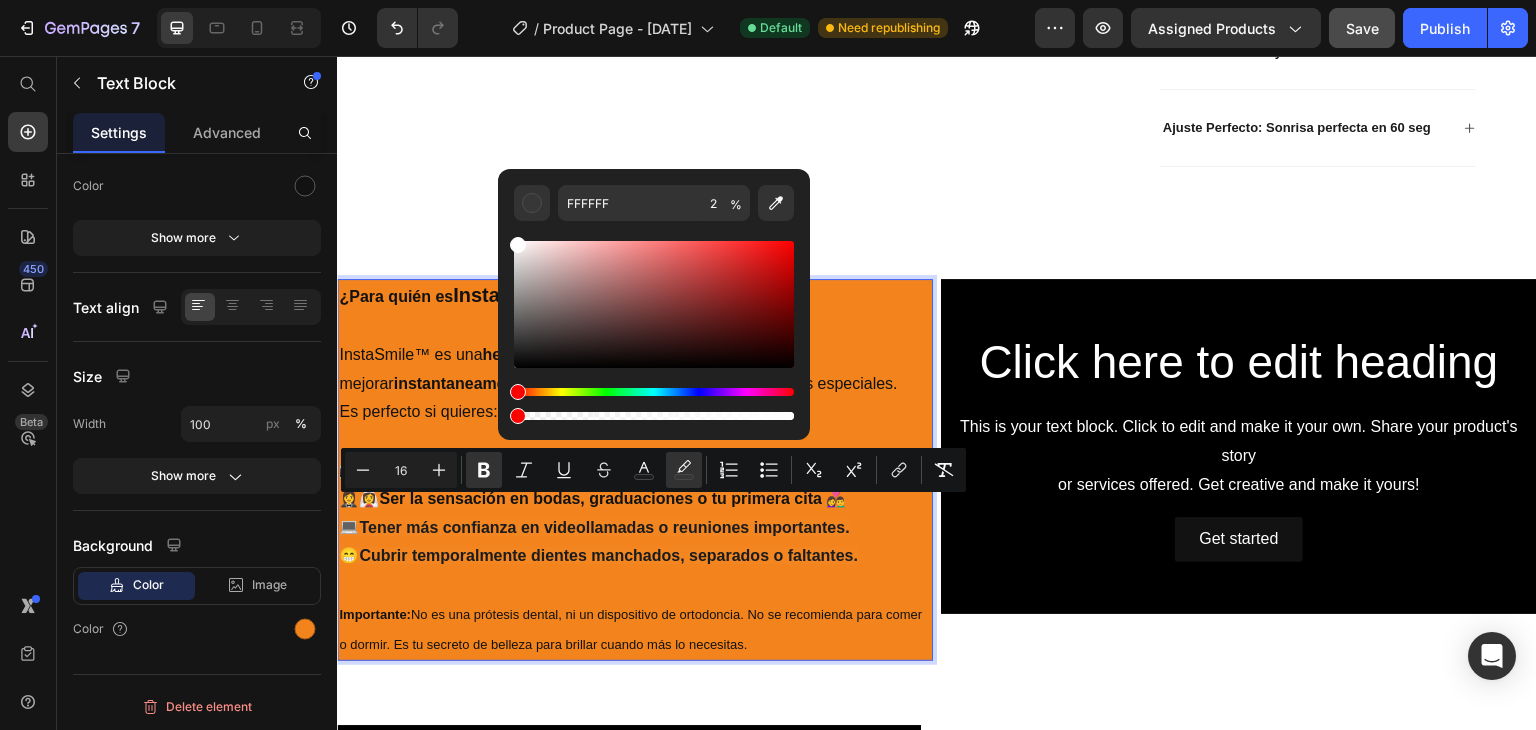 drag, startPoint x: 520, startPoint y: 416, endPoint x: 509, endPoint y: 416, distance: 11 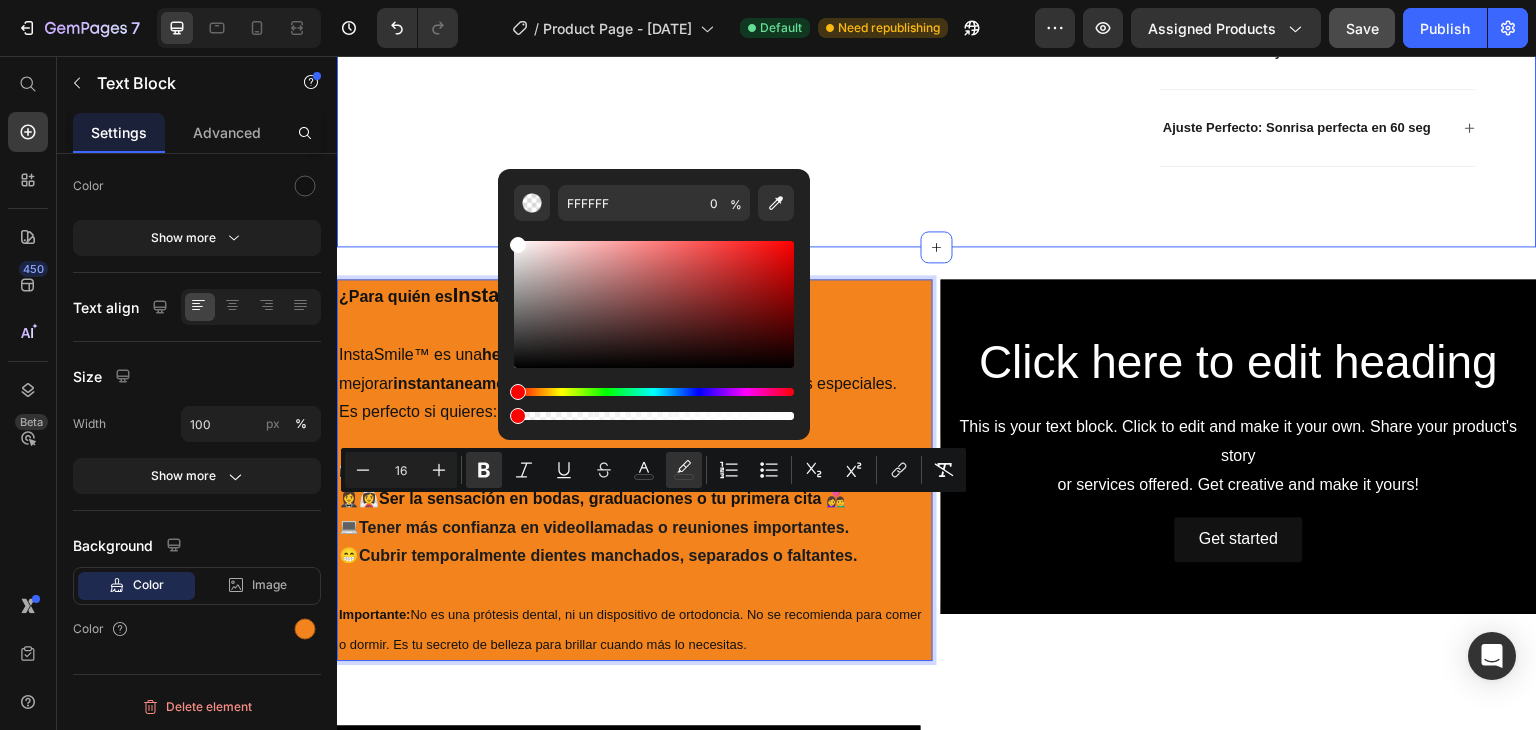 click on "Product Images InstaSmile™ Carillas Dentales a Presión Moldeables Product Title Icon Icon Icon Icon Icon Icon List 83 Reseñas Text Block Row $29.00 Product Price $63.00 Product Price 54% off Product Badge Row Envío gratis a todo El Salvador Text Block 1 Product Quantity Row Releasit COD Form & Upsells Releasit COD Form & Upsells Row
Material Premium y look natural
Ajuste Perfecto: Sonrisa perfecta en 60 seg Accordion Row Product Section 1" at bounding box center [937, -95] 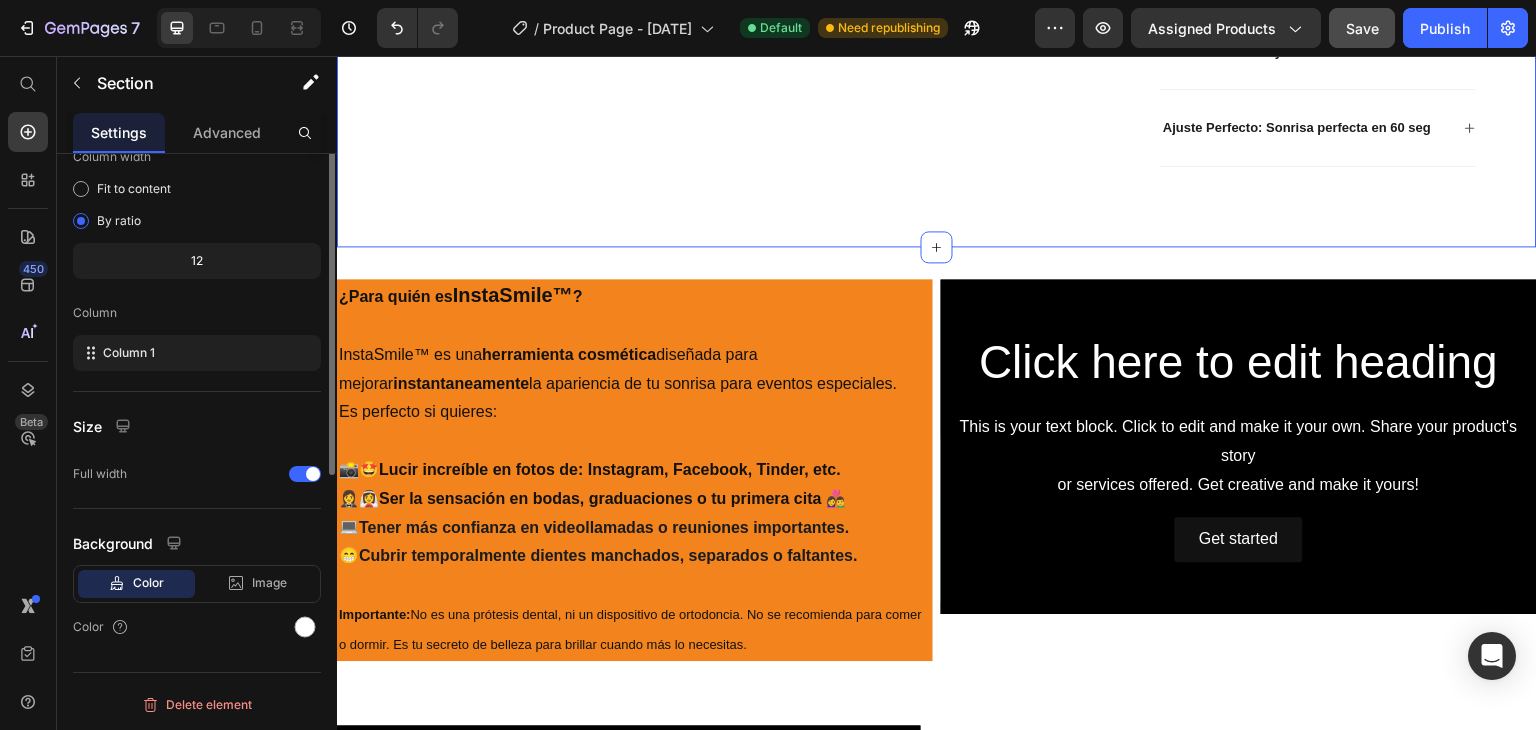 scroll, scrollTop: 0, scrollLeft: 0, axis: both 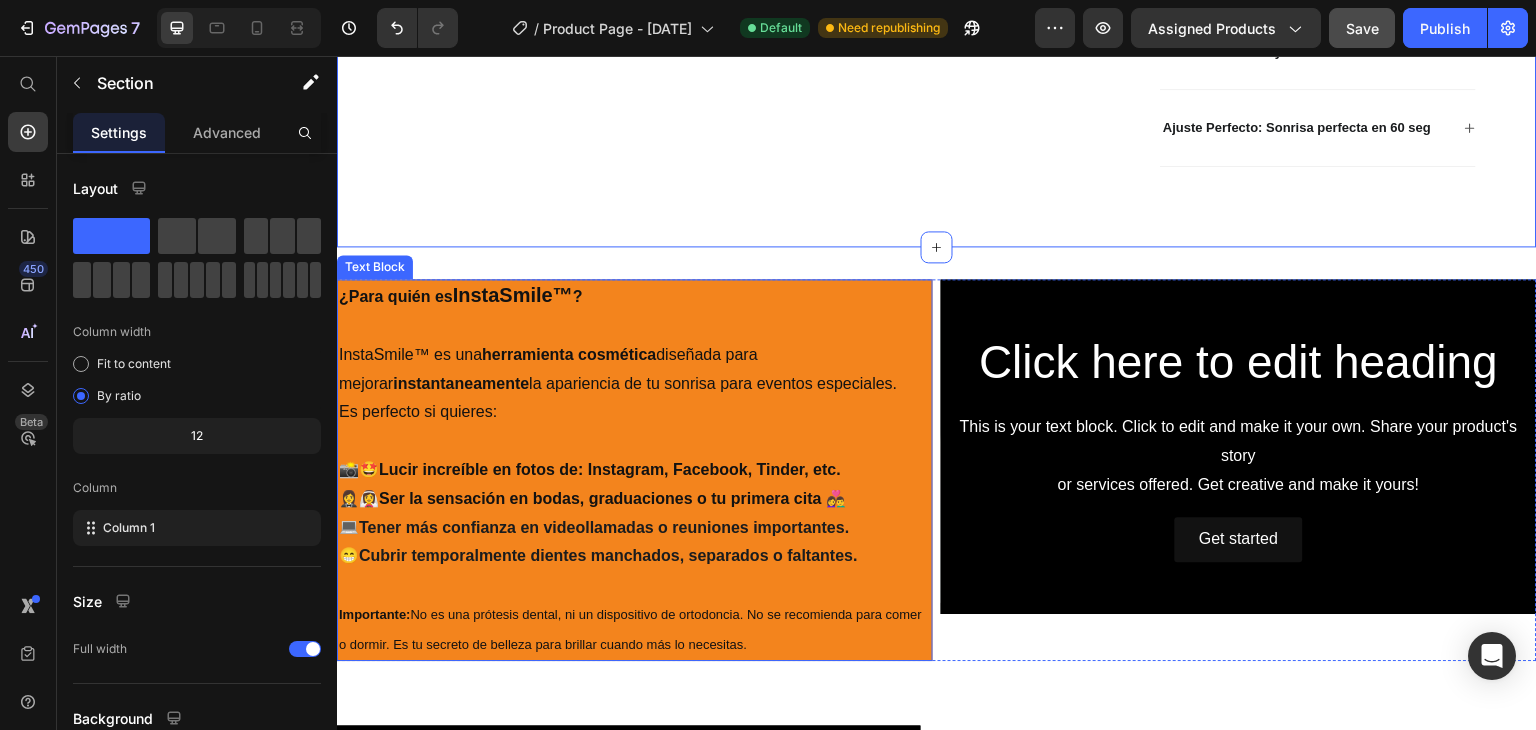 click on "🤵‍♀️👰‍♀️Ser la sensación en bodas, graduaciones o tu primera cita 👩‍❤️‍👨" at bounding box center (592, 498) 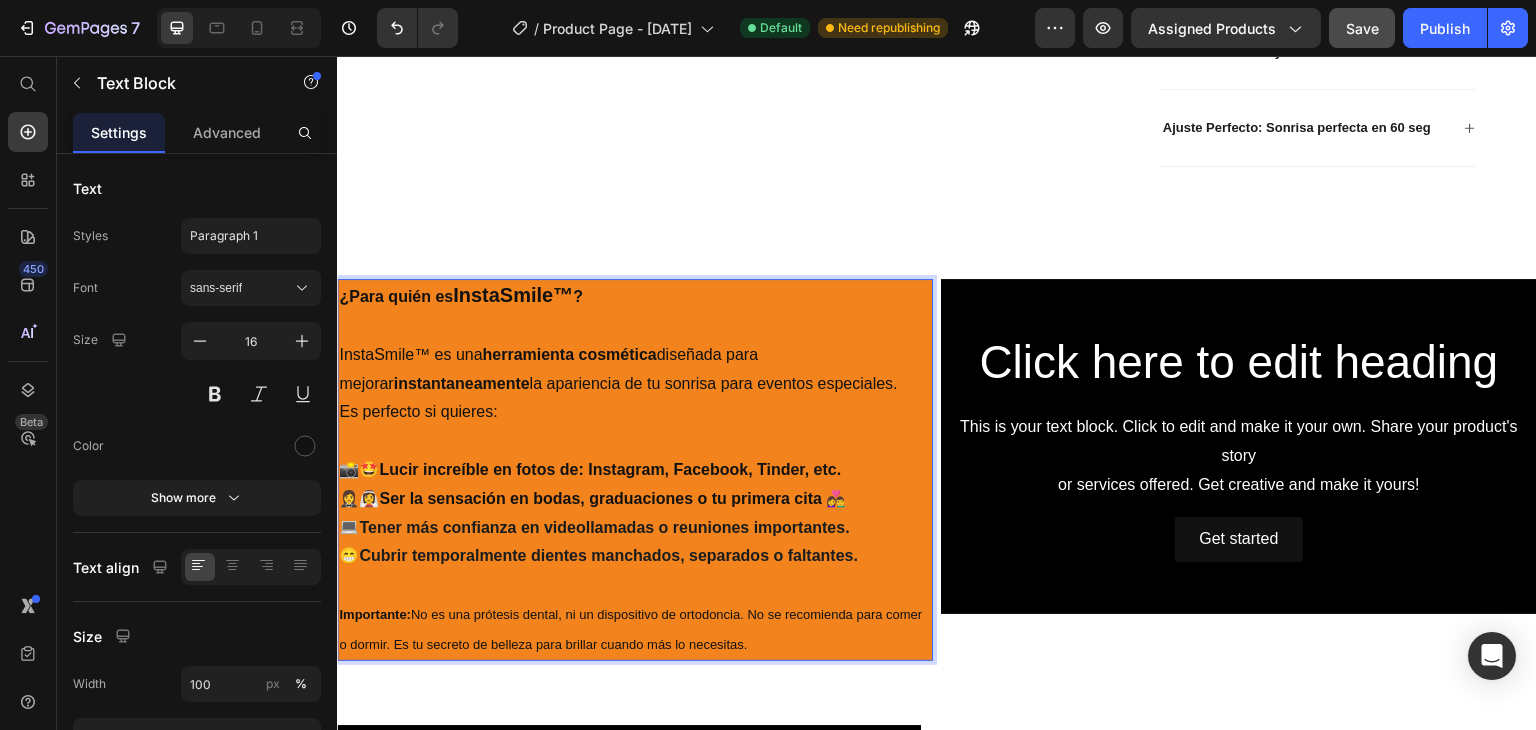 click on "🤵‍♀️👰‍♀️Ser la sensación en bodas, graduaciones o tu primera cita 👩‍❤️‍👨" at bounding box center [592, 498] 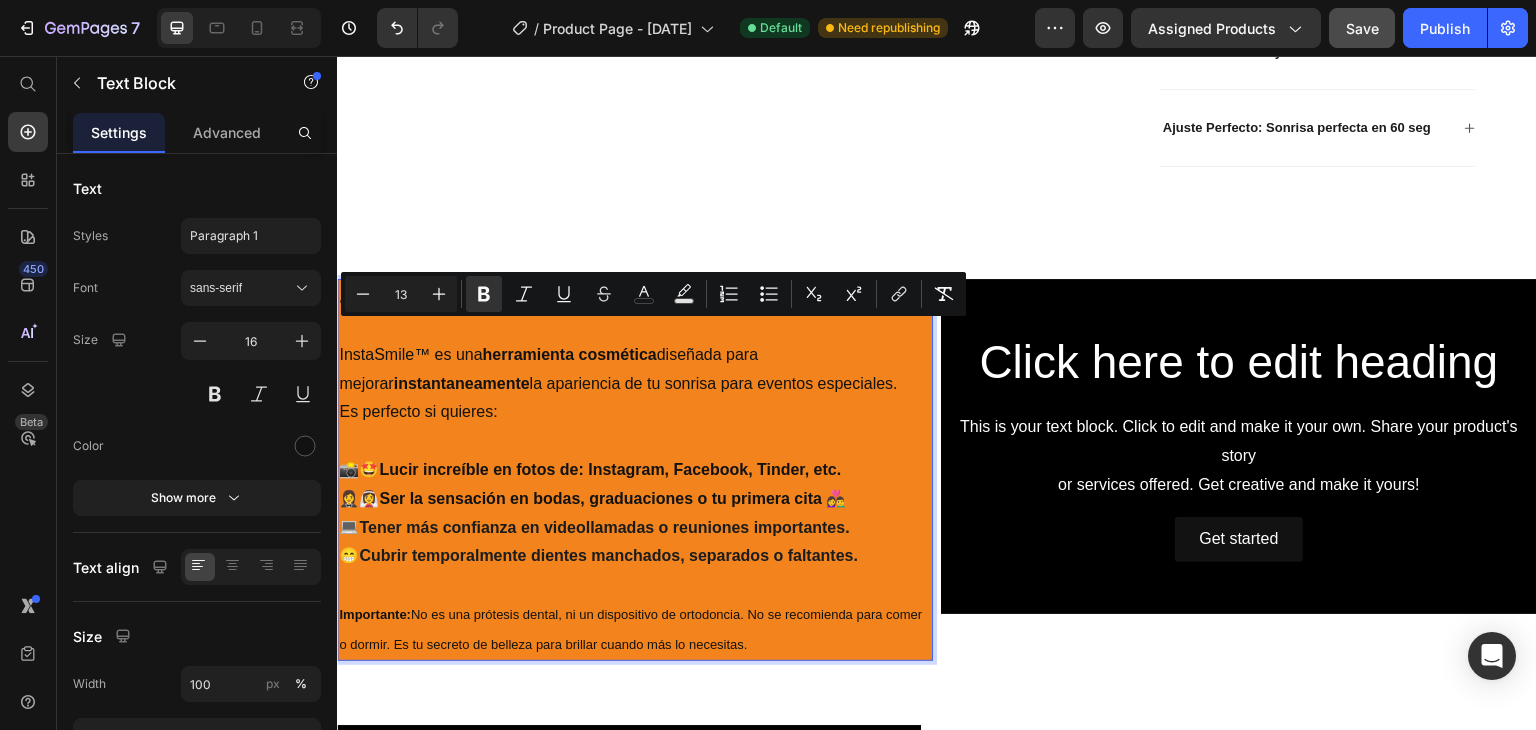 drag, startPoint x: 815, startPoint y: 686, endPoint x: 340, endPoint y: 342, distance: 586.4819 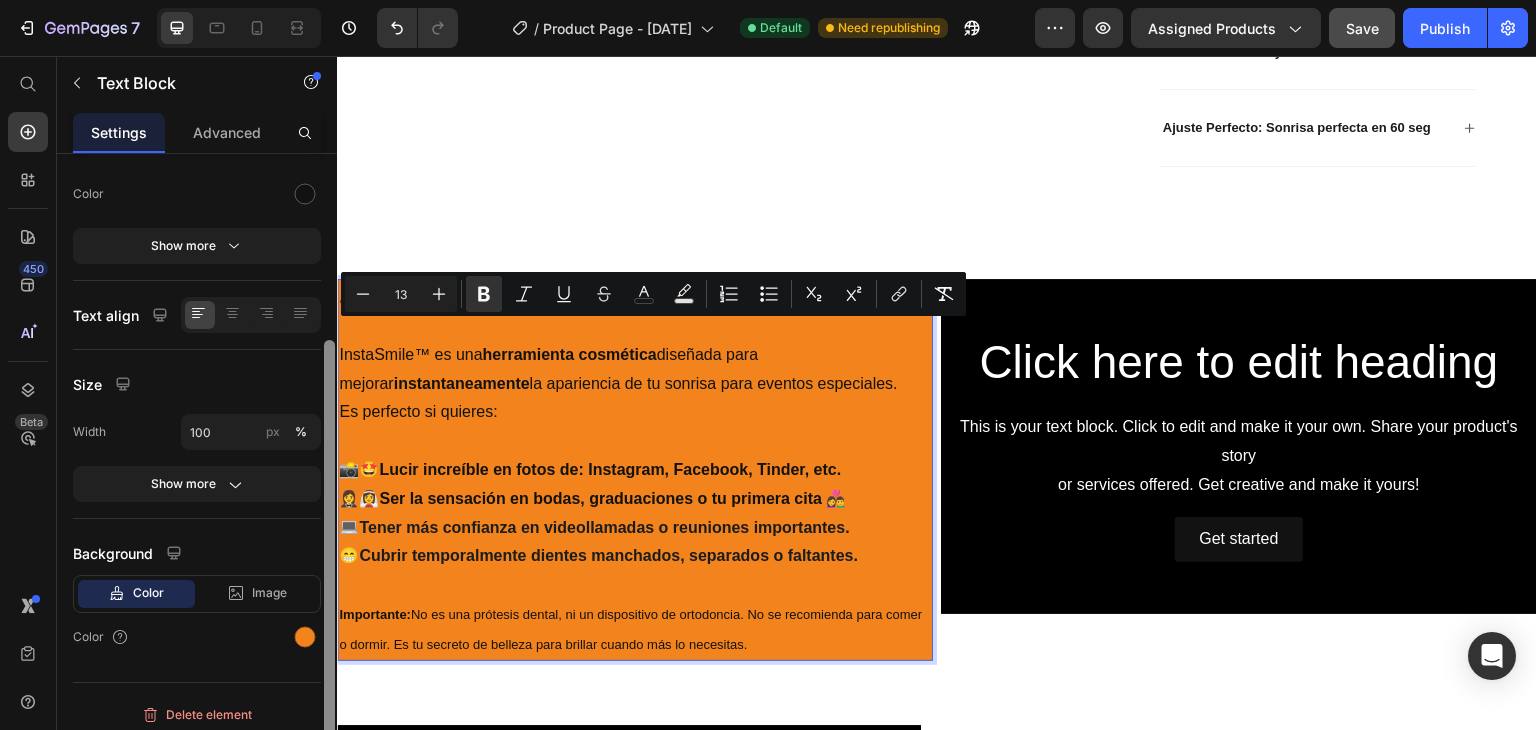 drag, startPoint x: 327, startPoint y: 429, endPoint x: 336, endPoint y: 611, distance: 182.2224 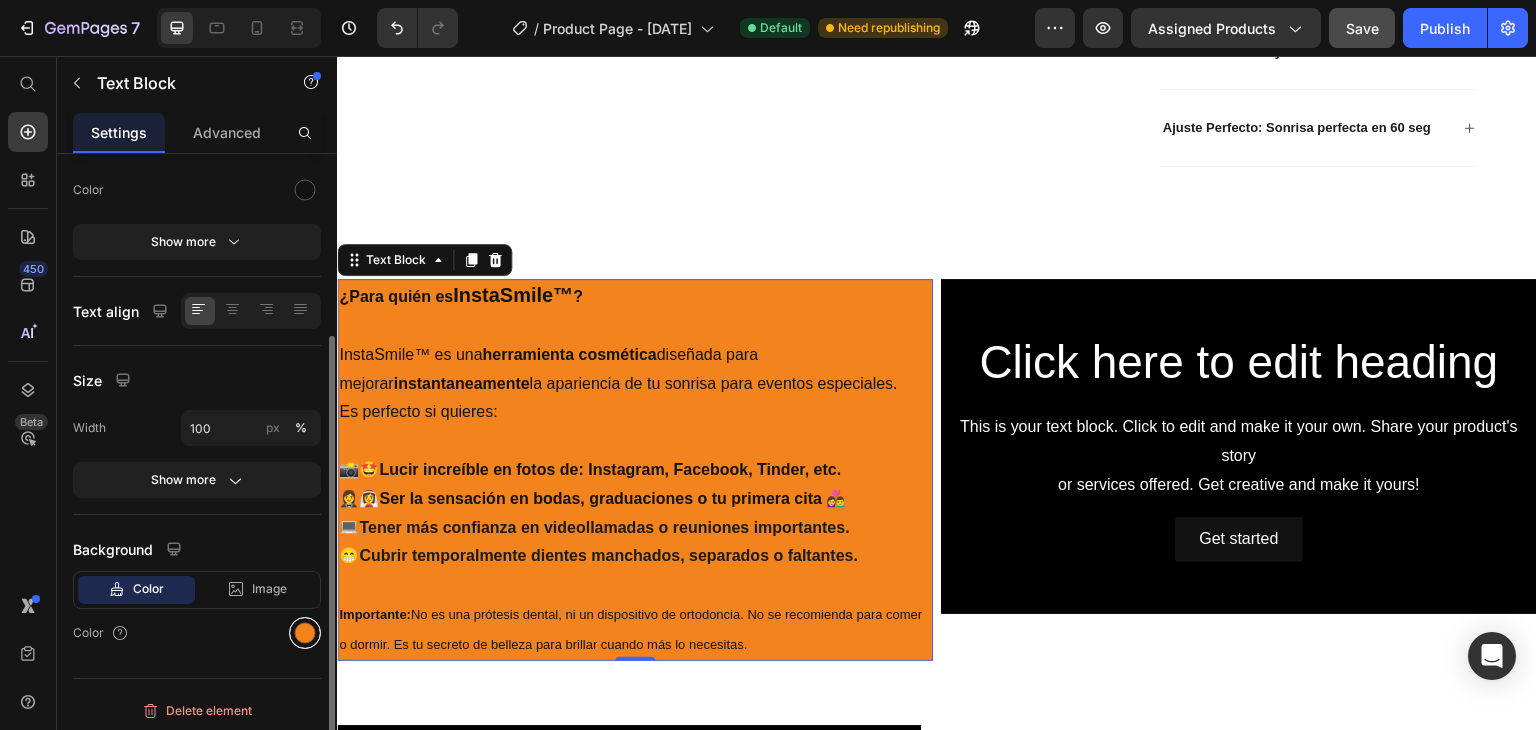 click at bounding box center (305, 633) 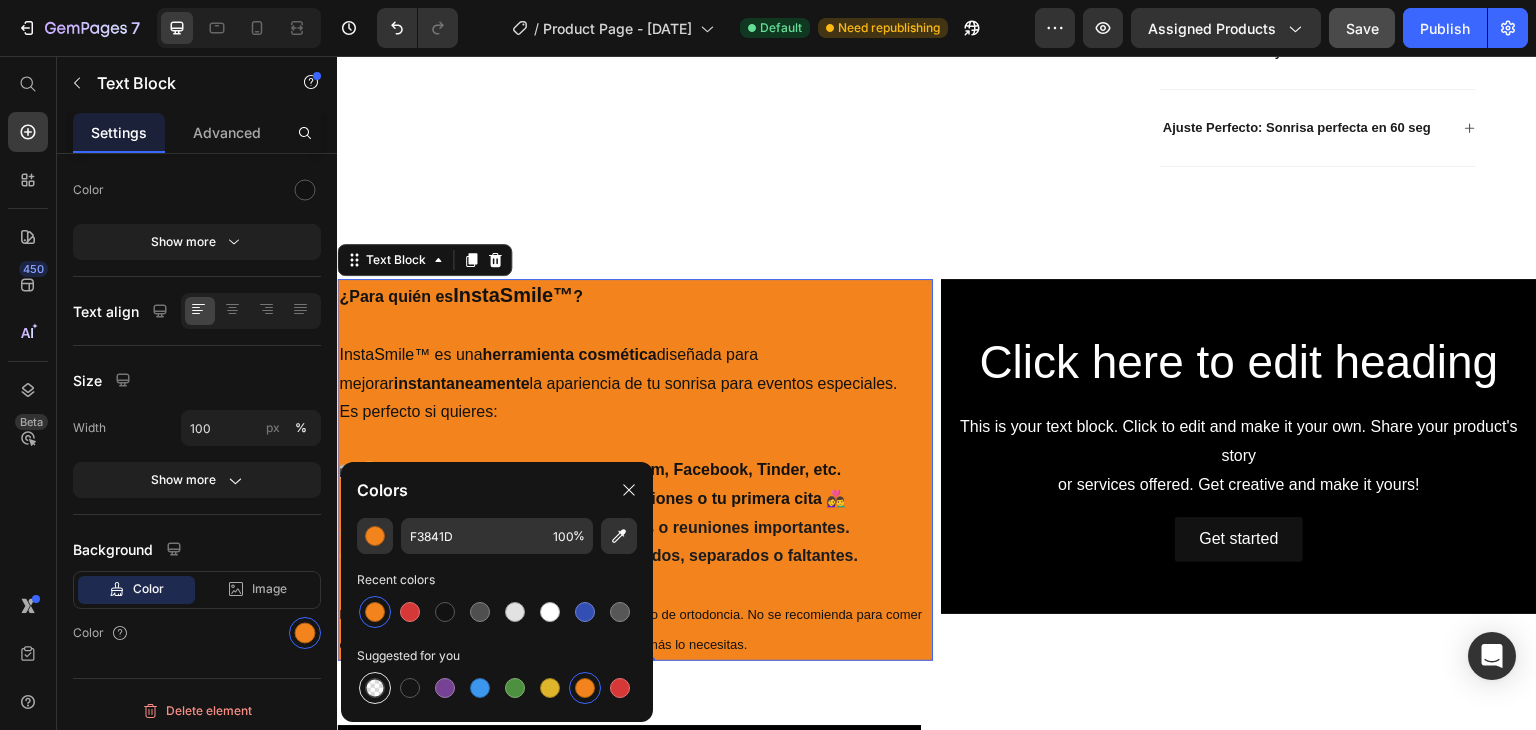 click at bounding box center (375, 688) 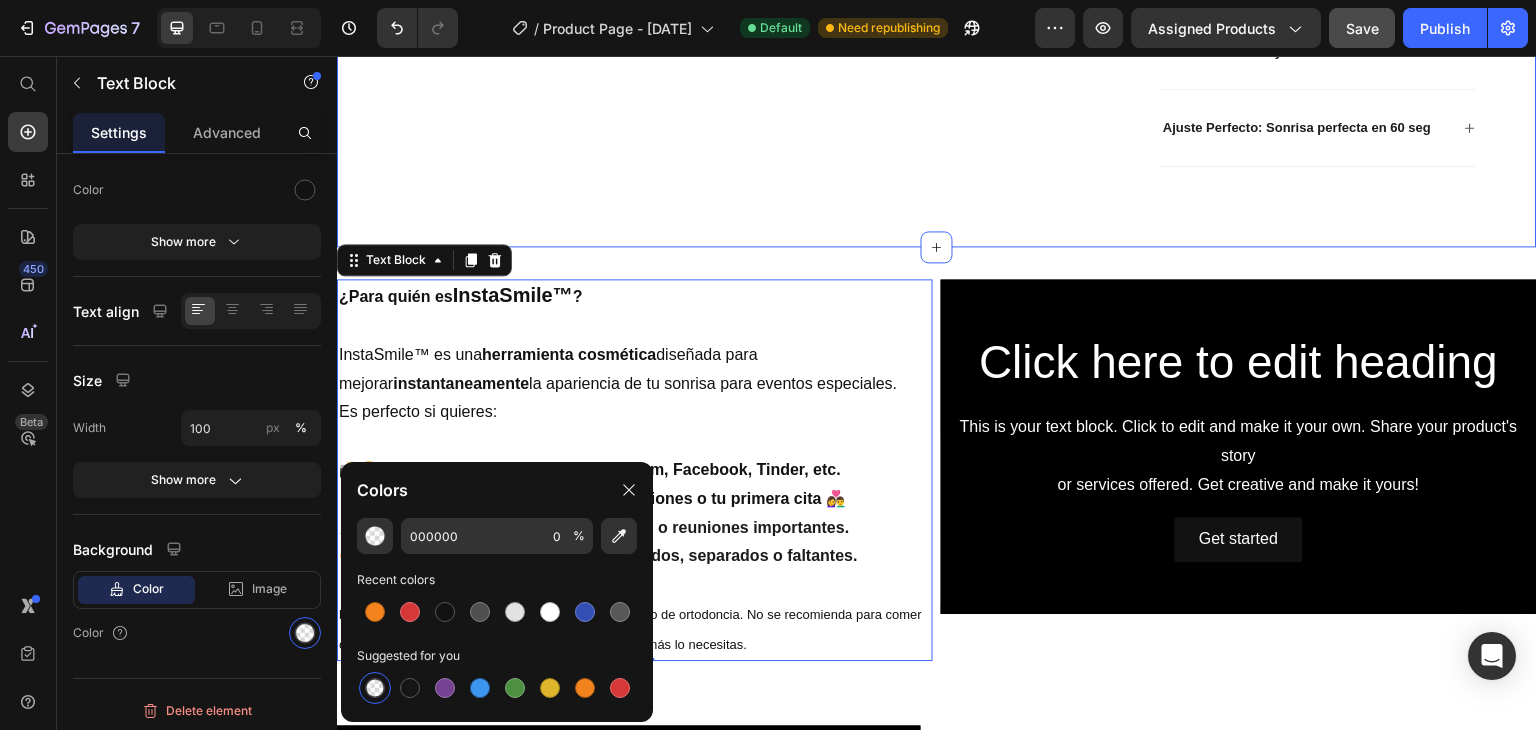 click on "Product Images InstaSmile™ Carillas Dentales a Presión Moldeables Product Title Icon Icon Icon Icon Icon Icon List 83 Reseñas Text Block Row $29.00 Product Price $63.00 Product Price 54% off Product Badge Row Envío gratis a todo El Salvador Text Block 1 Product Quantity Row Releasit COD Form & Upsells Releasit COD Form & Upsells Row
Material Premium y look natural
Ajuste Perfecto: Sonrisa perfecta en 60 seg Accordion Row Product Section 1" at bounding box center [937, -95] 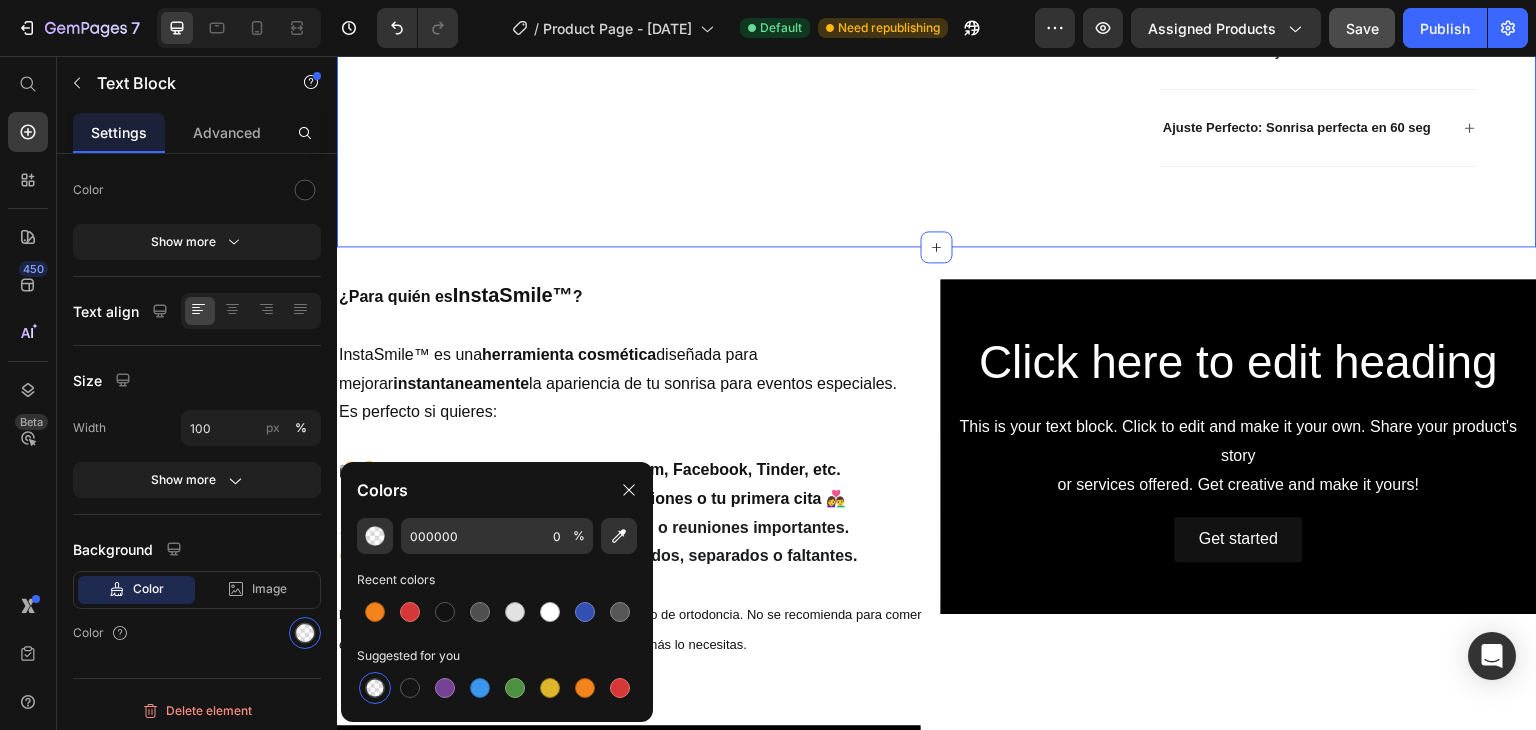 scroll, scrollTop: 0, scrollLeft: 0, axis: both 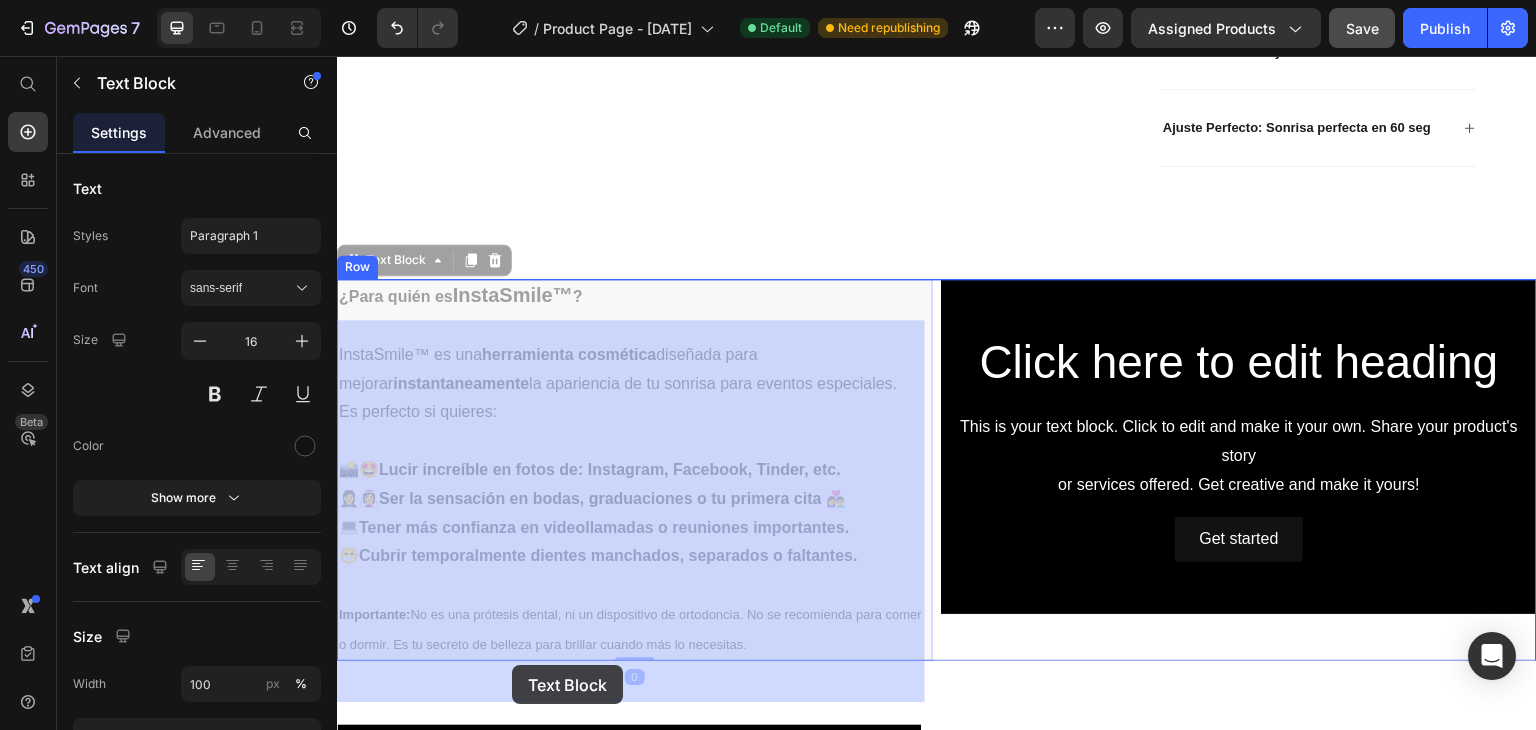drag, startPoint x: 789, startPoint y: 687, endPoint x: 677, endPoint y: 687, distance: 112 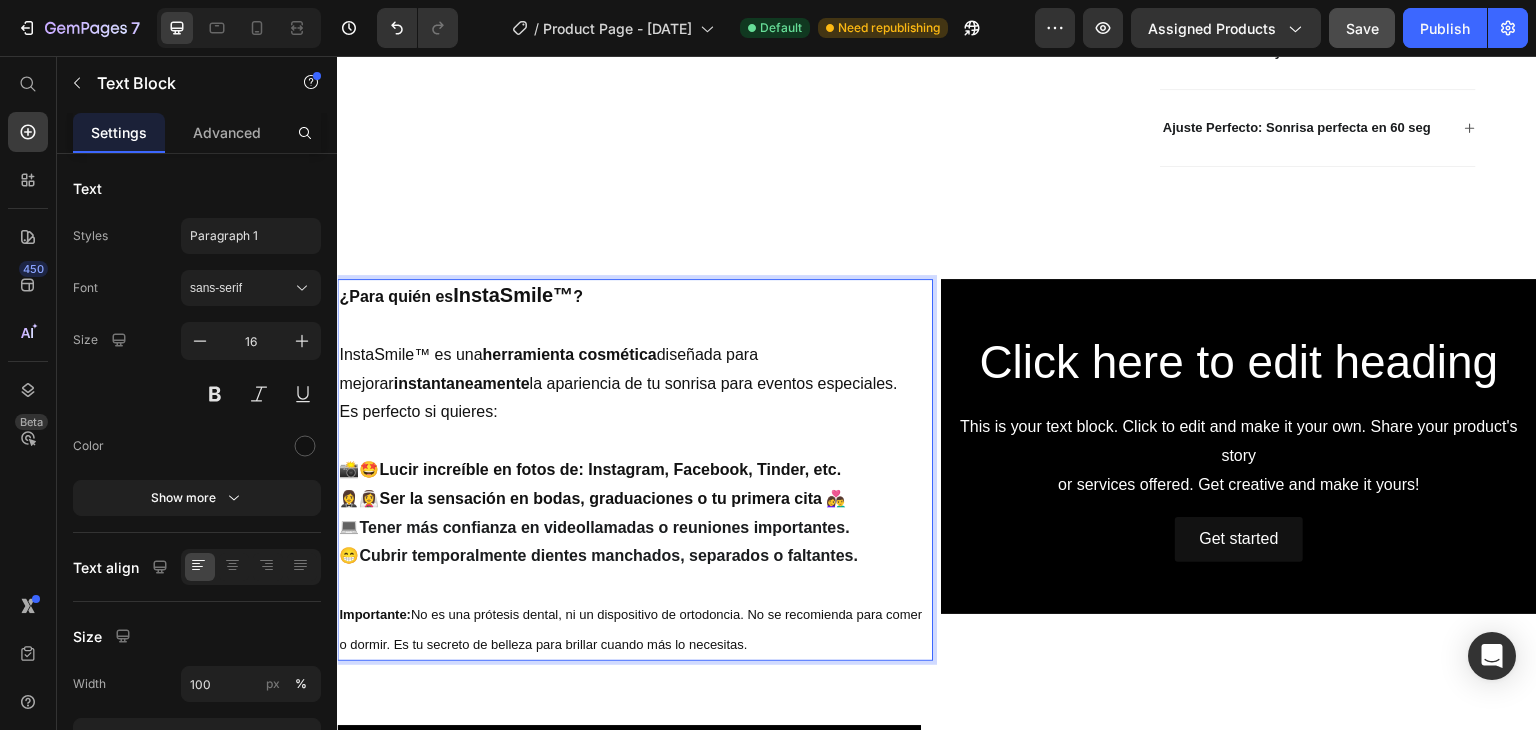 click on "Importante:  No es una prótesis dental, ni un dispositivo de ortodoncia. No se recomienda para comer o dormir. Es tu secreto de belleza para brillar cuando más lo necesitas." at bounding box center (635, 630) 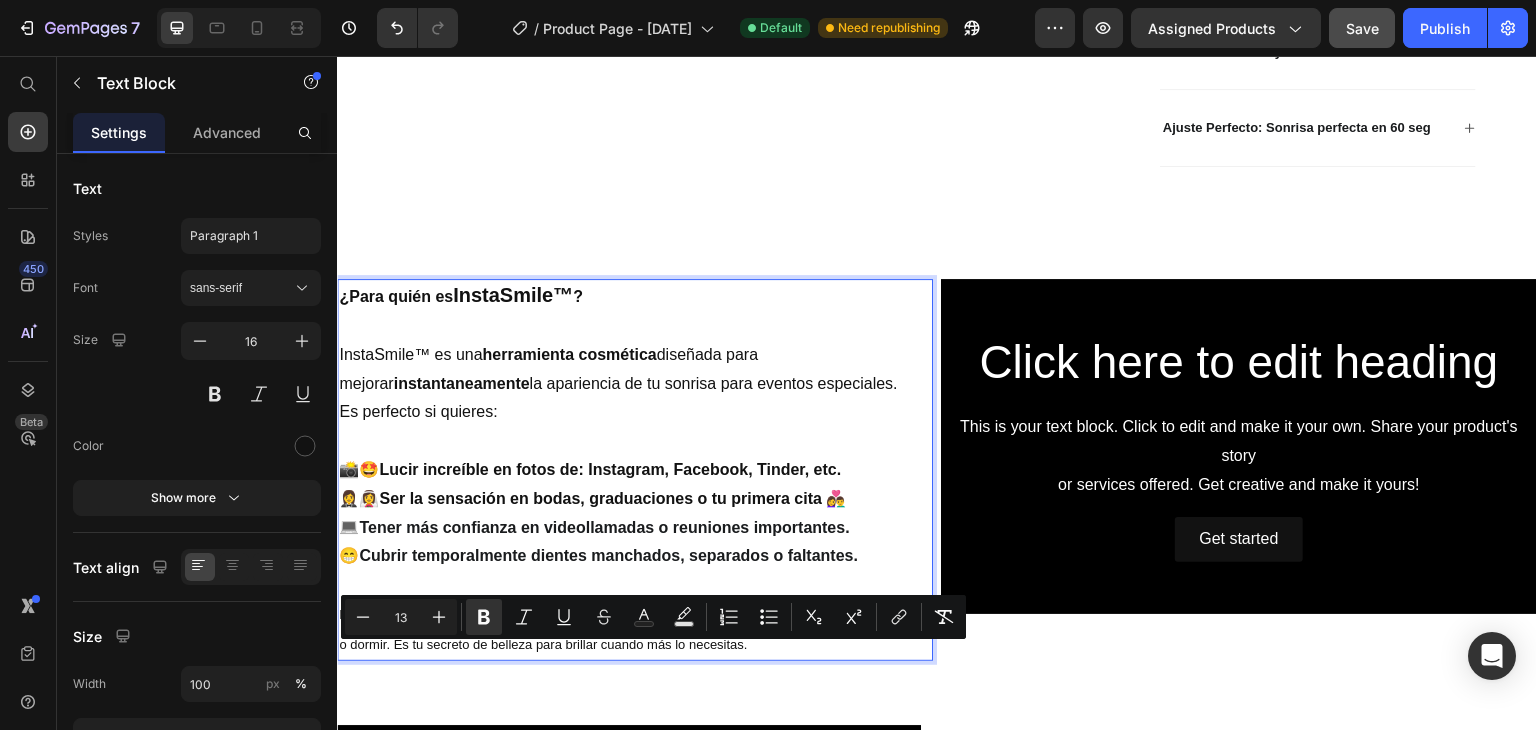 drag, startPoint x: 789, startPoint y: 686, endPoint x: 340, endPoint y: 651, distance: 450.3621 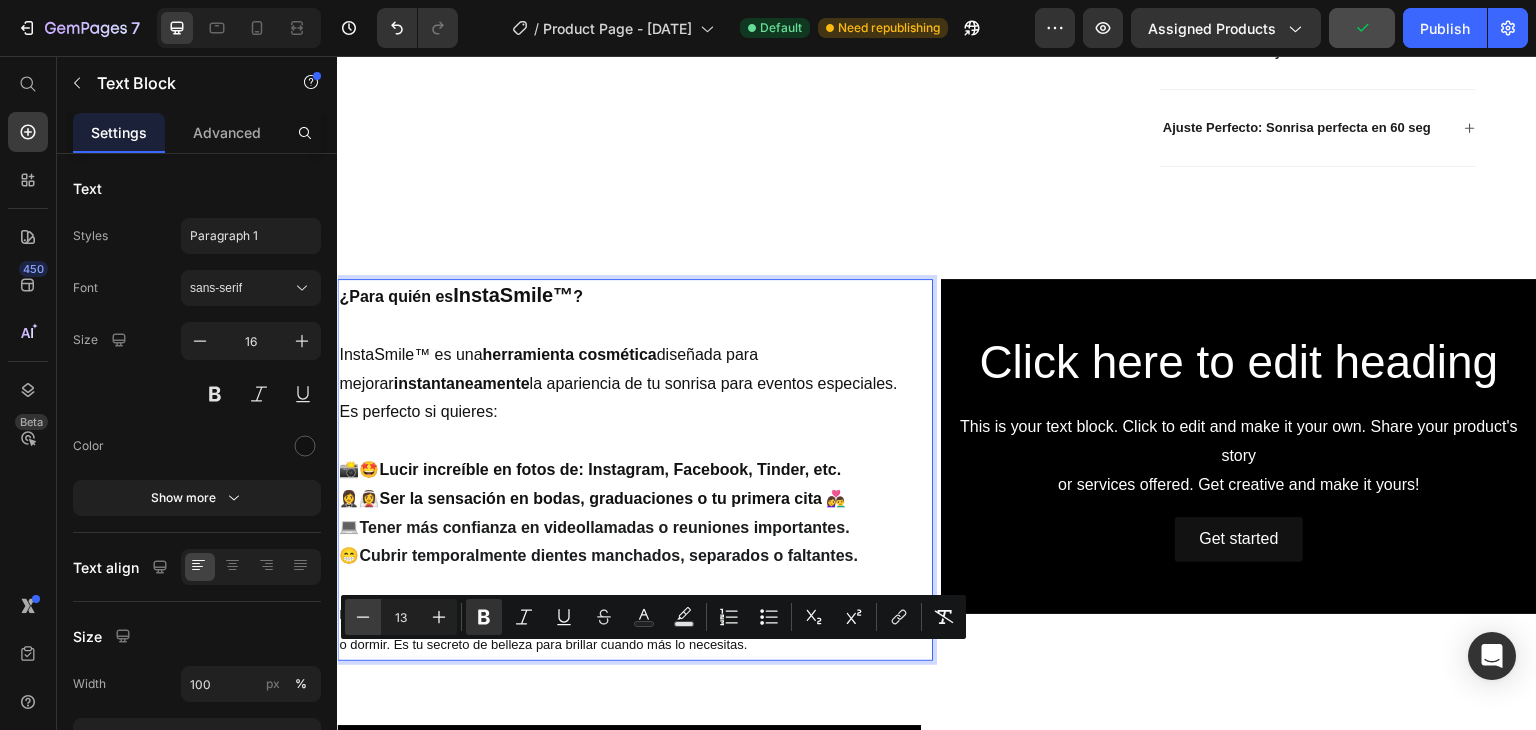 click 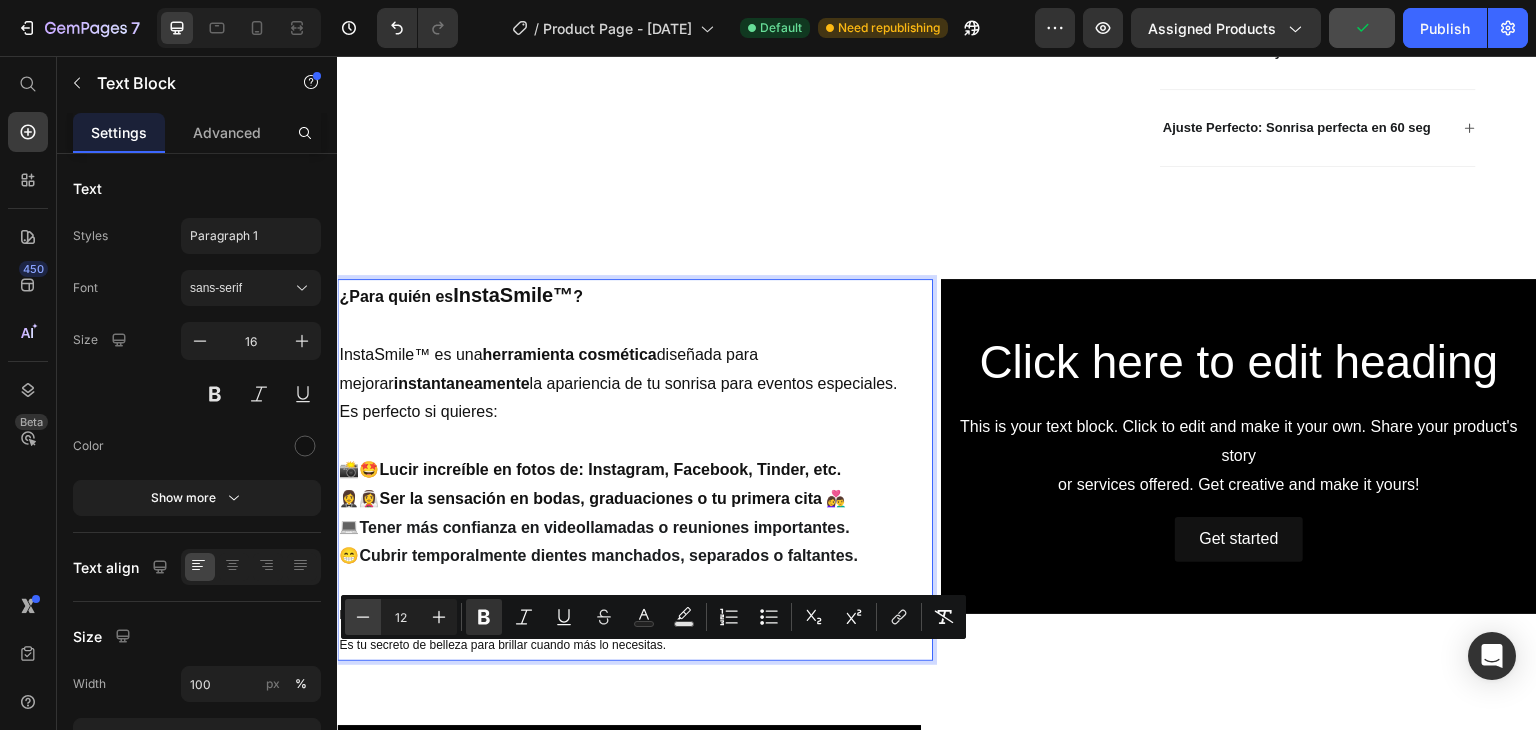 click 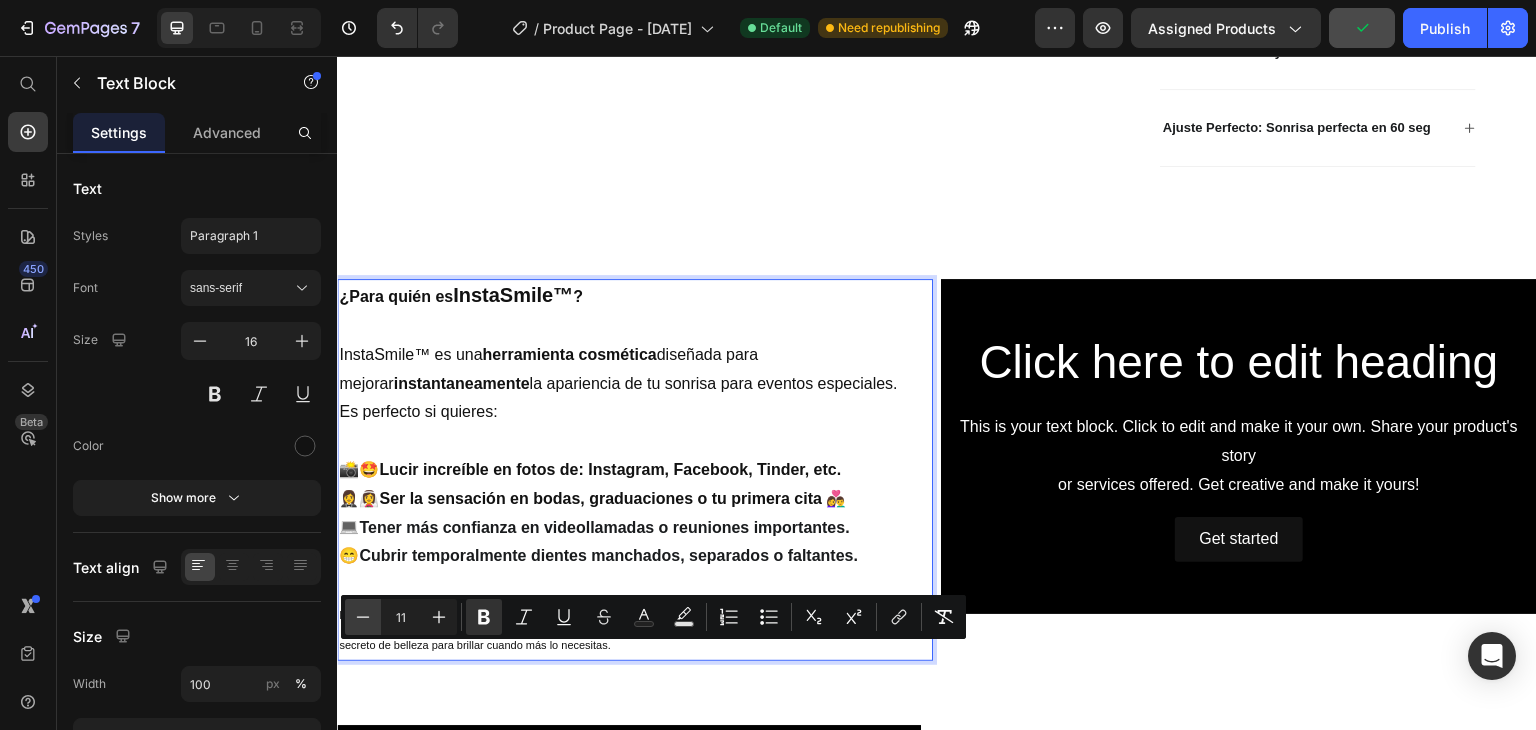 click 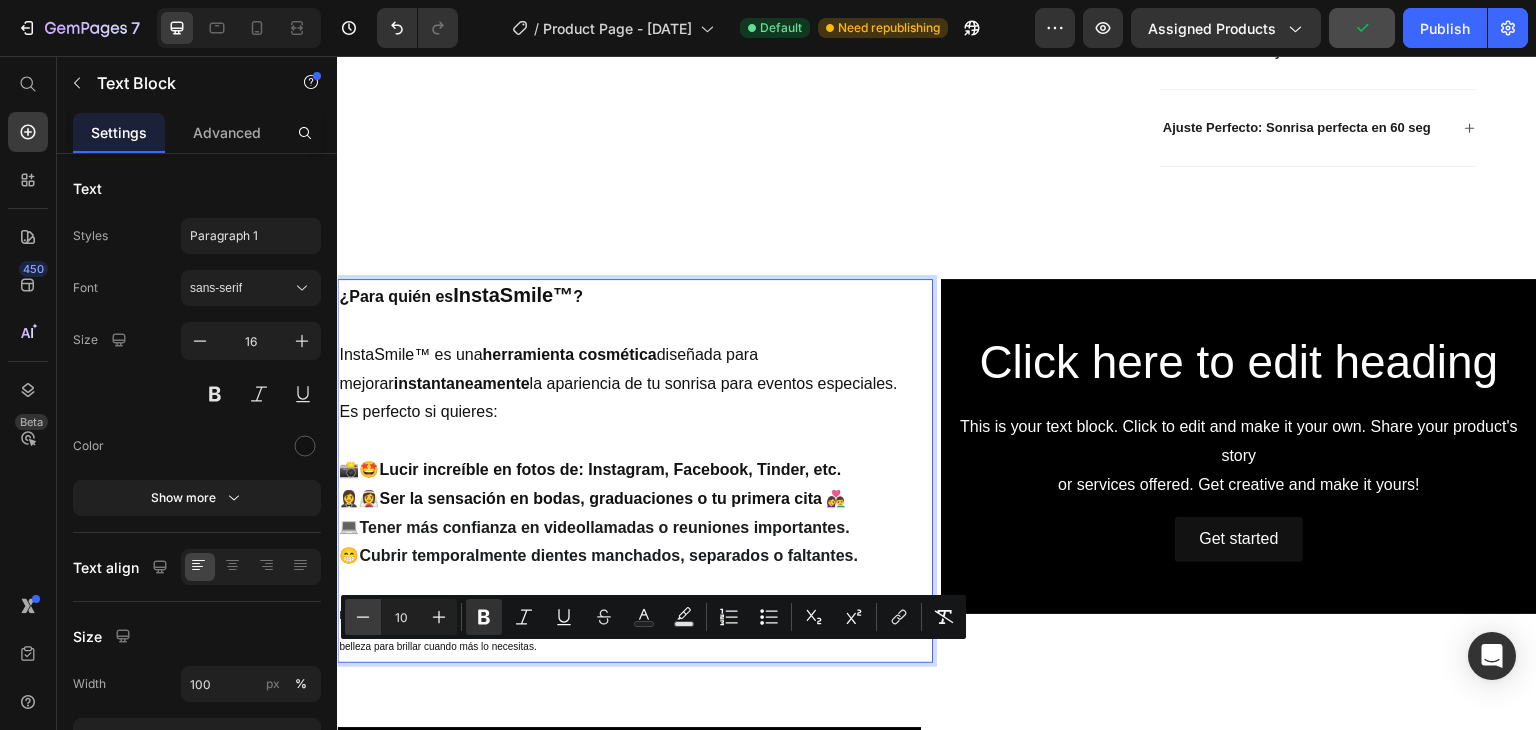 click 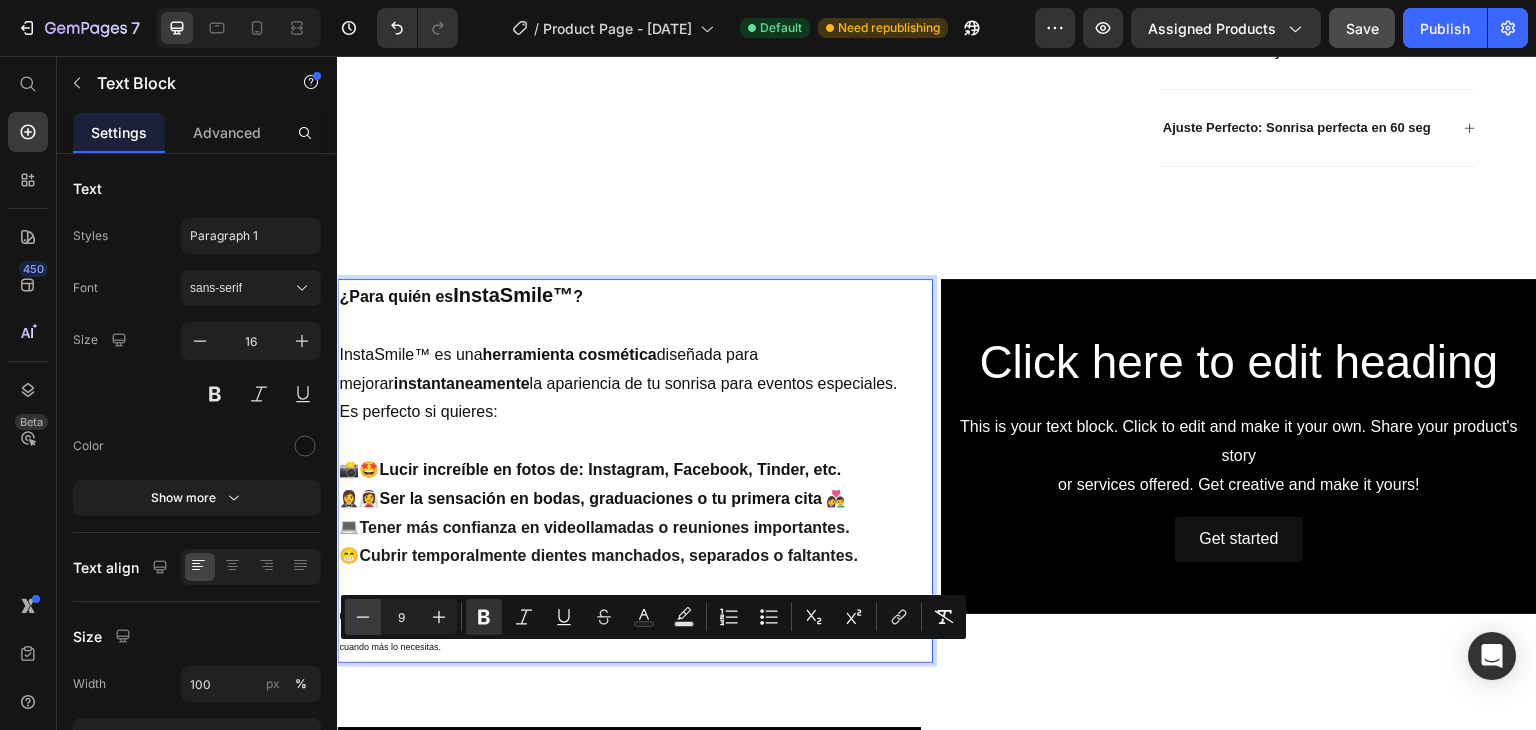 click 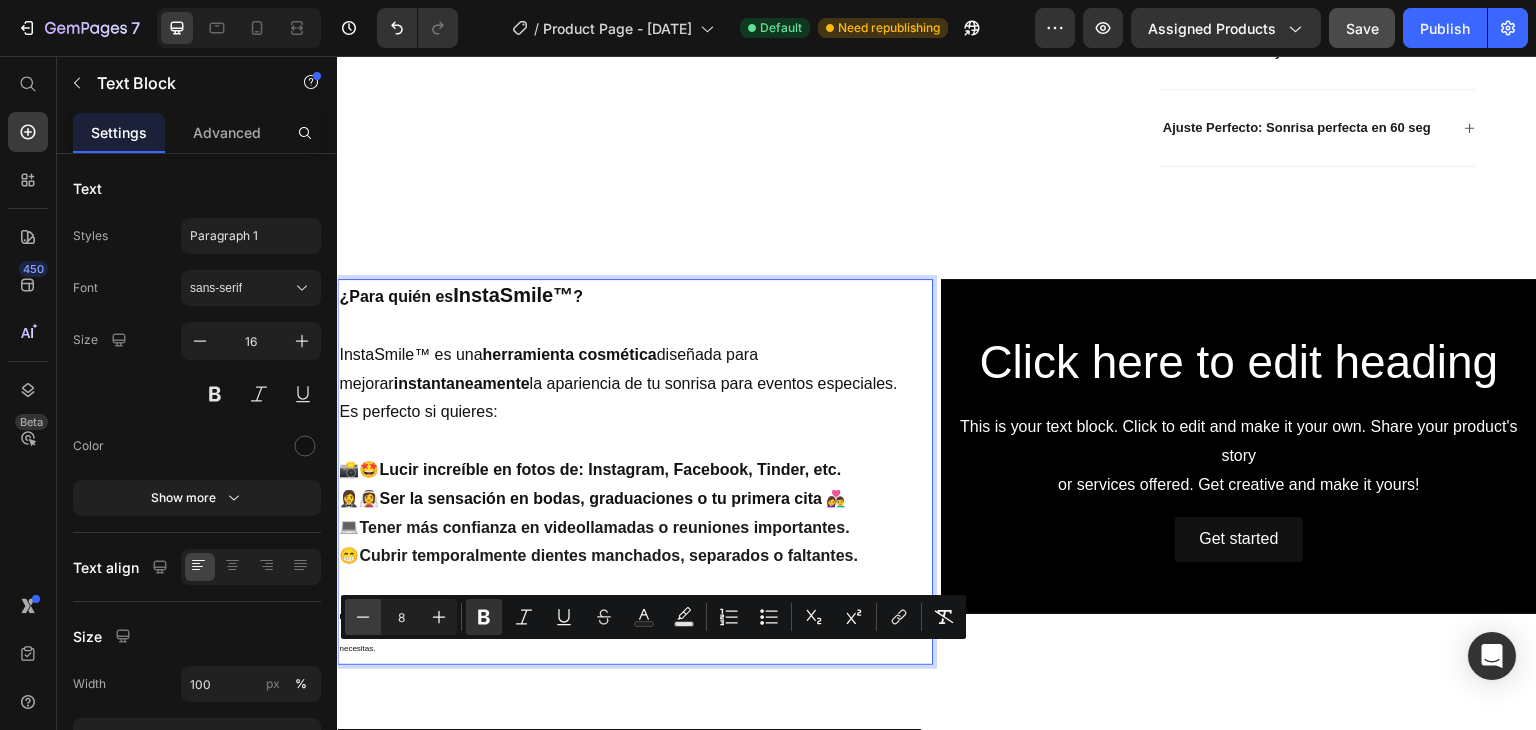 click 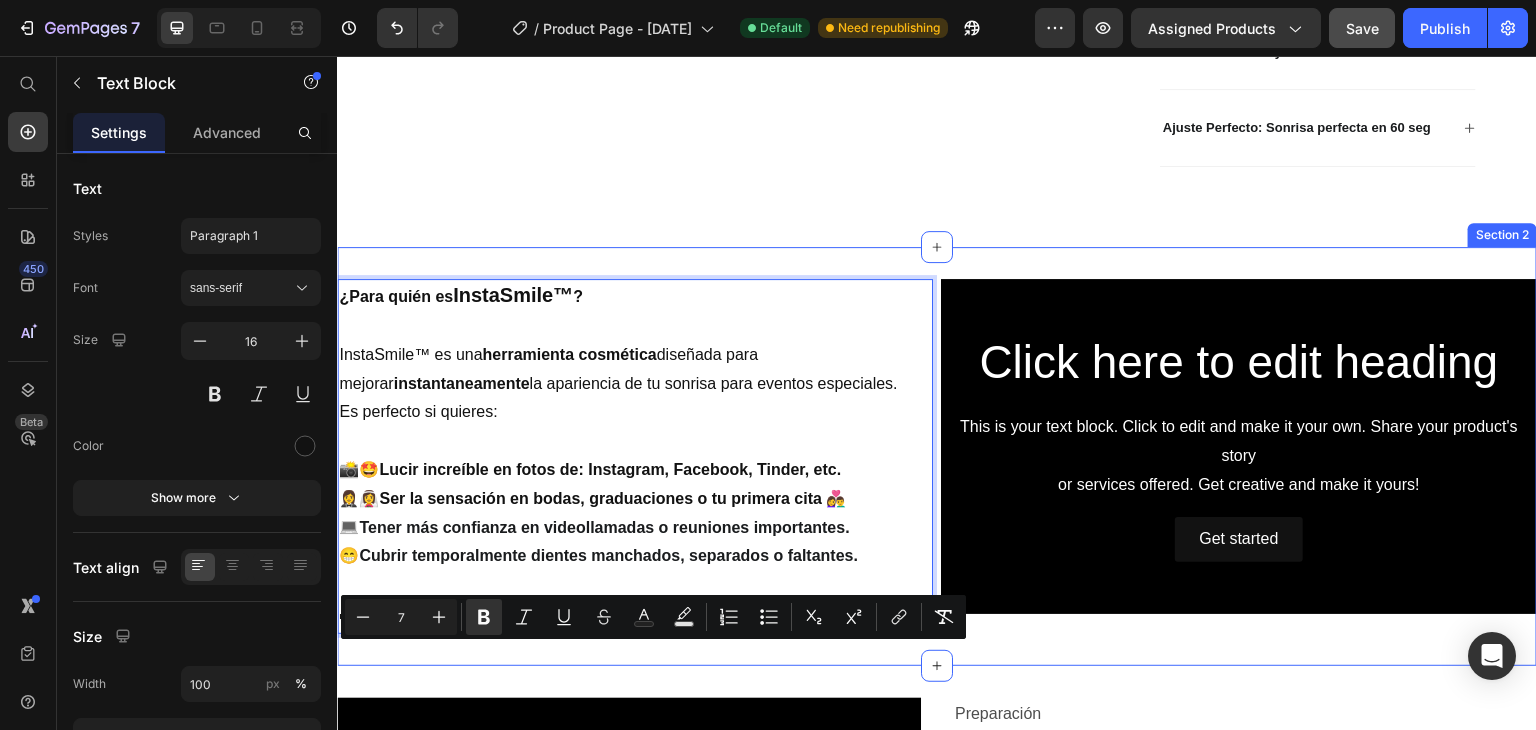 click on "¿Para quién es  InstaSmile™ ? InstaSmile™ es una  herramienta cosmética  diseñada para mejorar  instantaneamente  la apariencia de tu sonrisa para eventos especiales.  Es perfecto si quieres: 📸🤩  Lucir increíble en fotos de: Instagram, Facebook, Tinder, etc. 🤵‍♀️👰‍♀️Ser la sensación en bodas, graduaciones o tu primera cita 👩‍❤️‍👨 💻Tener más confianza en videollamadas o reuniones importantes. 😁Cubrir temporalmente dientes manchados, separados o faltantes. Importante:  No es una prótesis dental, ni un dispositivo de ortodoncia. No se recomienda para comer o dormir. Es tu secreto de belleza para brillar cuando más lo necesitas. Text Block   0 Click here to edit heading Heading This is your text block. Click to edit and make it your own. Share your product's story                   or services offered. Get creative and make it yours! Text Block Get started Button Hero Banner Row Section 2" at bounding box center [937, 456] 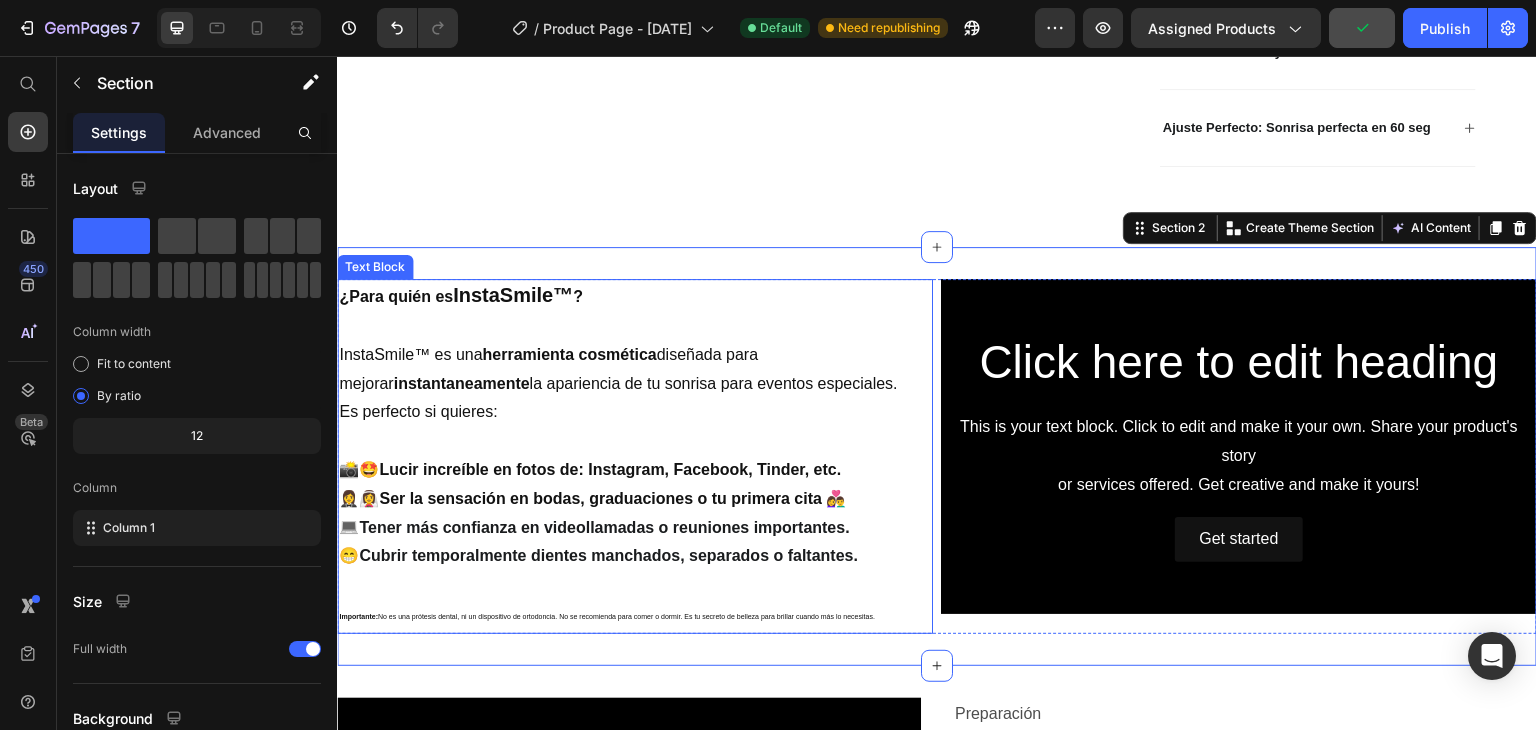 click on "Importante:  No es una prótesis dental, ni un dispositivo de ortodoncia. No se recomienda para comer o dormir. Es tu secreto de belleza para brillar cuando más lo necesitas." at bounding box center [607, 616] 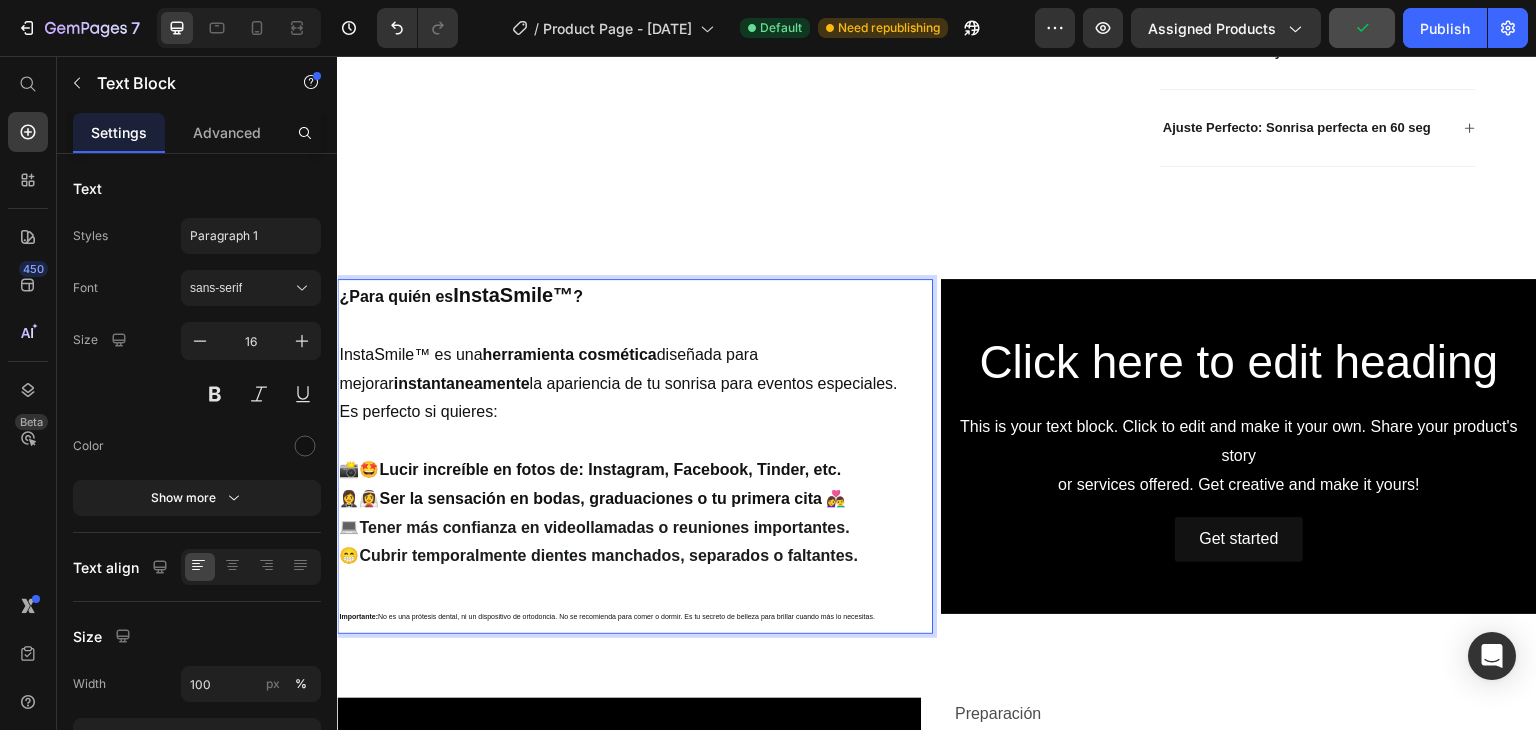 click on "Importante:  No es una prótesis dental, ni un dispositivo de ortodoncia. No se recomienda para comer o dormir. Es tu secreto de belleza para brillar cuando más lo necesitas." at bounding box center (607, 616) 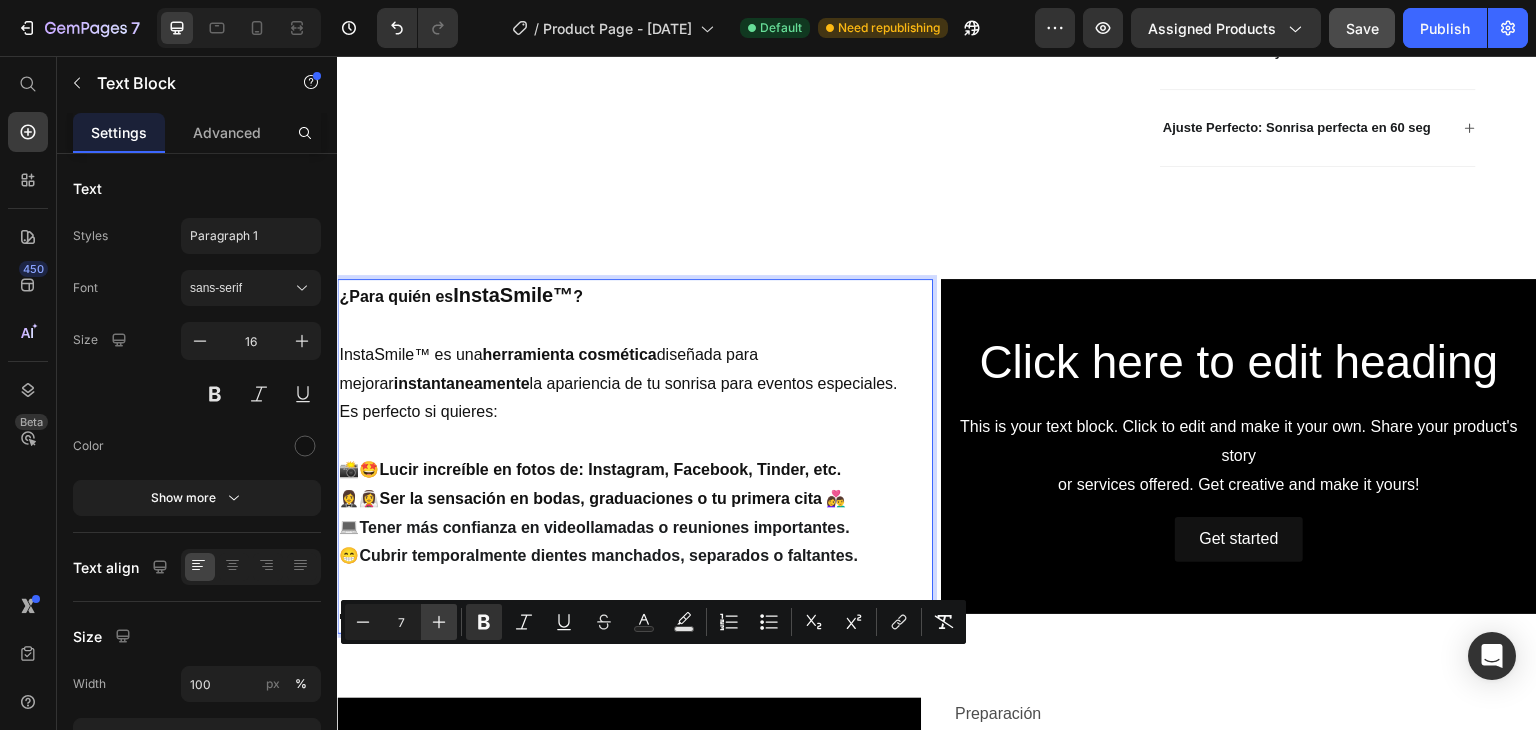 click 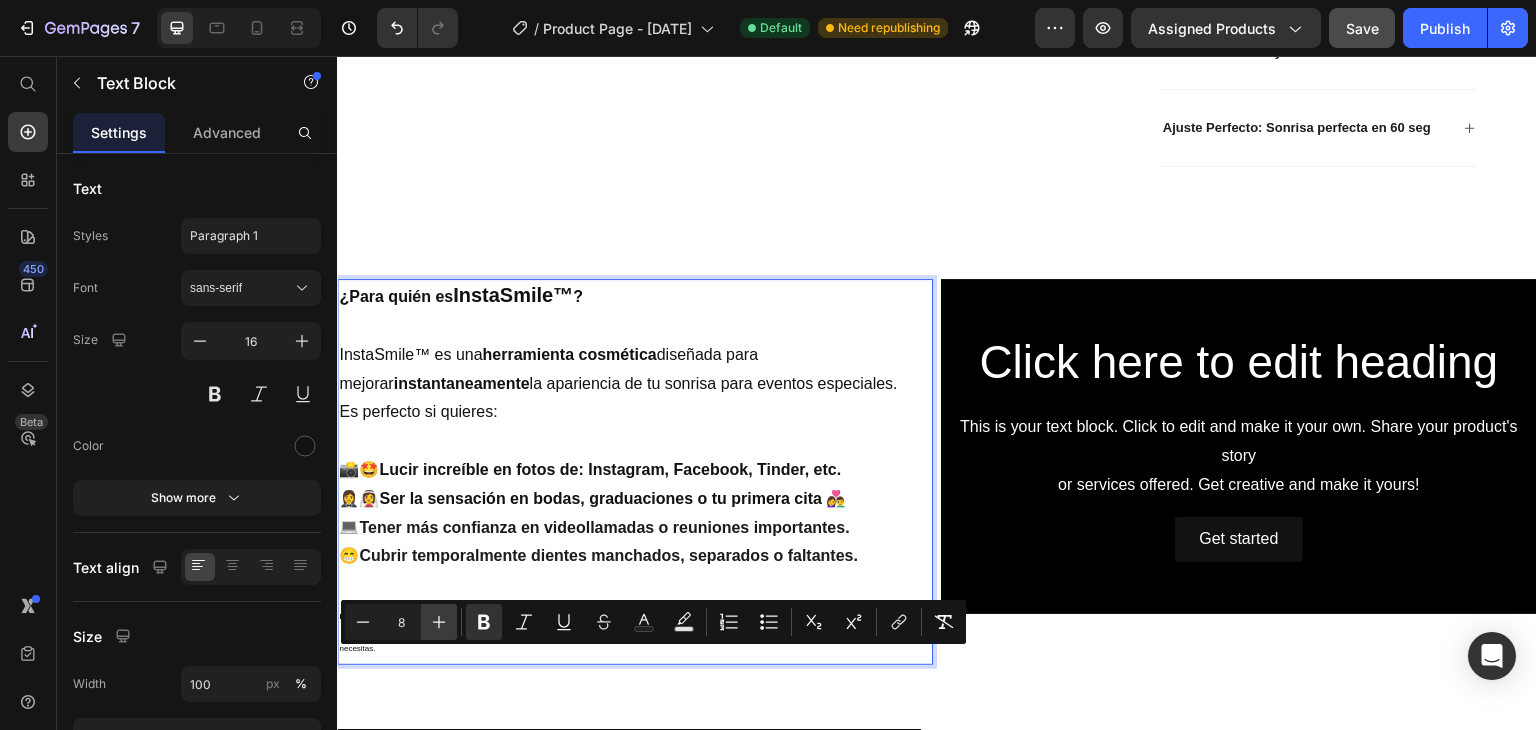 click 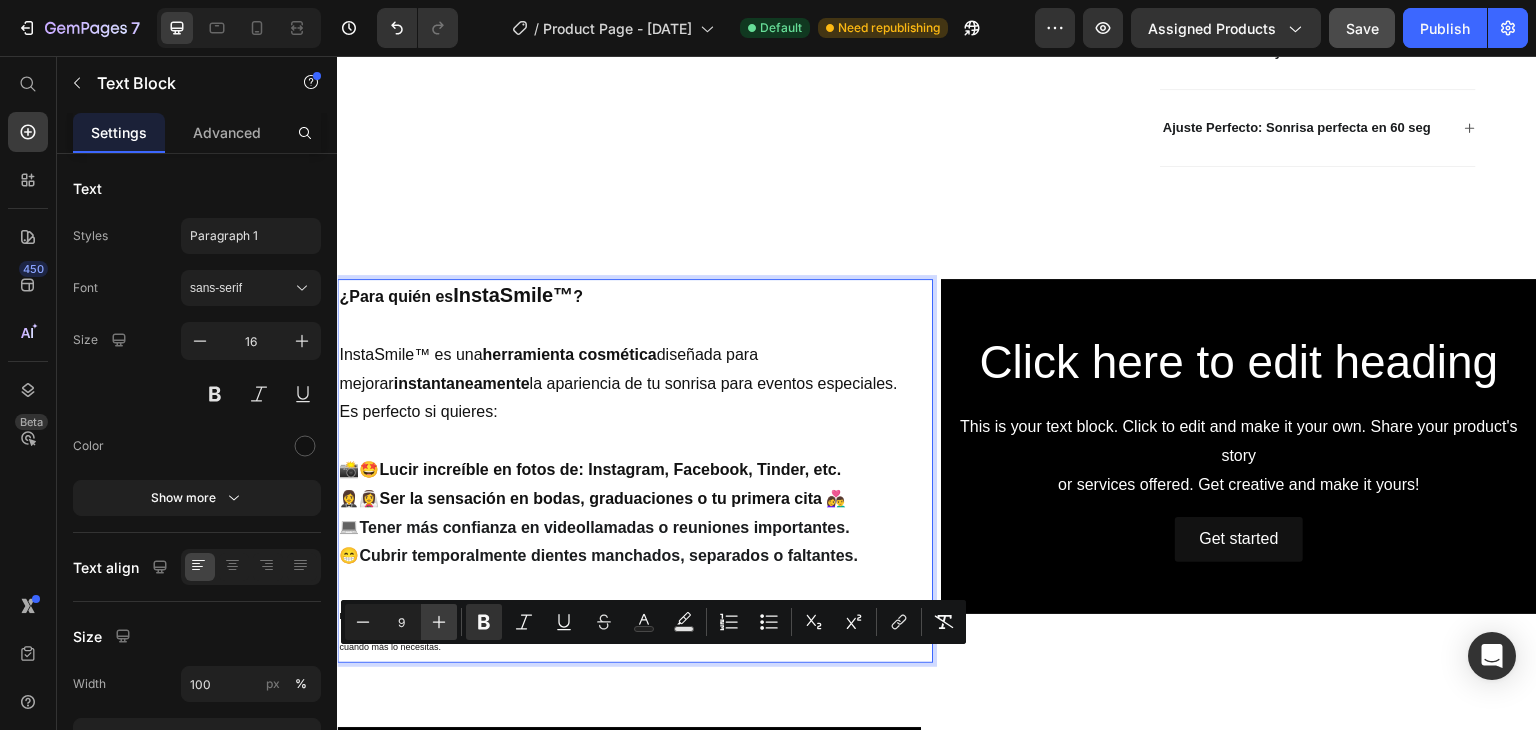 click 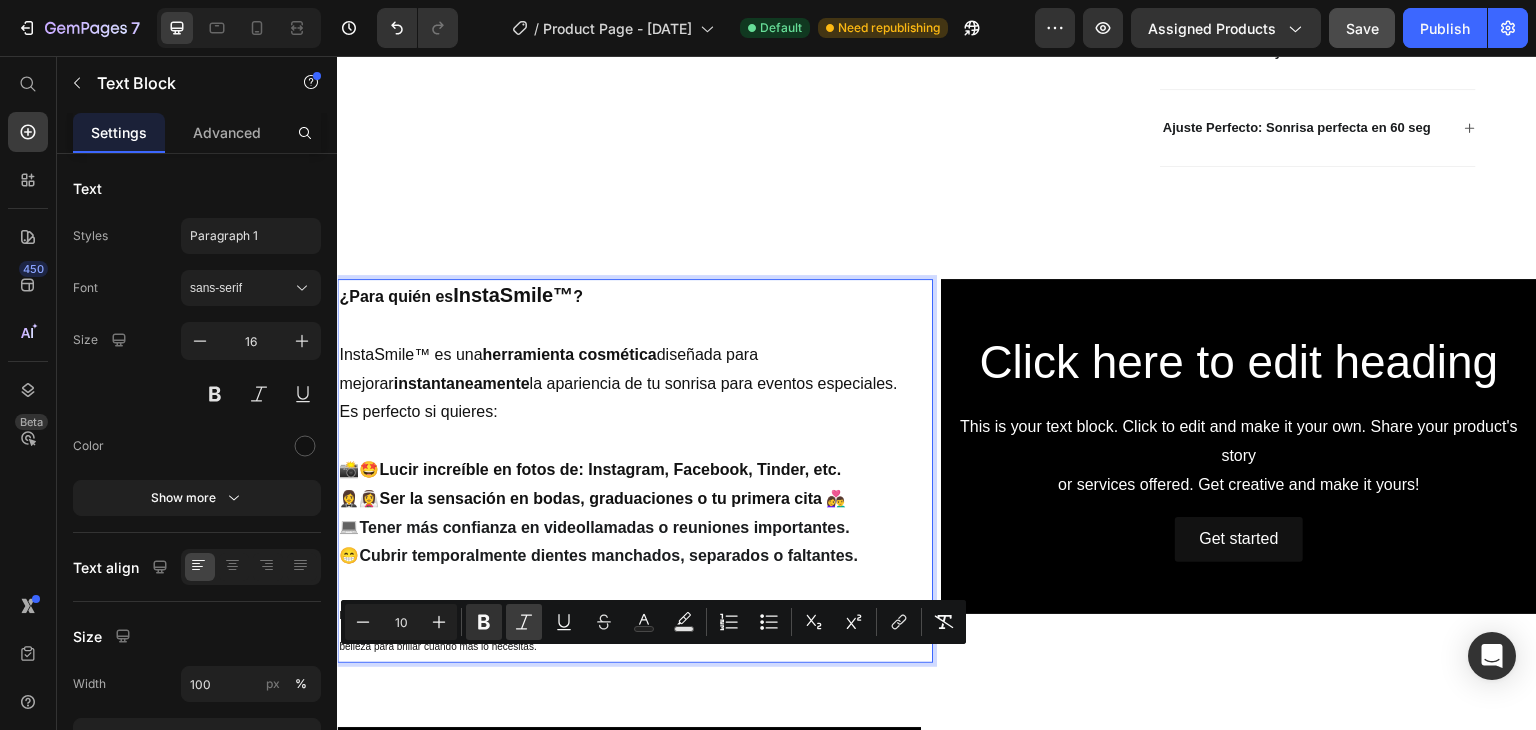 click 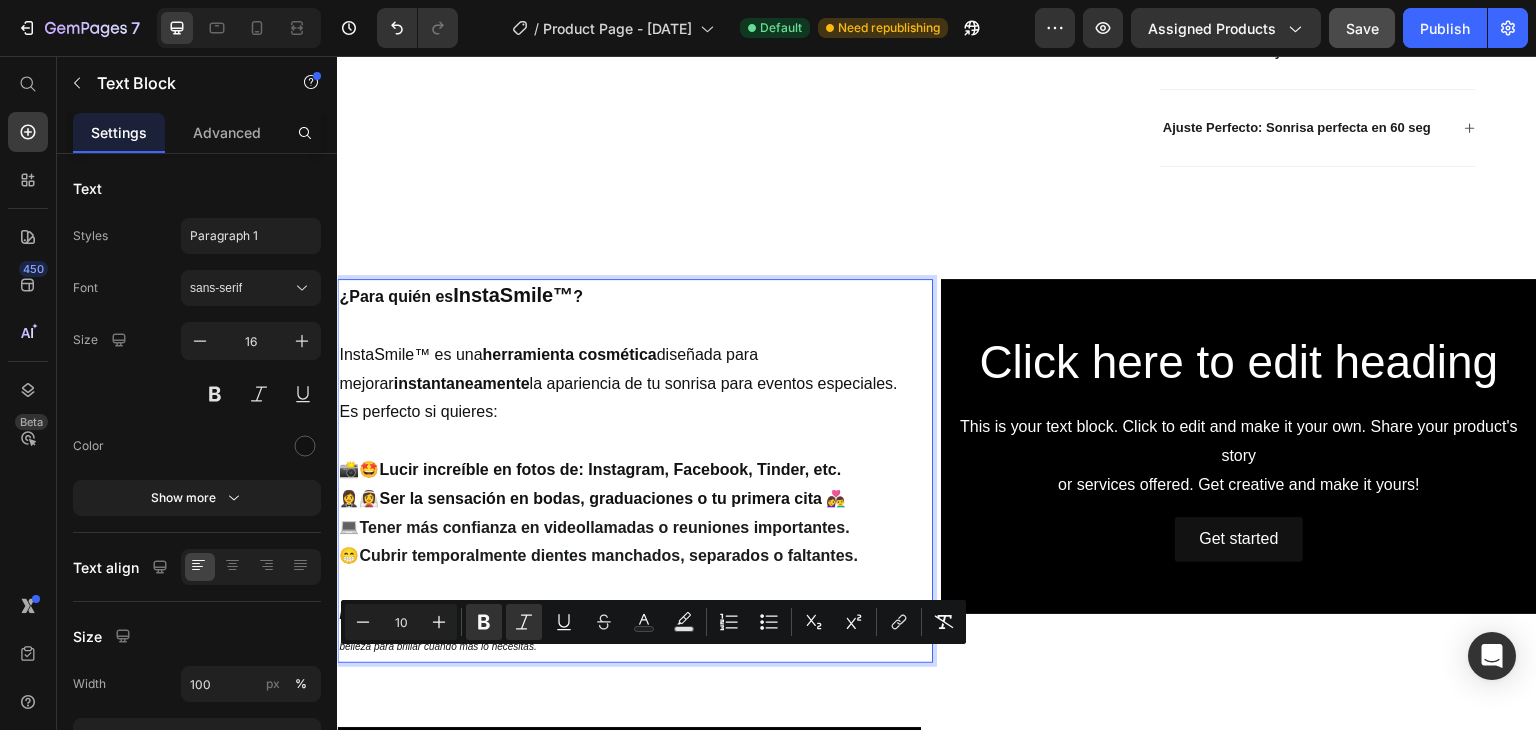 click on "Importante:  No es una prótesis dental, ni un dispositivo de ortodoncia. No se recomienda para comer o dormir. Es tu secreto de belleza para brillar cuando más lo necesitas." at bounding box center (635, 631) 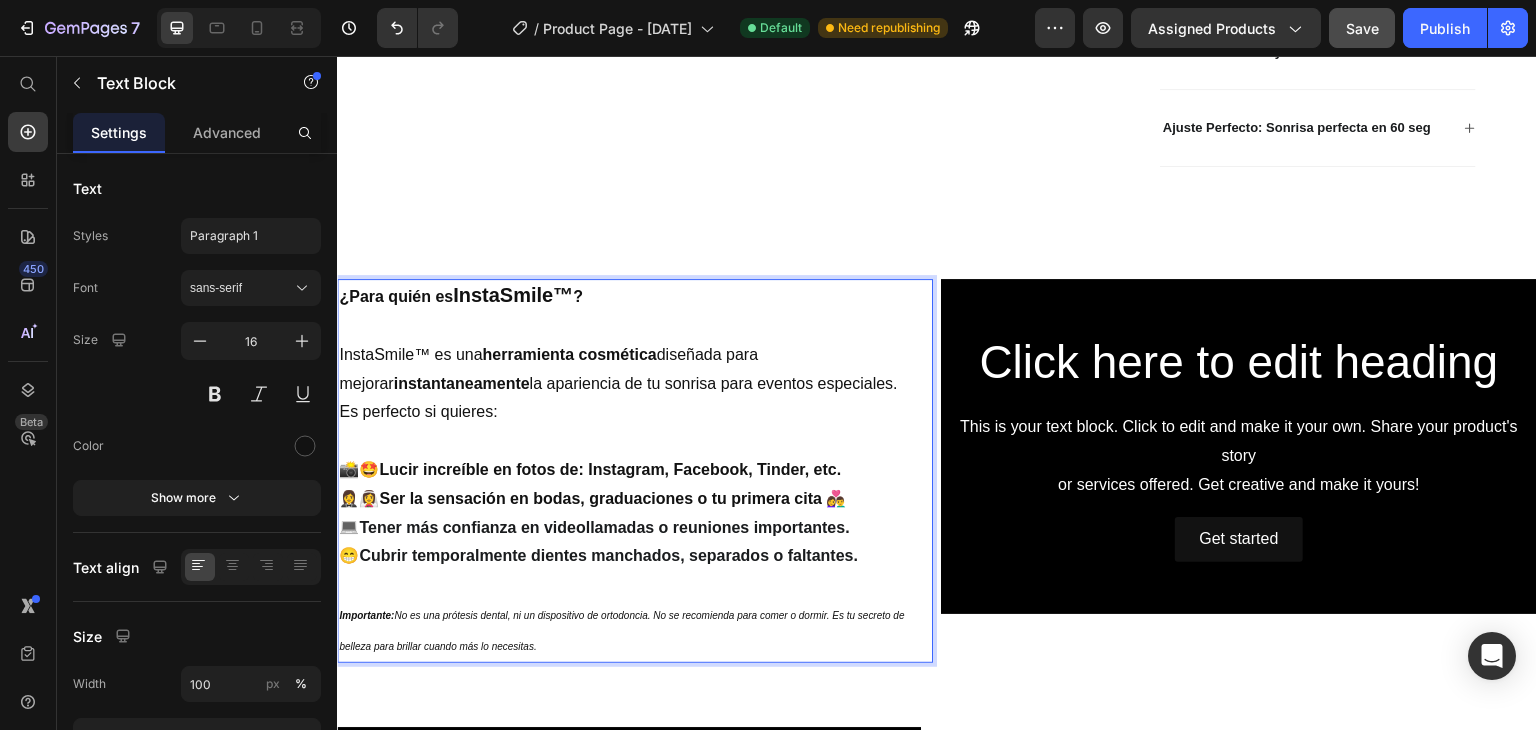 click at bounding box center [635, 585] 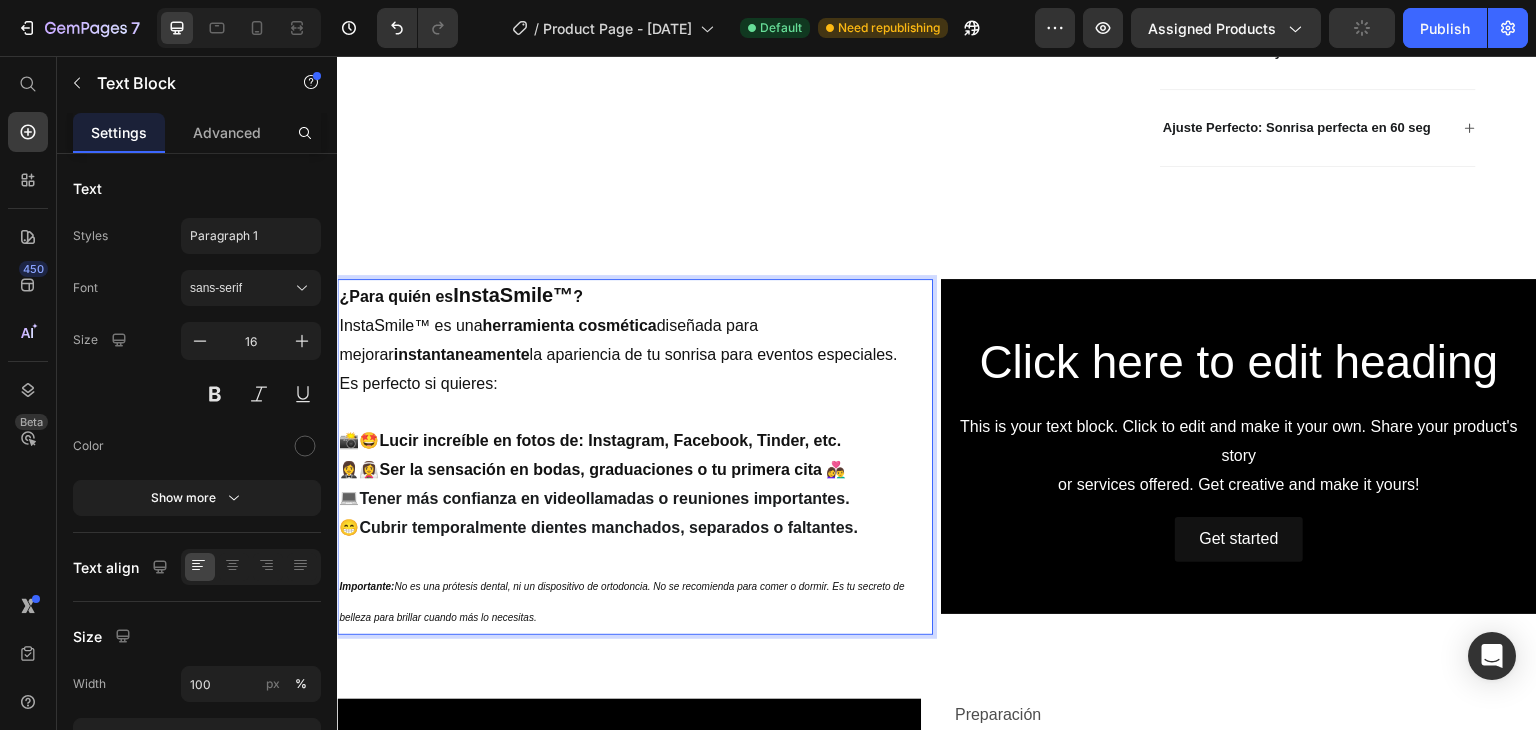 click at bounding box center [635, 556] 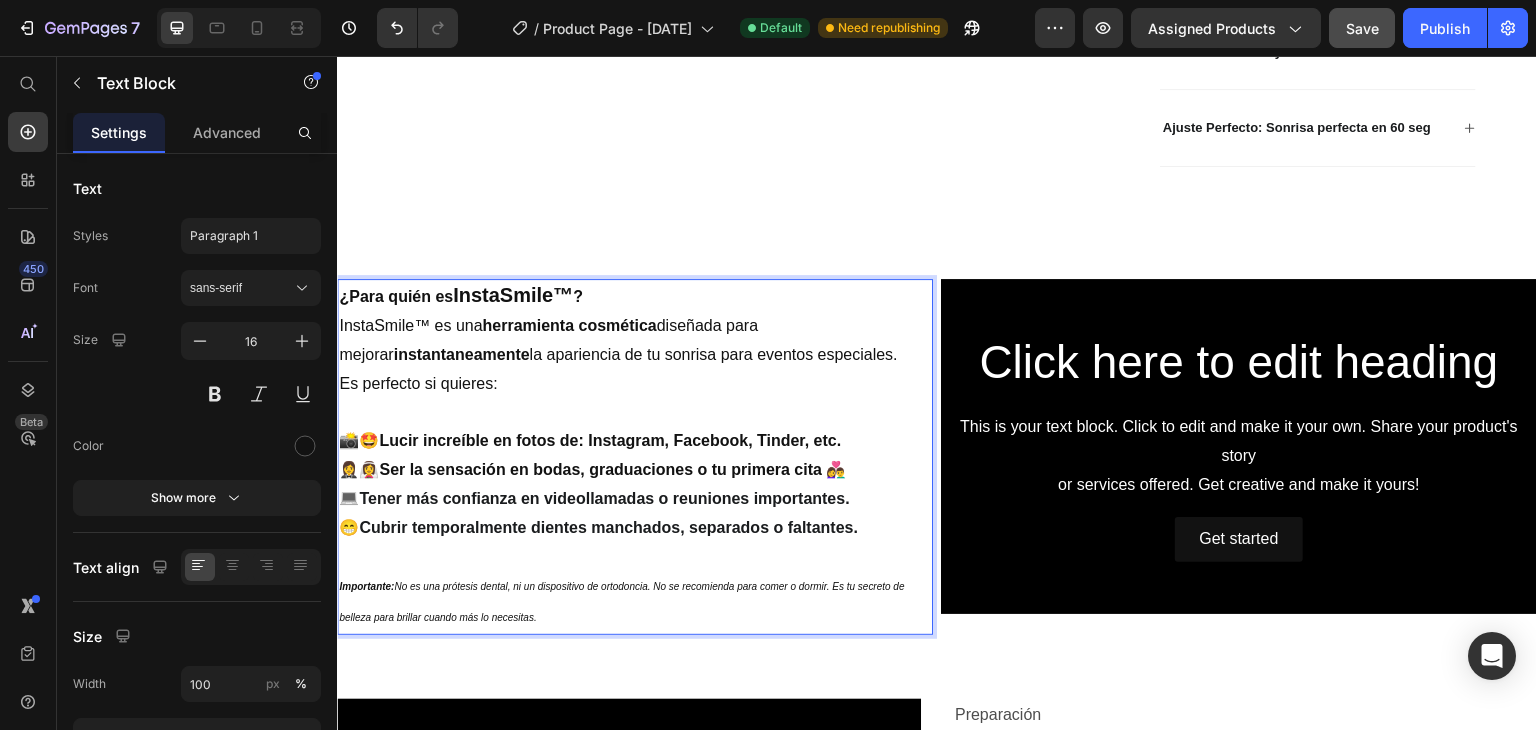 click on "InstaSmile™ es una  herramienta cosmética  diseñada para mejorar  instantaneamente  la apariencia de tu sonrisa para eventos especiales." at bounding box center [635, 341] 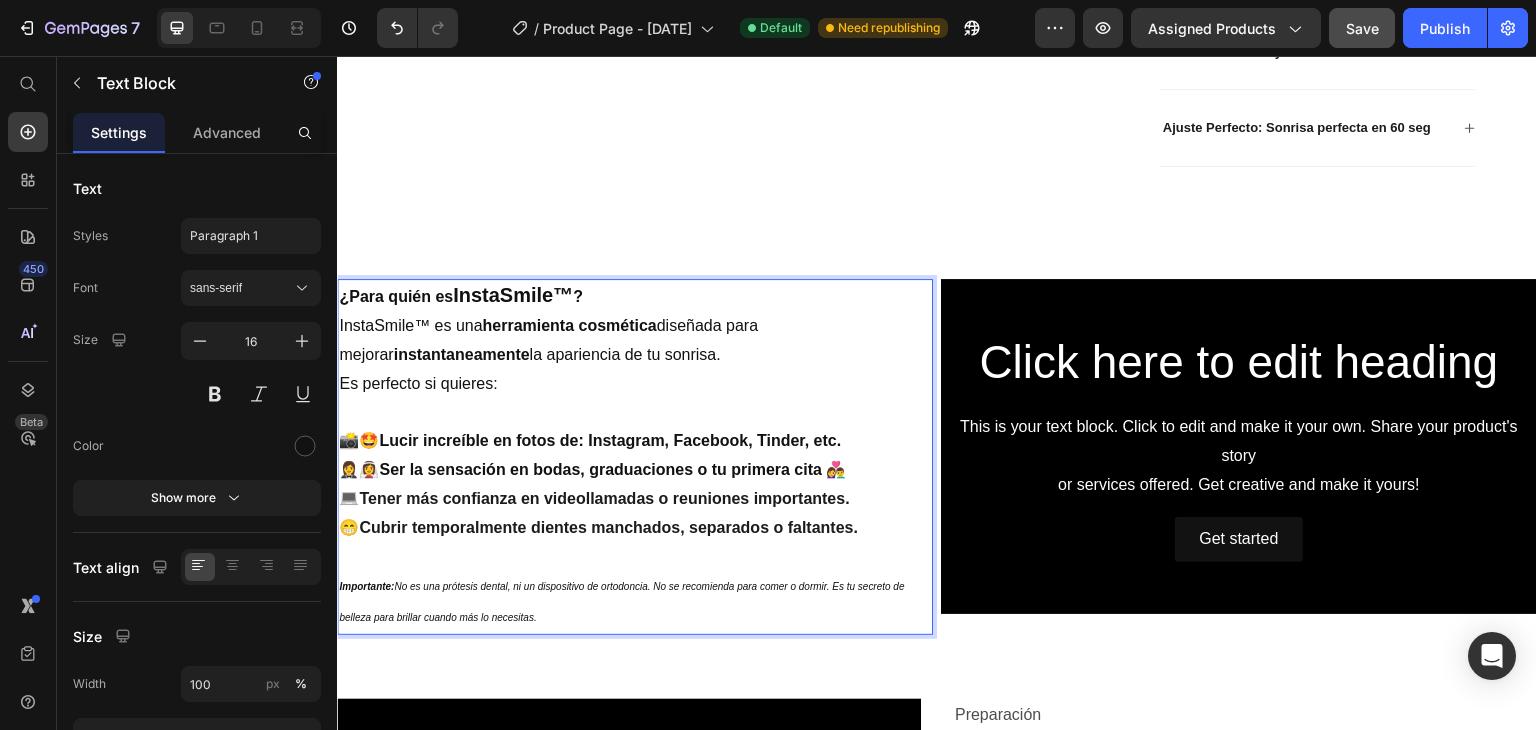 click on "Es perfecto si quieres:" at bounding box center (635, 384) 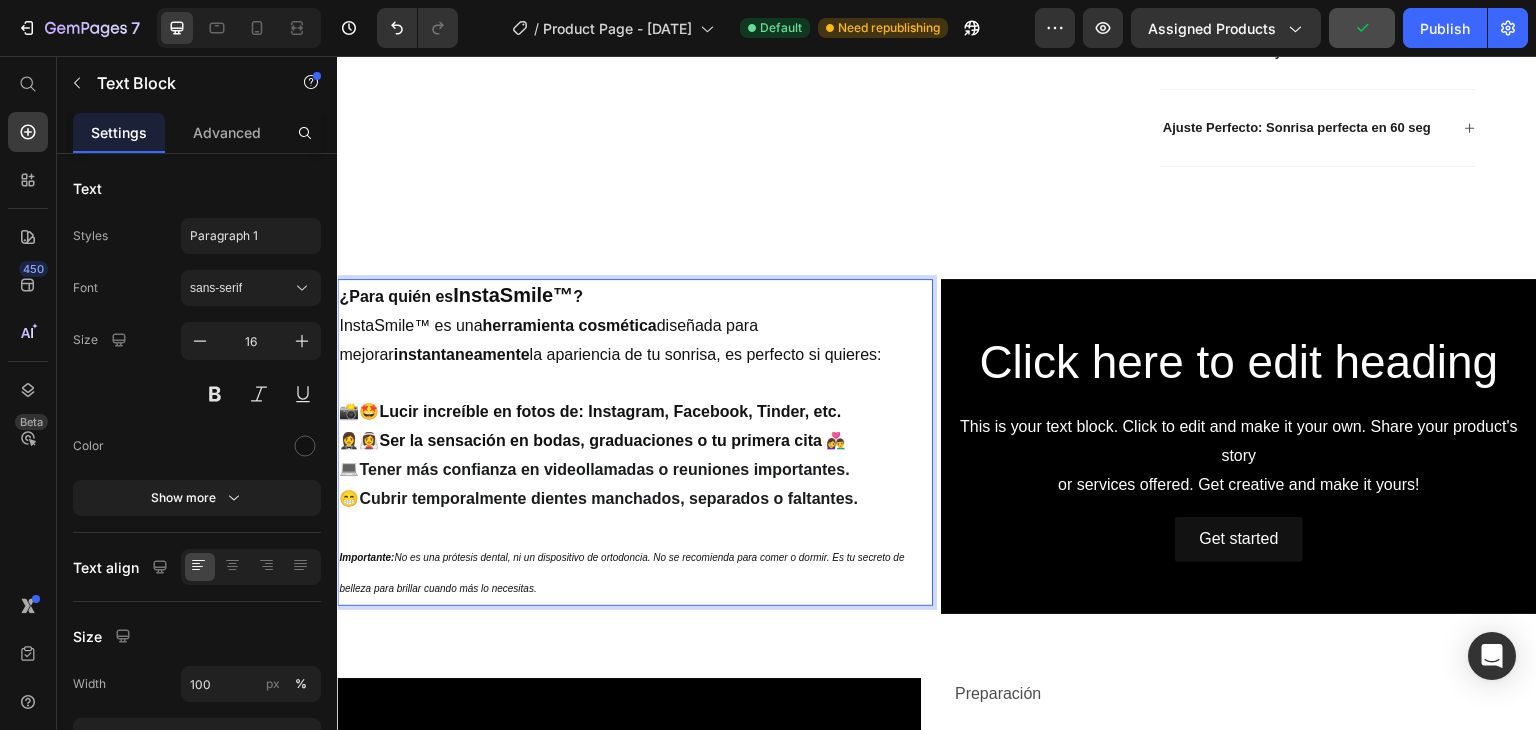 click on "Importante:  No es una prótesis dental, ni un dispositivo de ortodoncia. No se recomienda para comer o dormir. Es tu secreto de belleza para brillar cuando más lo necesitas." at bounding box center (635, 573) 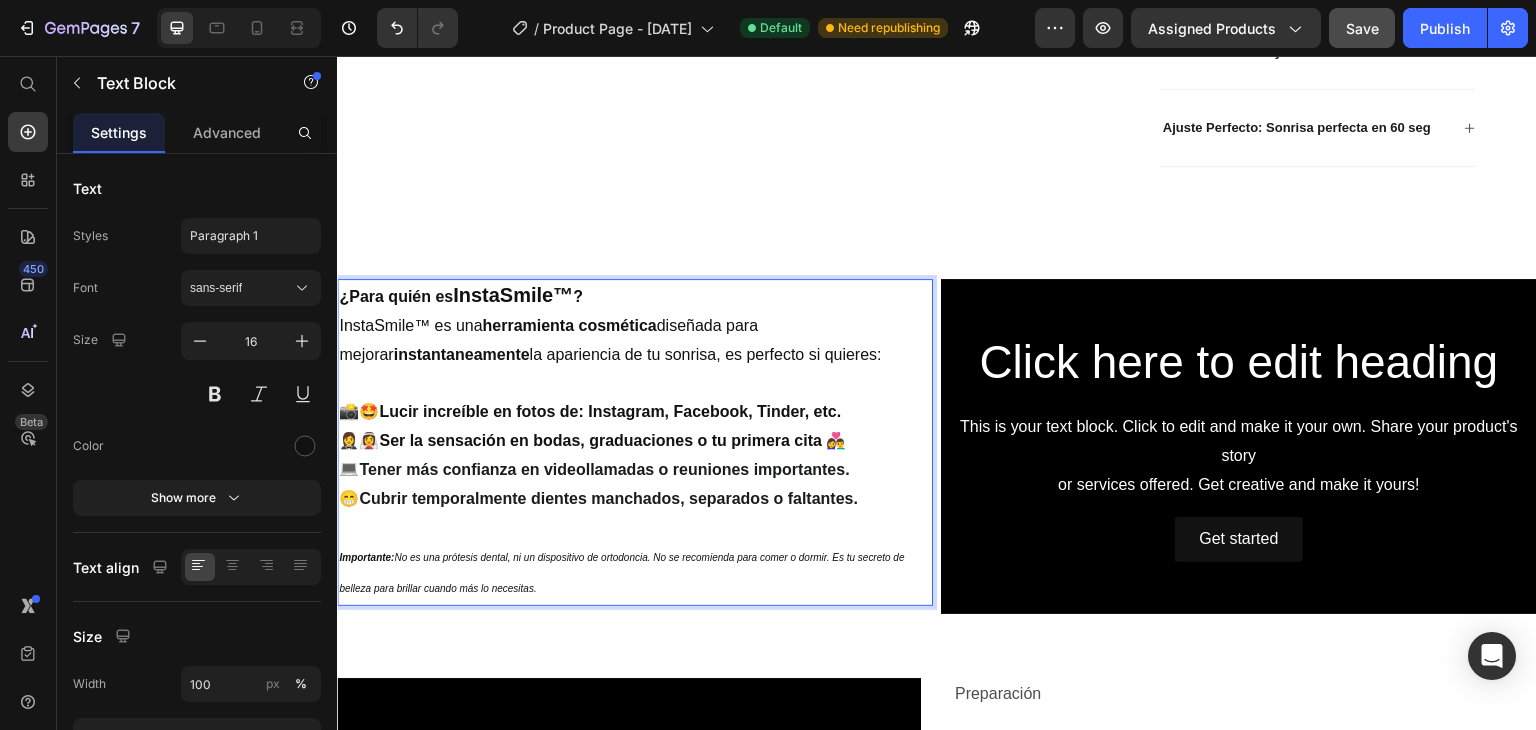 click on "InstaSmile™ es una  herramienta cosmética  diseñada para mejorar  instantaneamente  la apariencia de tu sonrisa, es perfecto si quieres:" at bounding box center [635, 341] 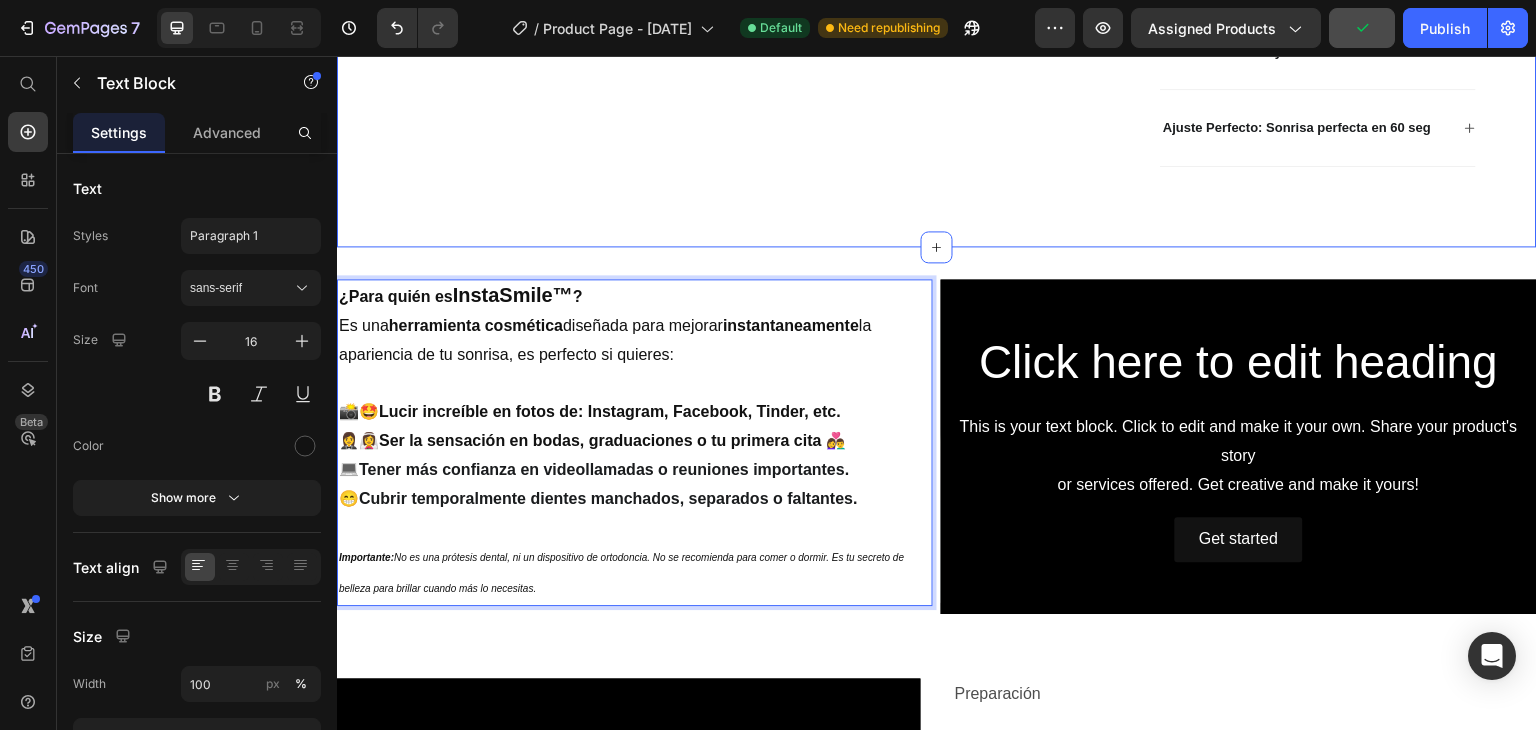 click on "Product Images InstaSmile™ Carillas Dentales a Presión Moldeables Product Title Icon Icon Icon Icon Icon Icon List 83 Reseñas Text Block Row $29.00 Product Price $63.00 Product Price 54% off Product Badge Row Envío gratis a todo El Salvador Text Block 1 Product Quantity Row Releasit COD Form & Upsells Releasit COD Form & Upsells Row
Material Premium y look natural
Ajuste Perfecto: Sonrisa perfecta en 60 seg Accordion Row Product Section 1" at bounding box center [937, -95] 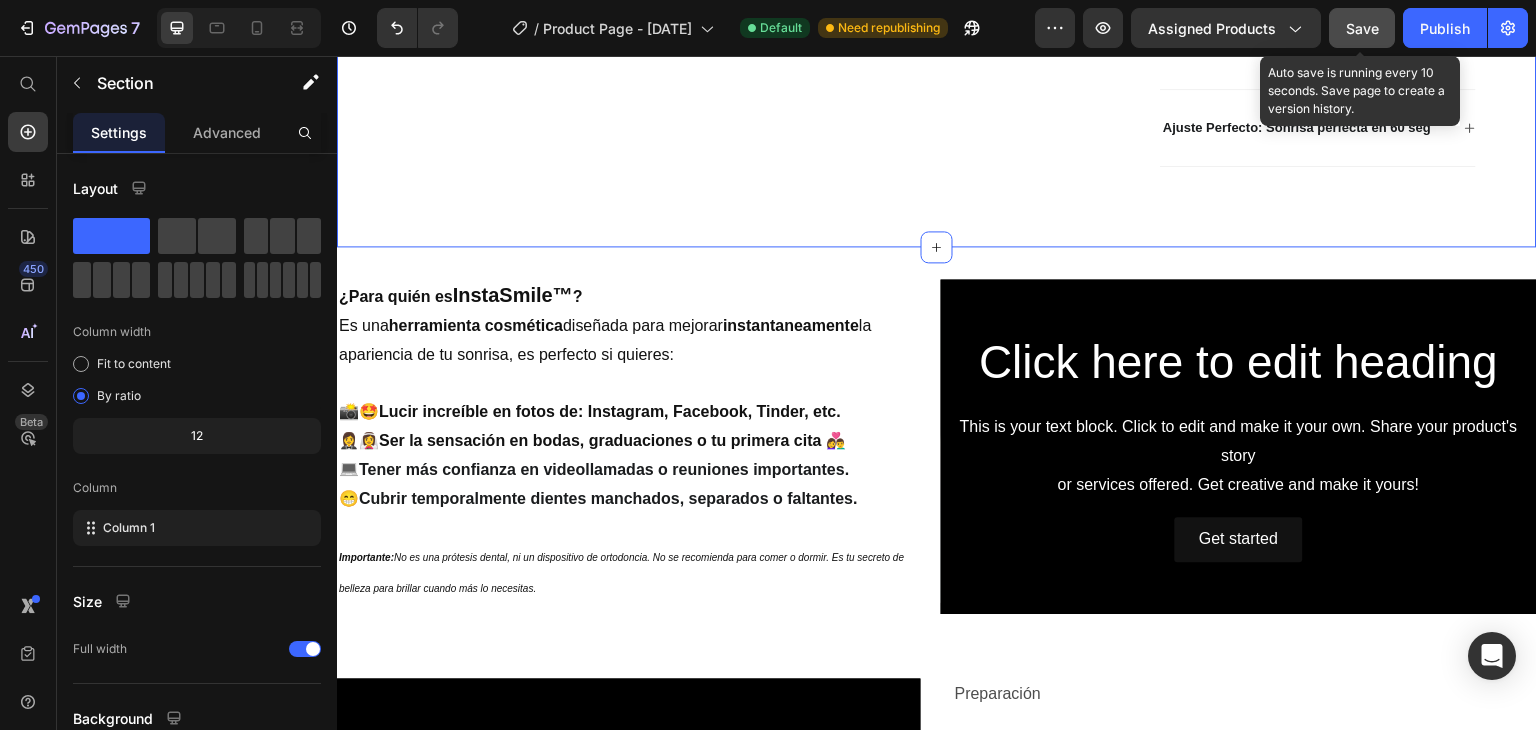 click on "Save" at bounding box center [1362, 28] 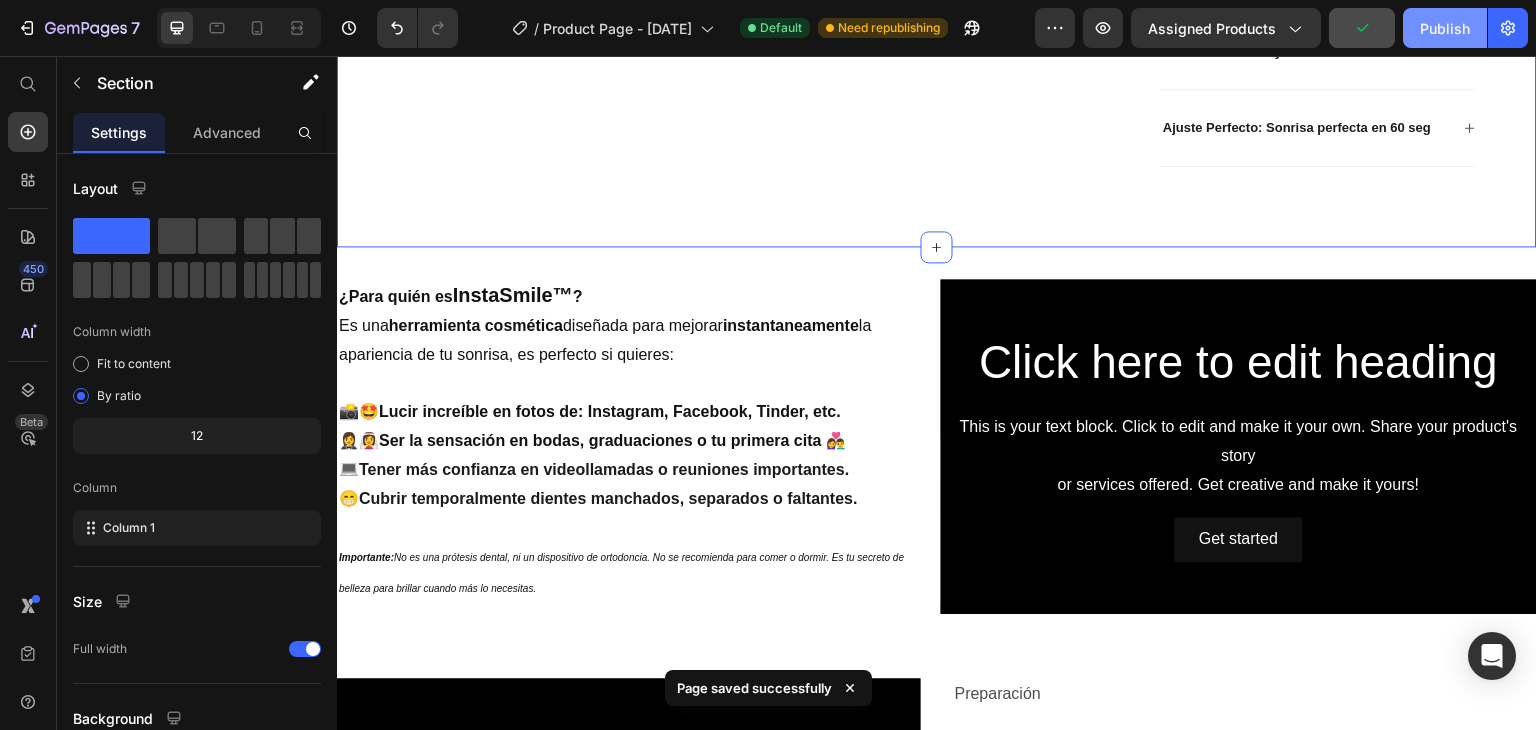 click on "Publish" at bounding box center [1445, 28] 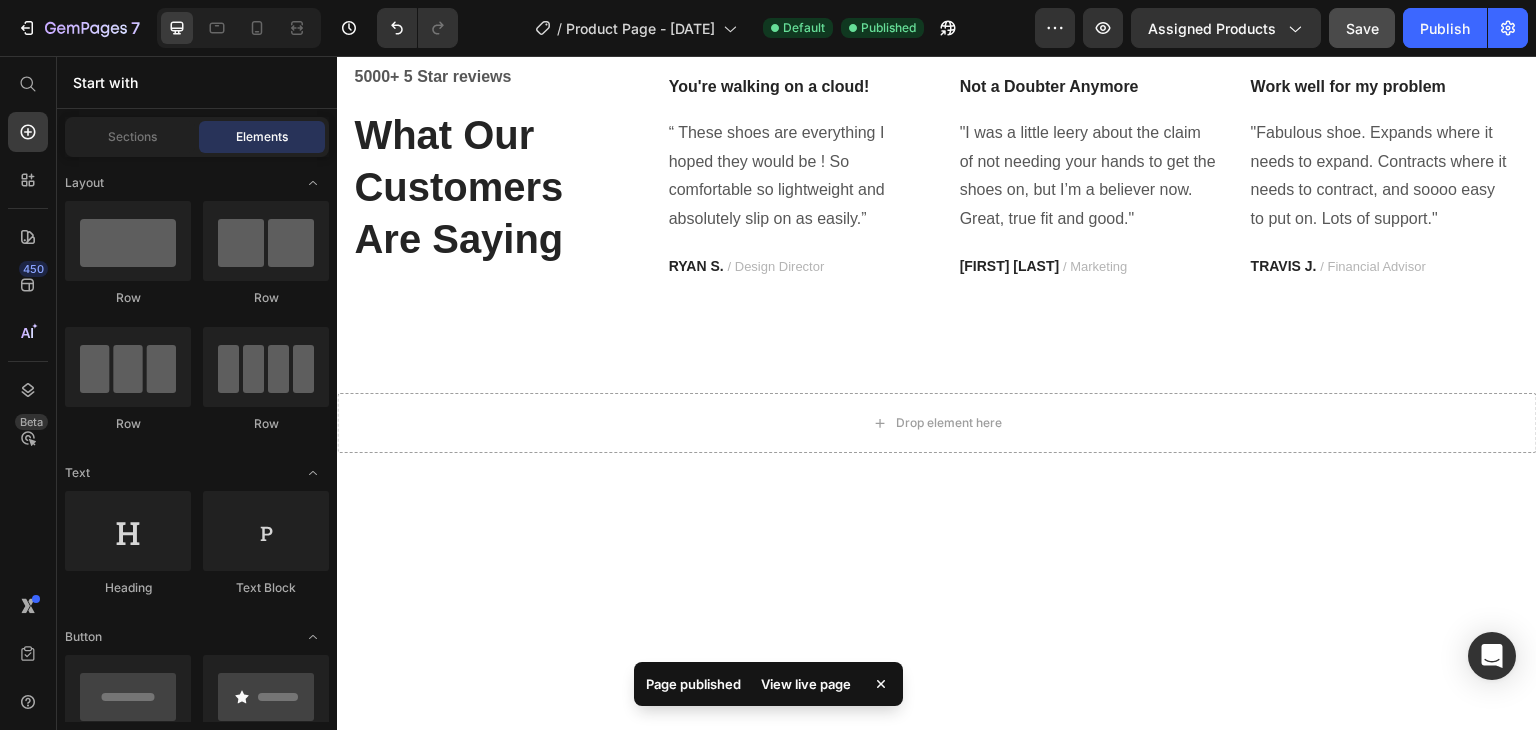 scroll, scrollTop: 2124, scrollLeft: 0, axis: vertical 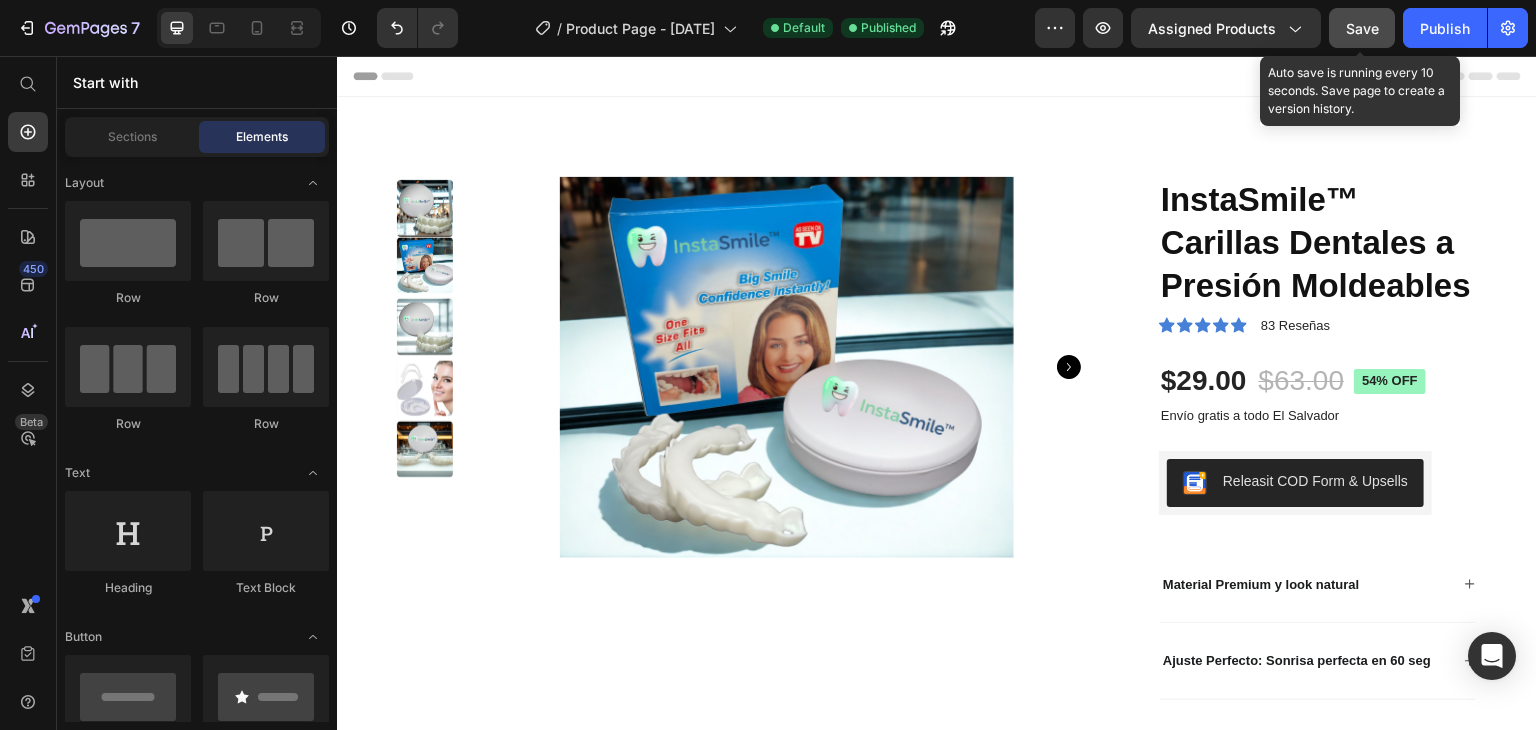 click on "Save" at bounding box center [1362, 28] 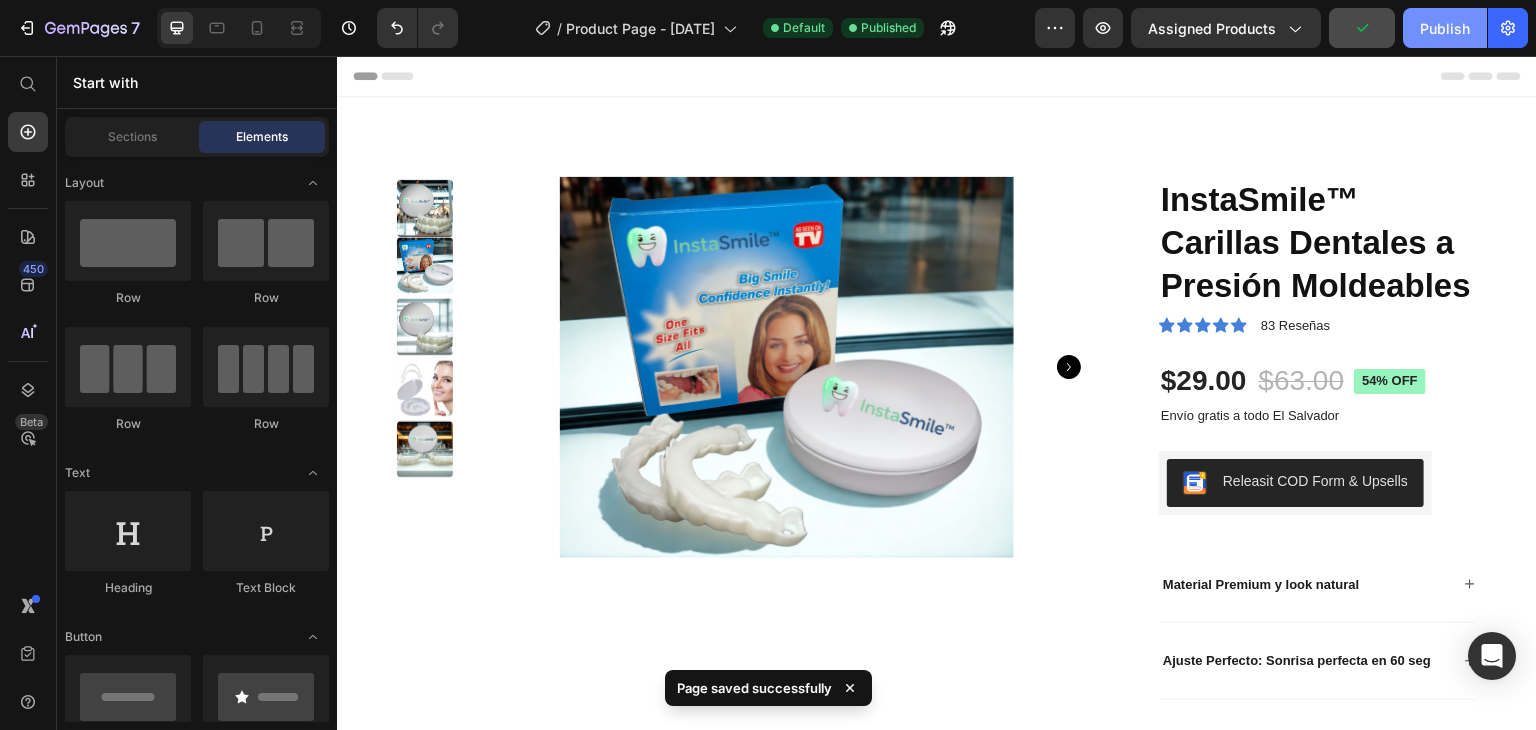 click on "Publish" at bounding box center (1445, 28) 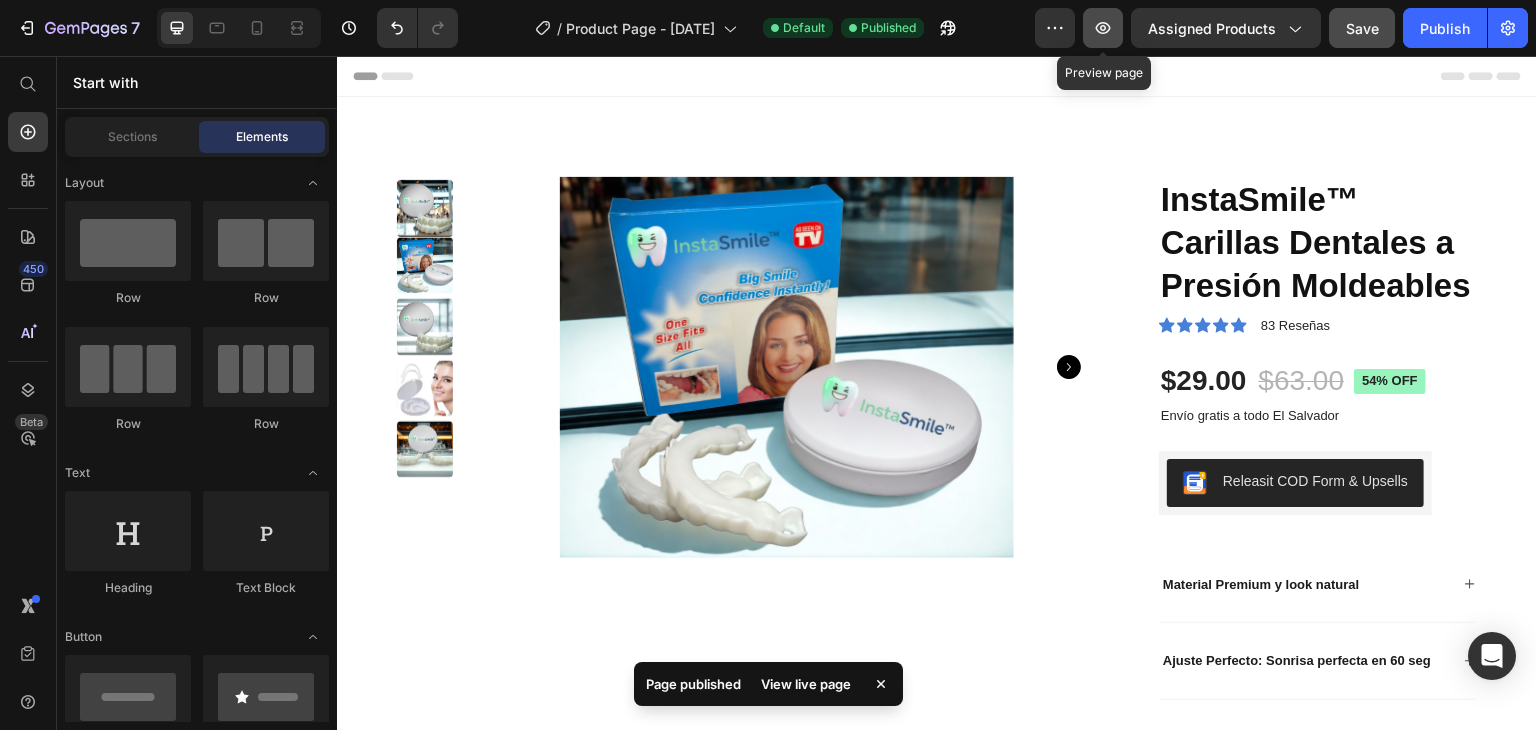 click 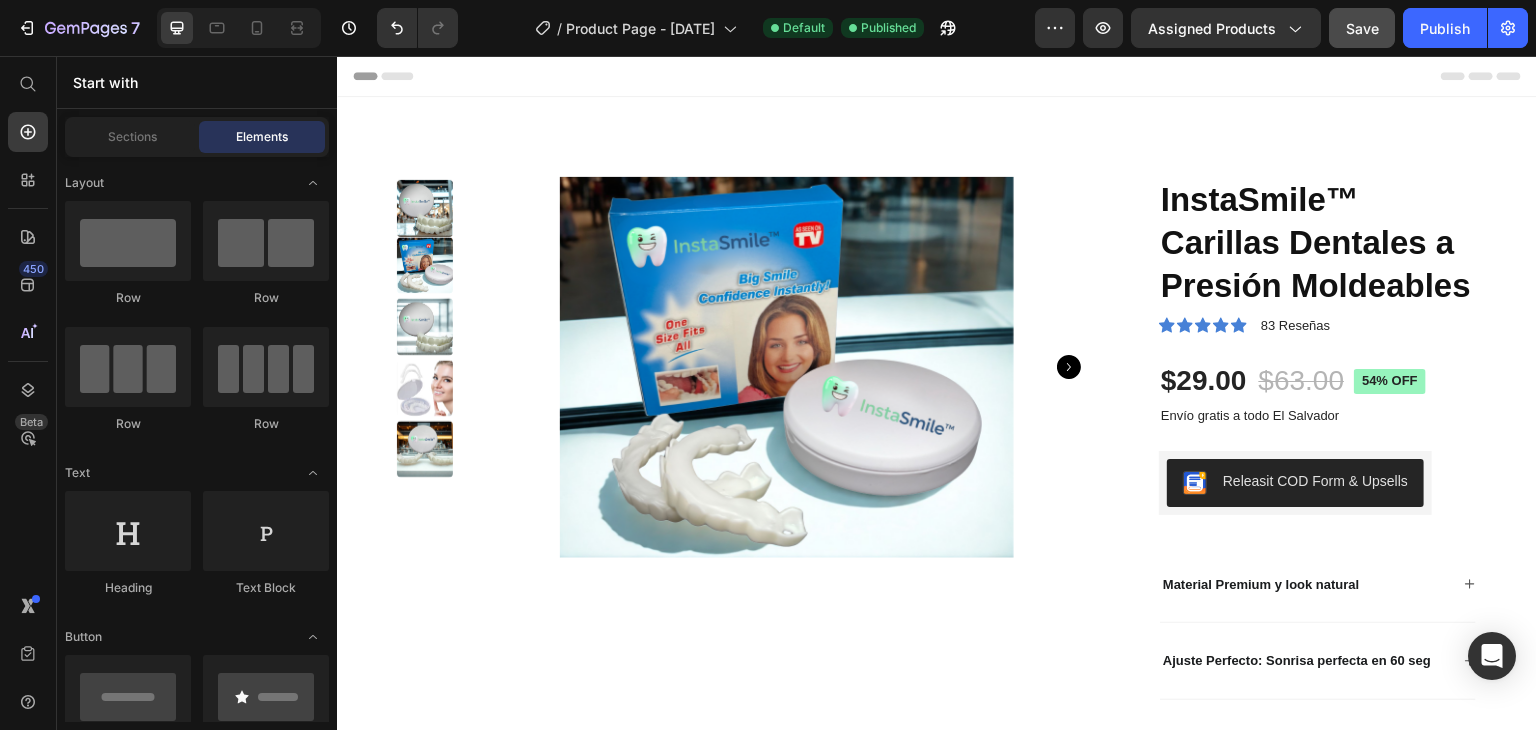 scroll, scrollTop: 590, scrollLeft: 0, axis: vertical 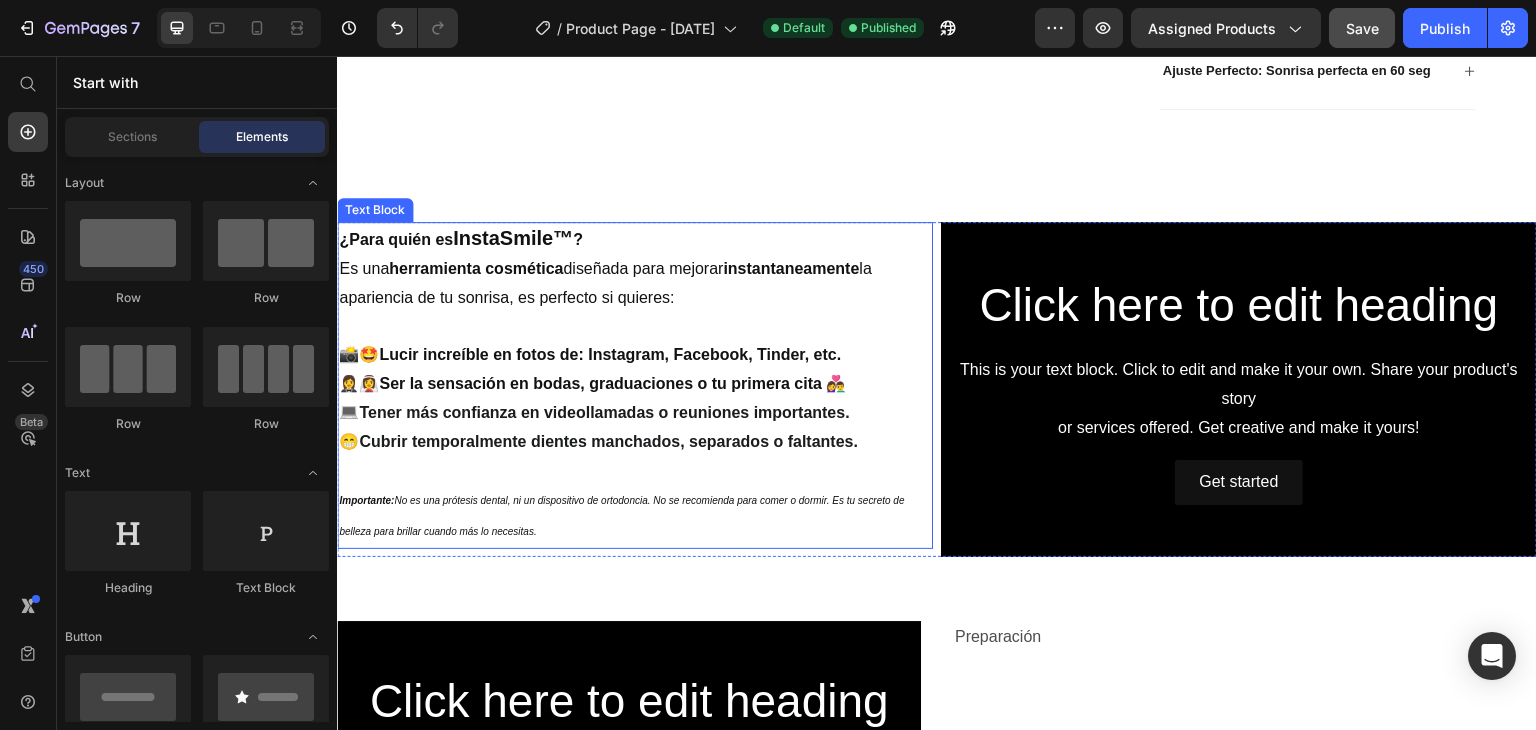 click on "Lucir increíble en fotos de: Instagram, Facebook, Tinder, etc." at bounding box center [610, 354] 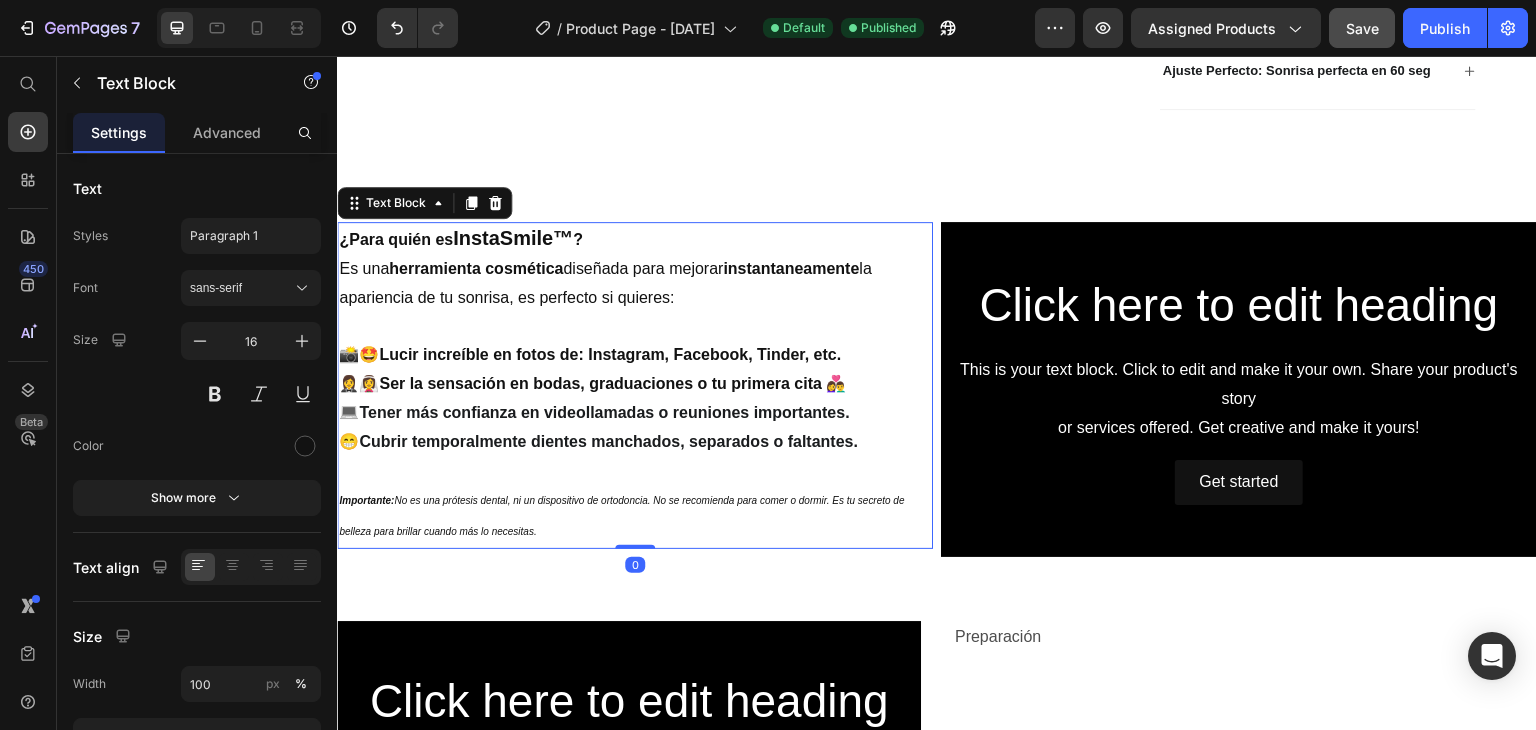 click on "Lucir increíble en fotos de: Instagram, Facebook, Tinder, etc." at bounding box center [610, 354] 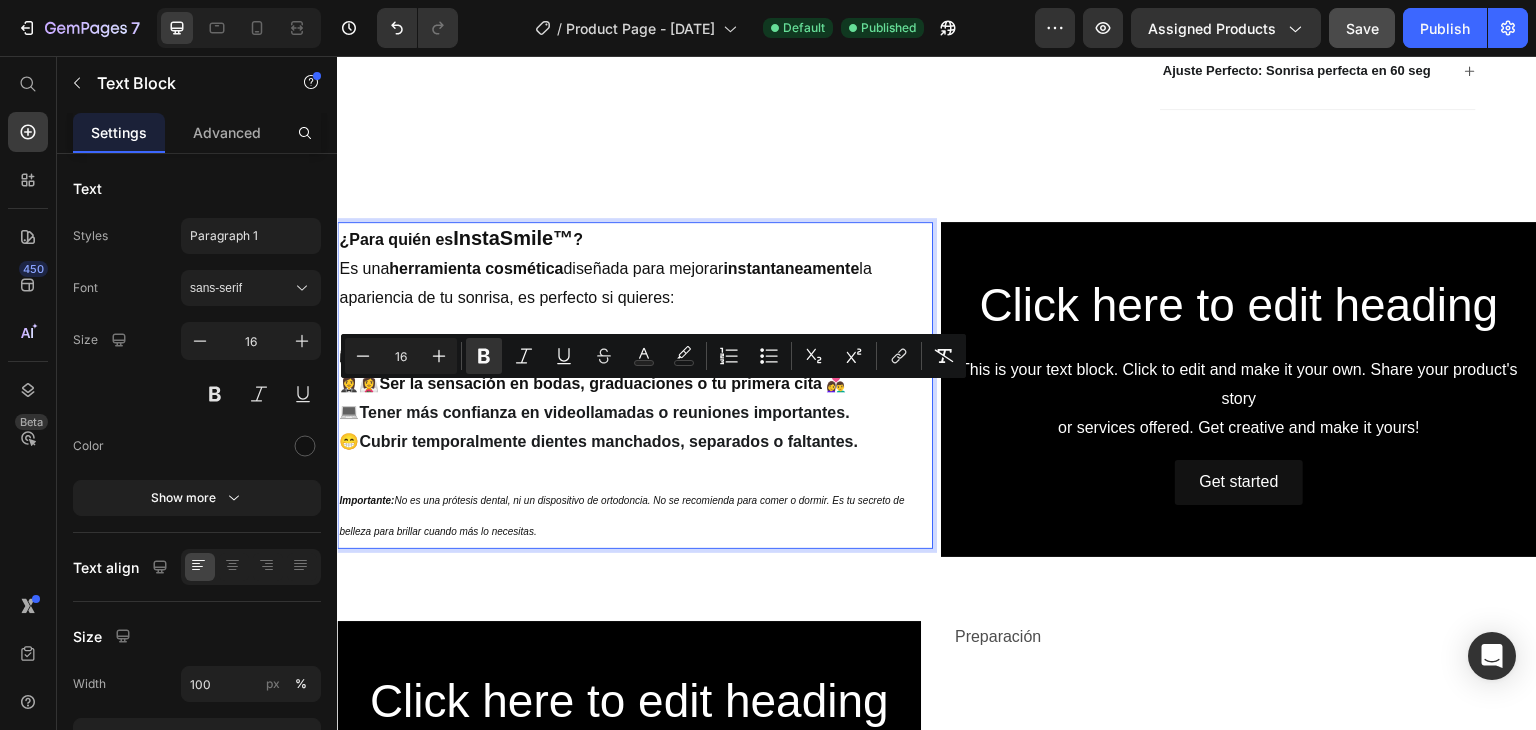 click on "Lucir increíble en fotos de: Instagram, Facebook, Tinder, etc." at bounding box center (610, 354) 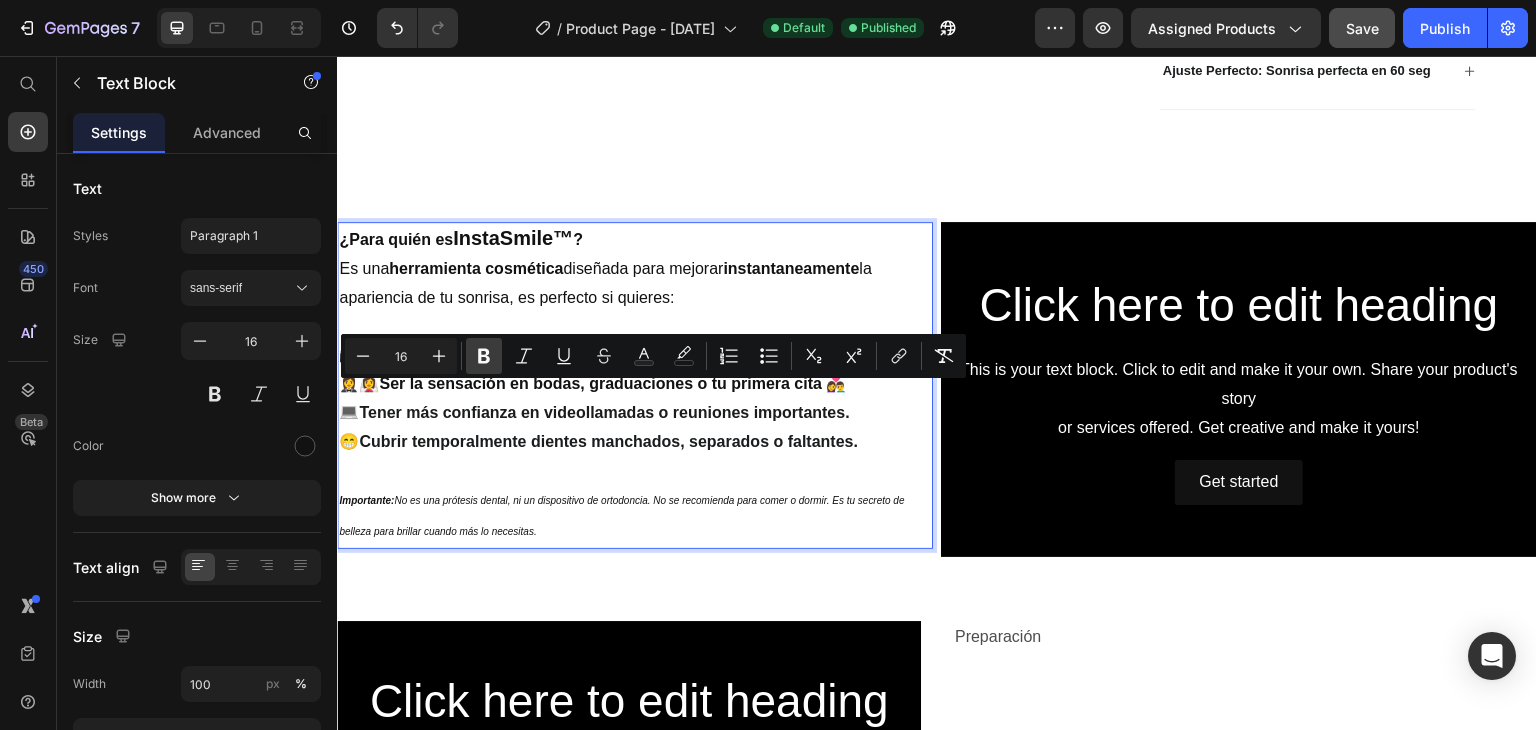 click 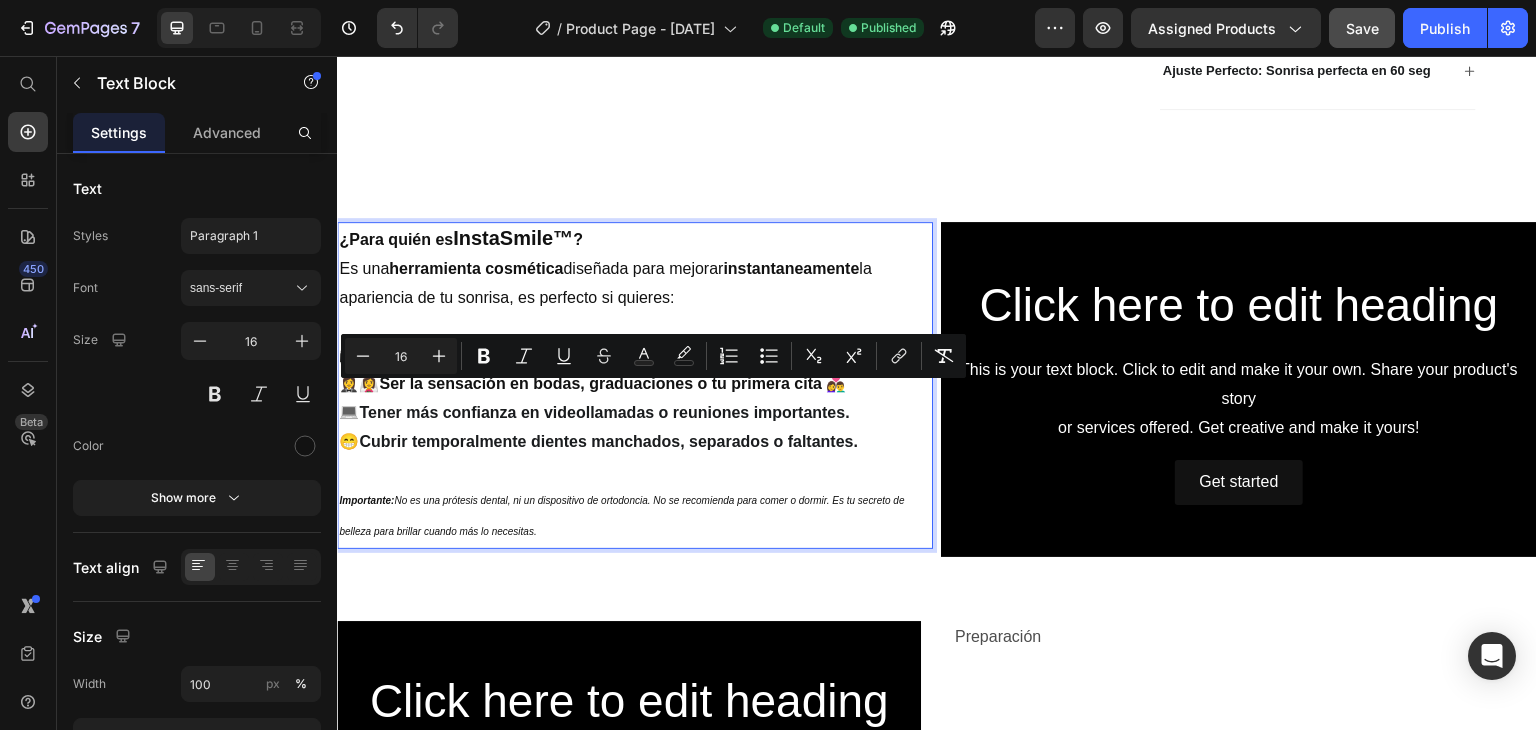 click on "🤵‍♀️👰‍♀️Ser la sensación en bodas, graduaciones o tu primera cita 👩‍❤️‍👨" at bounding box center (592, 383) 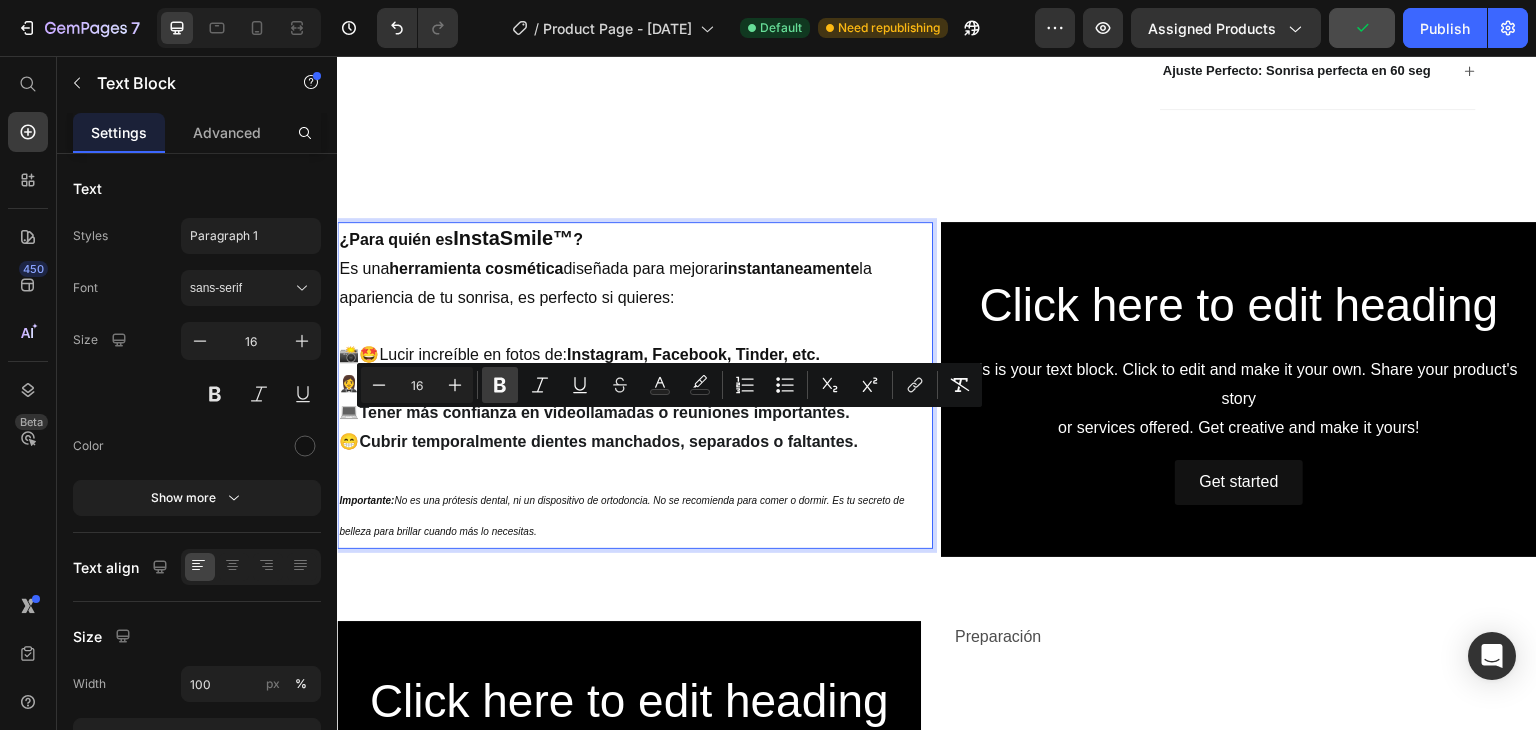 click 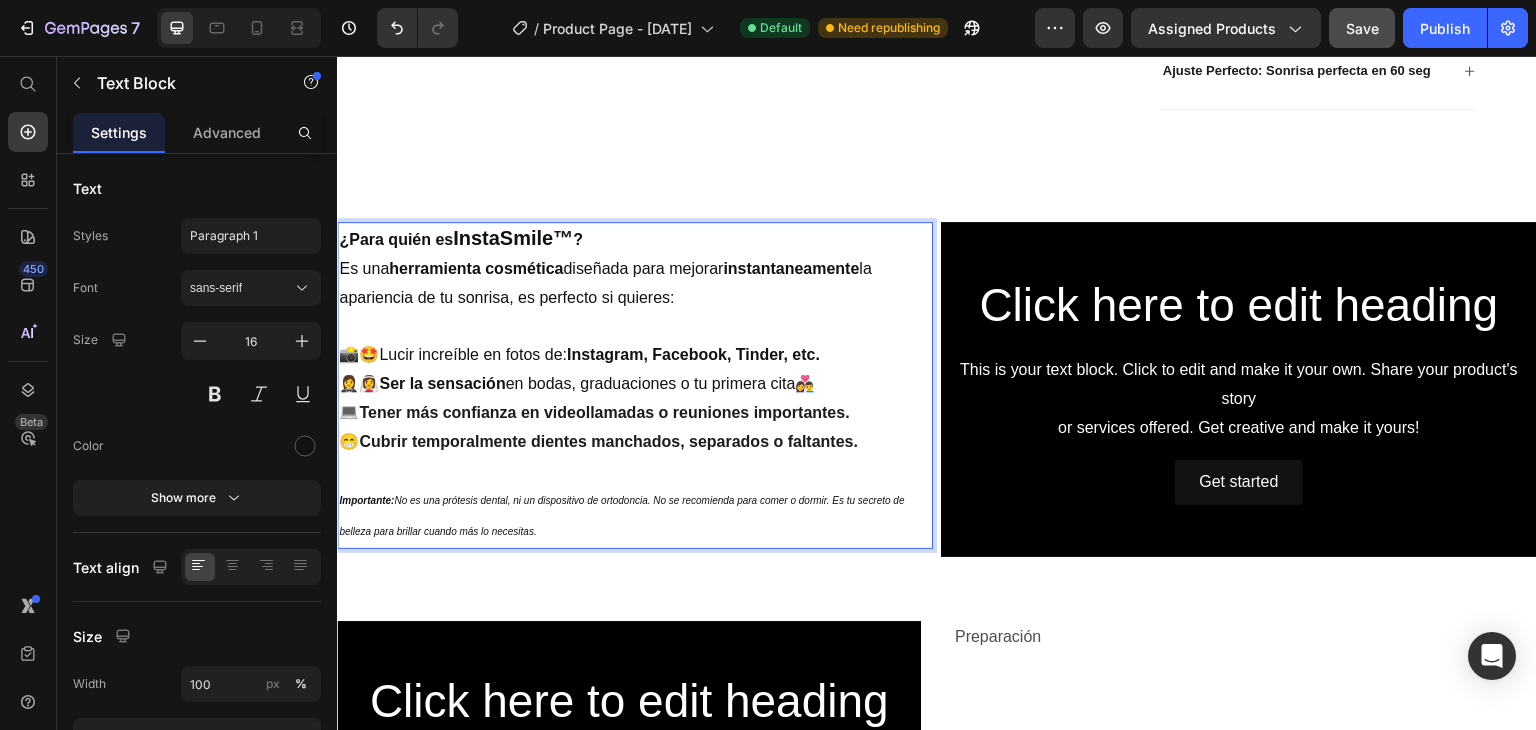 click on "😁Cubrir temporalmente dientes manchados, separados o faltantes." at bounding box center (598, 441) 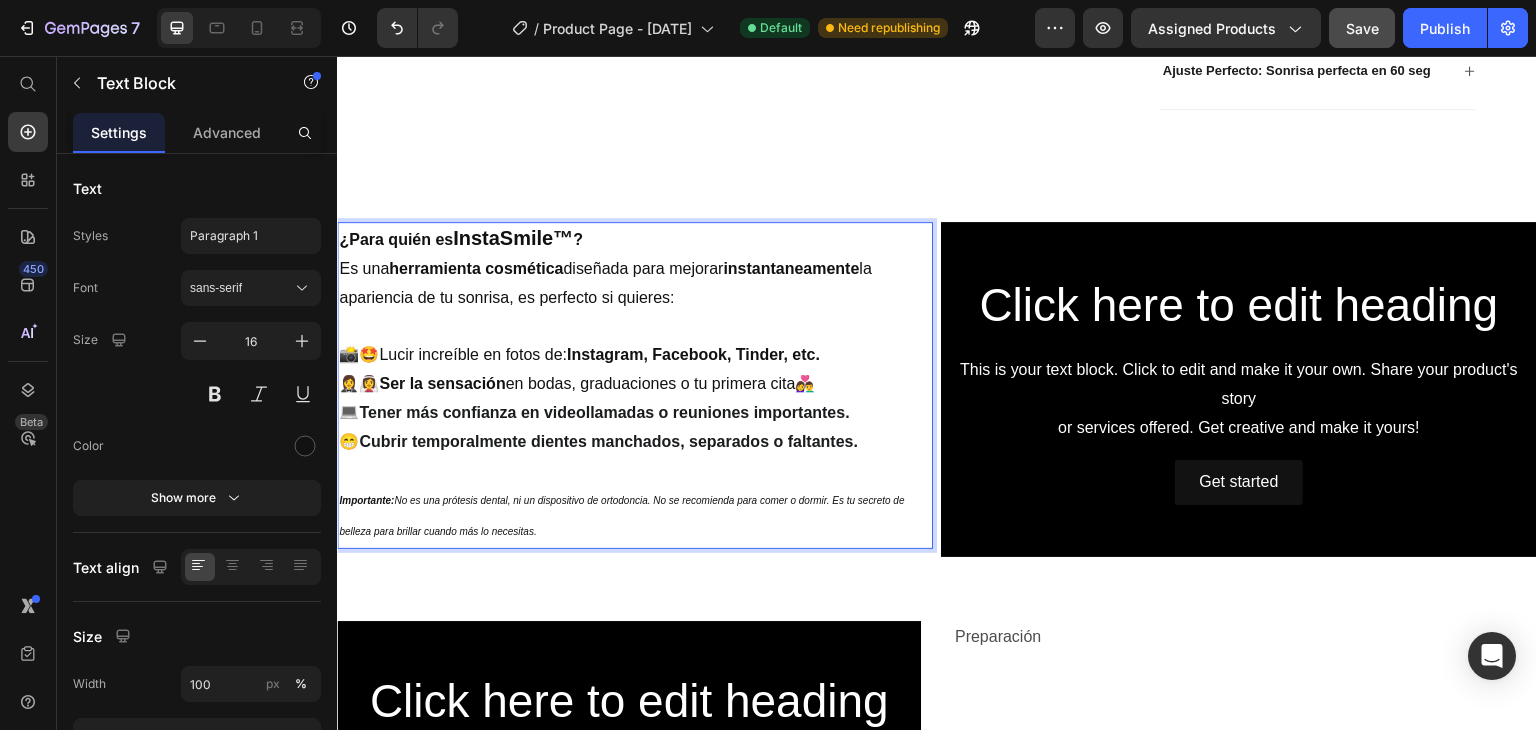click on "💻Tener más confianza en videollamadas o reuniones importantes." at bounding box center [594, 412] 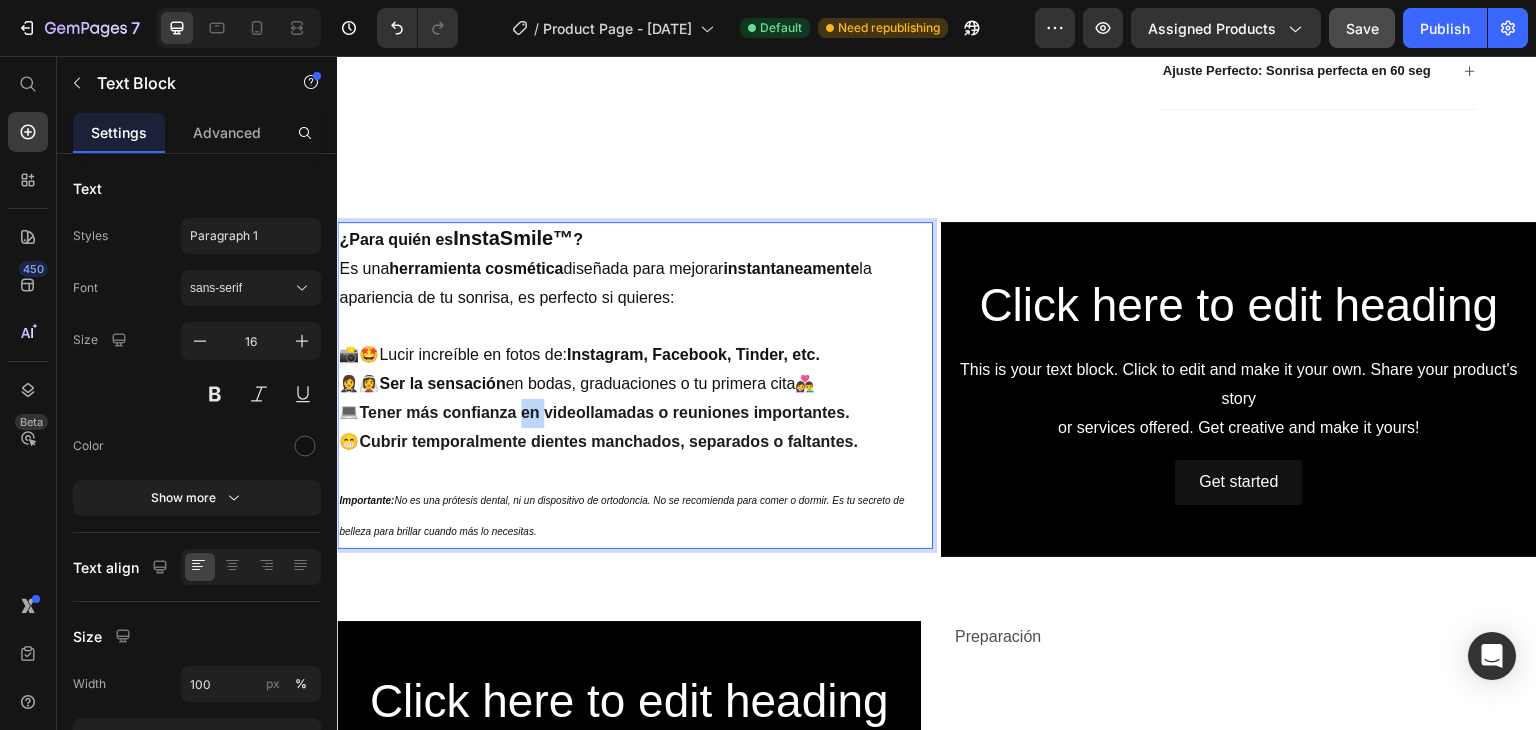 click on "💻Tener más confianza en videollamadas o reuniones importantes." at bounding box center [594, 412] 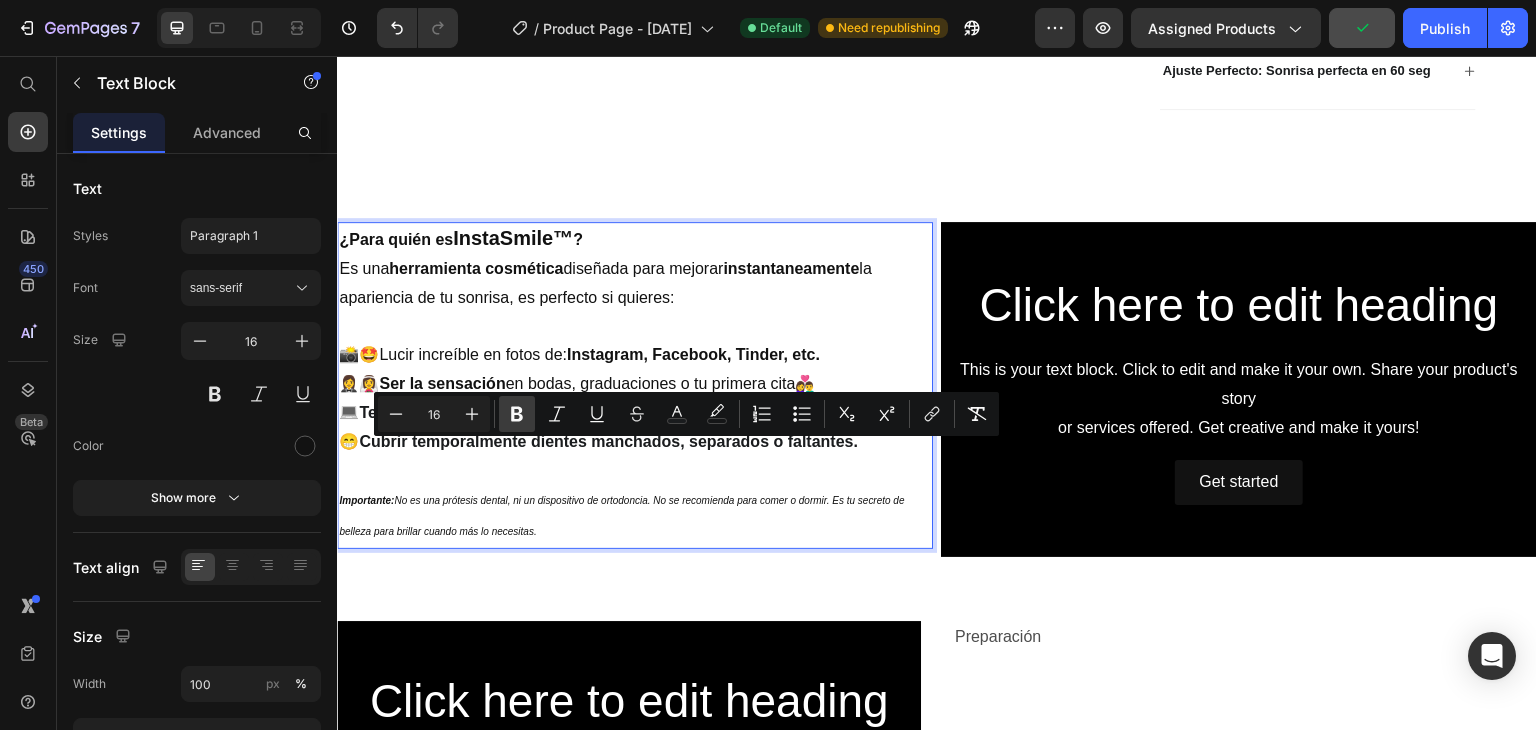 click 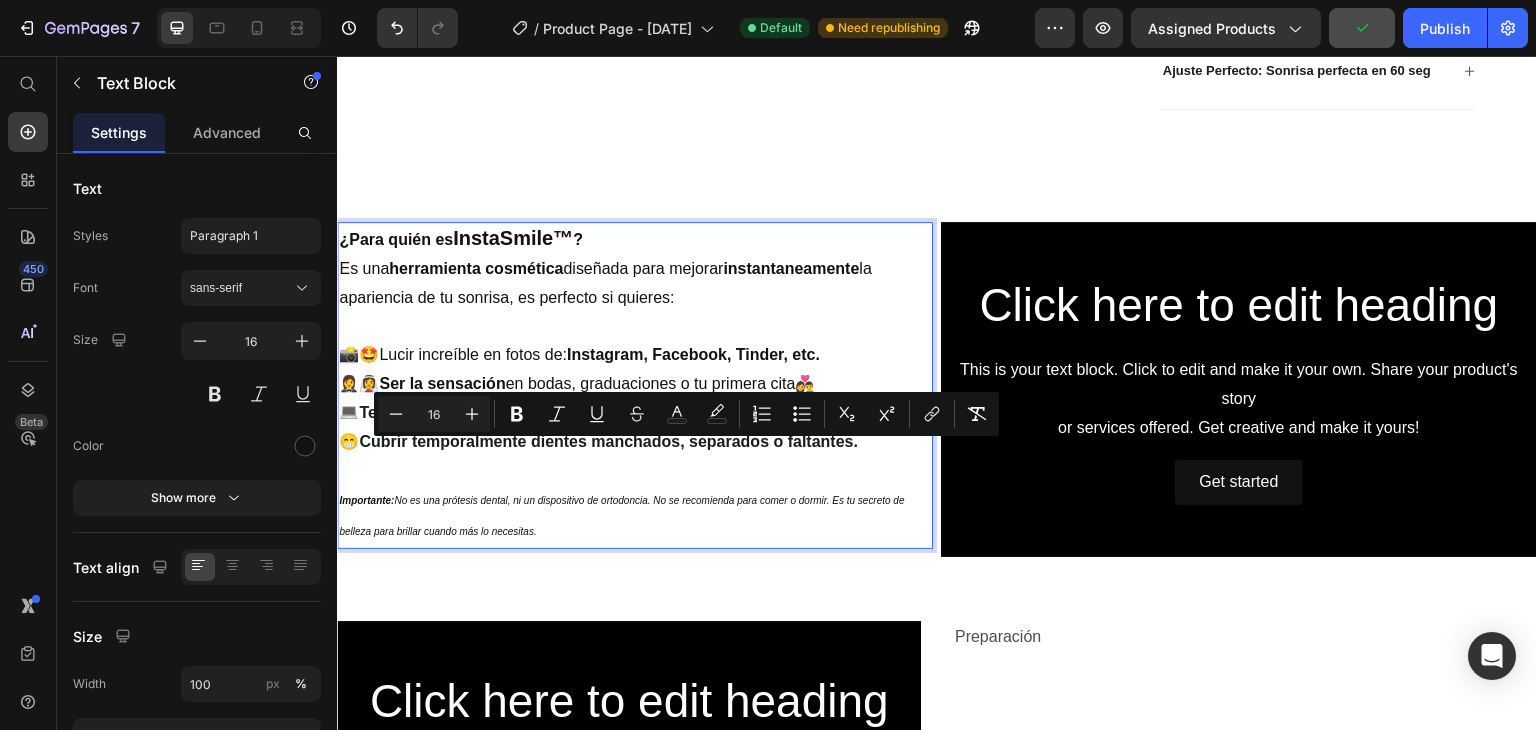 click on "😁Cubrir temporalmente dientes manchados, separados o faltantes." at bounding box center [598, 441] 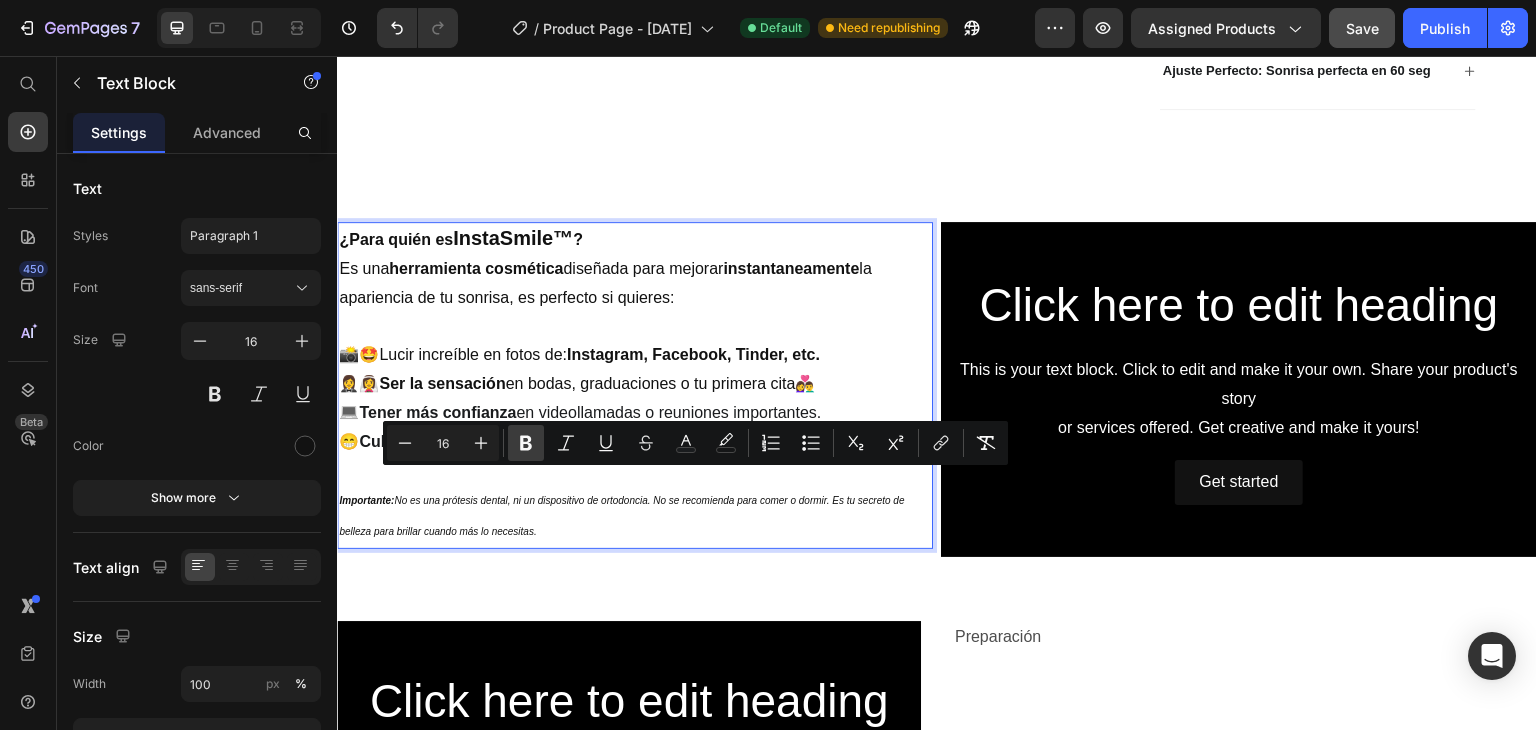 click 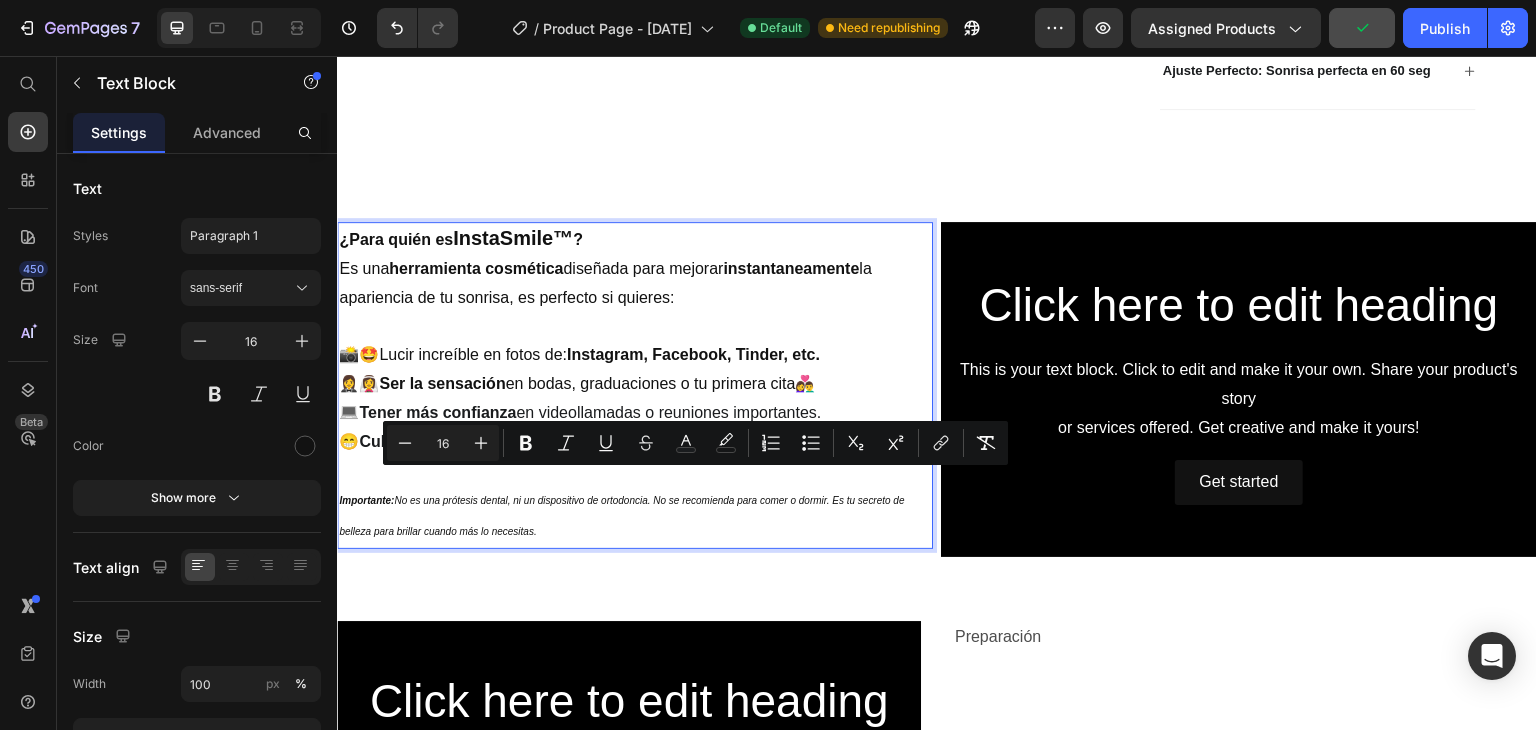 click at bounding box center [635, 471] 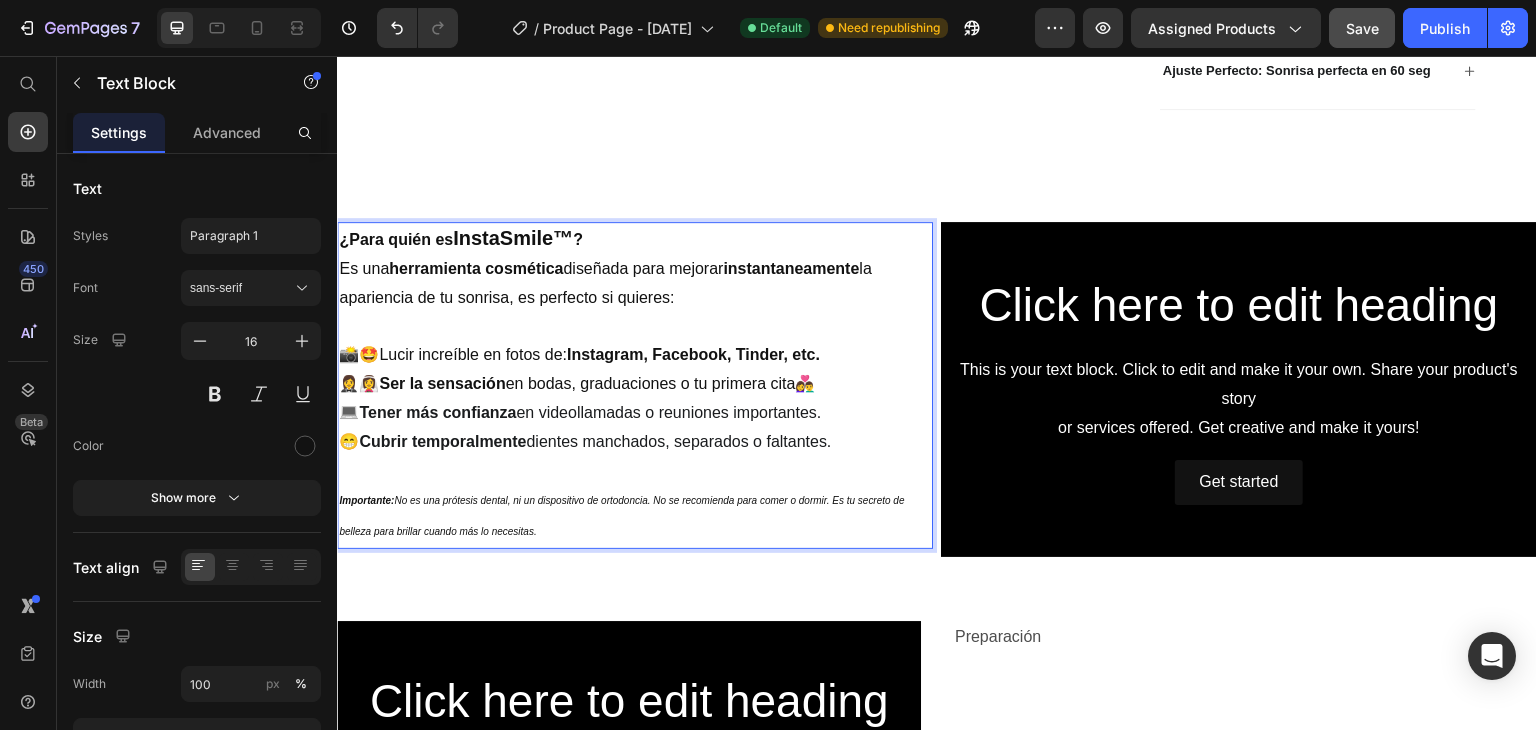 click on "Lucir increíble en fotos de:  Instagram, Facebook, Tinder, etc." at bounding box center (599, 354) 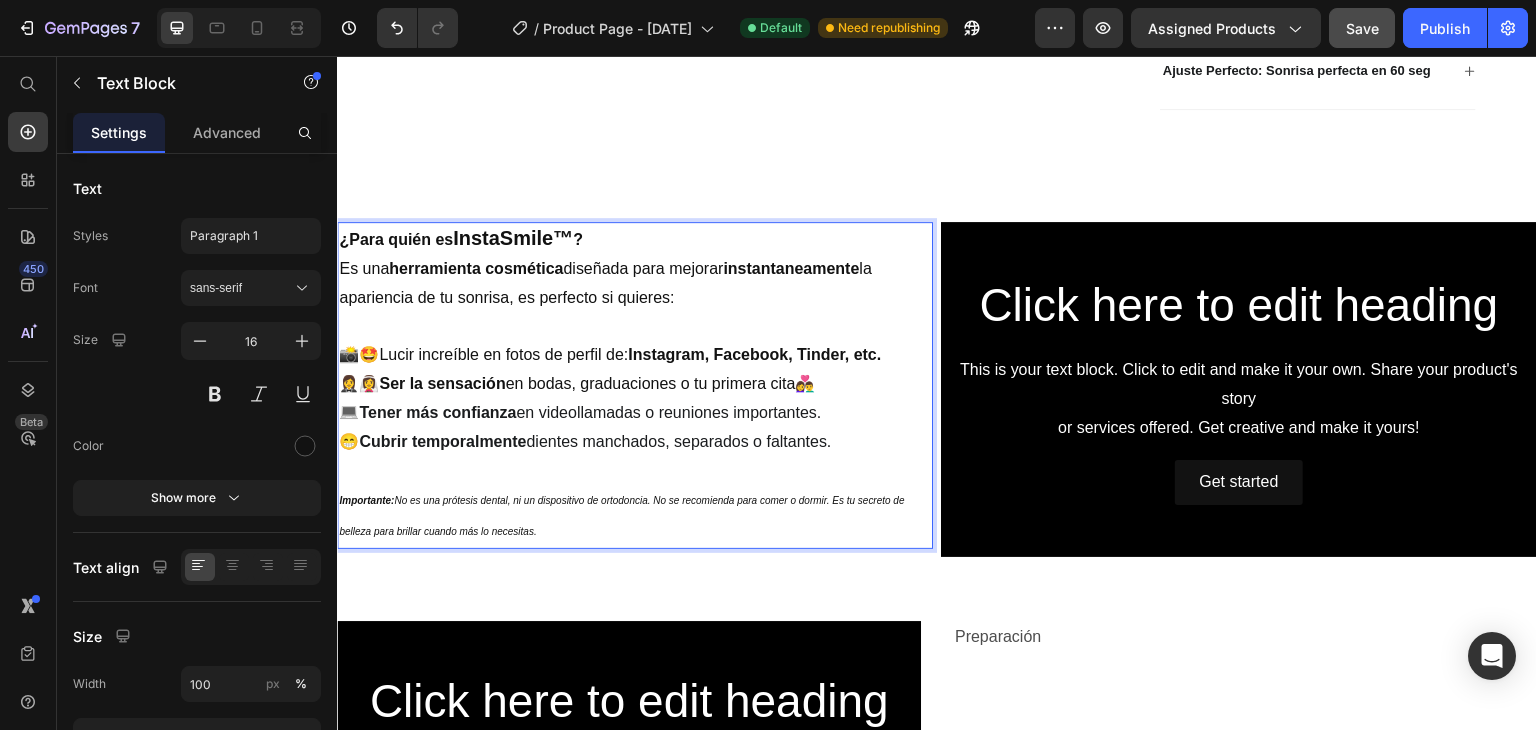 click on "Importante:  No es una prótesis dental, ni un dispositivo de ortodoncia. No se recomienda para comer o dormir. Es tu secreto de belleza para brillar cuando más lo necesitas." at bounding box center [635, 516] 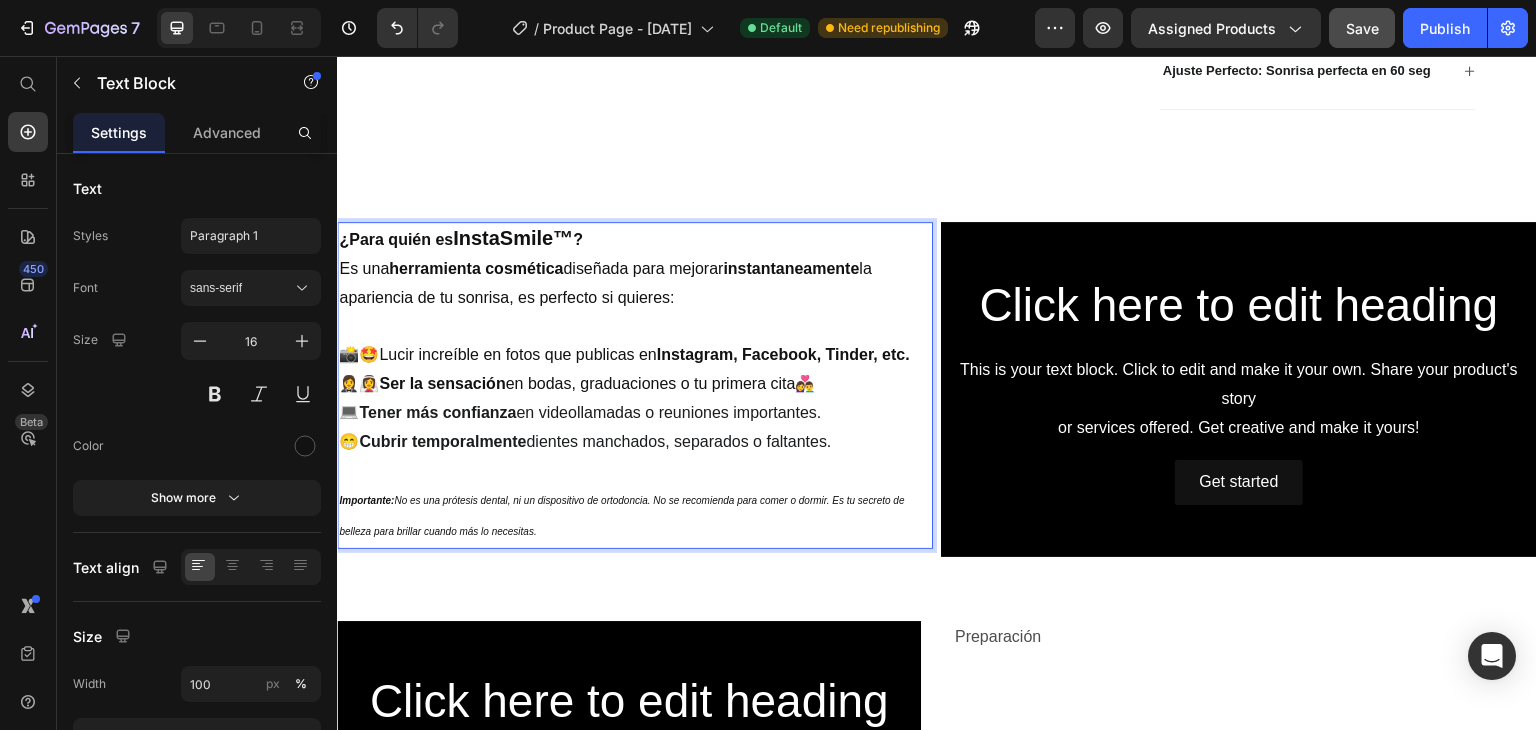 click on "Lucir increíble en fotos que publicas en  Instagram, Facebook, Tinder, etc." at bounding box center (644, 354) 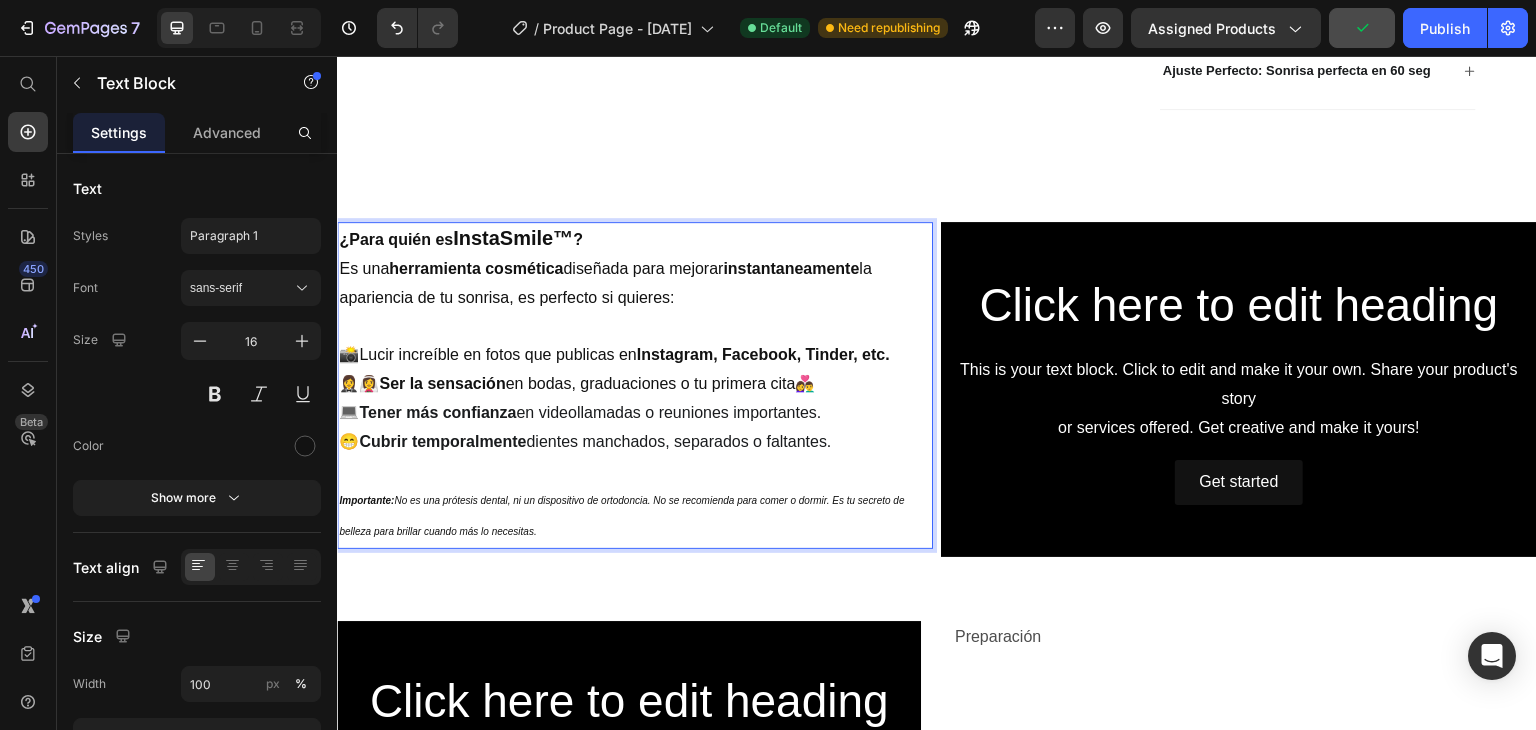 click on "🤵‍♀️👰‍♀️Ser la sensación" at bounding box center [422, 383] 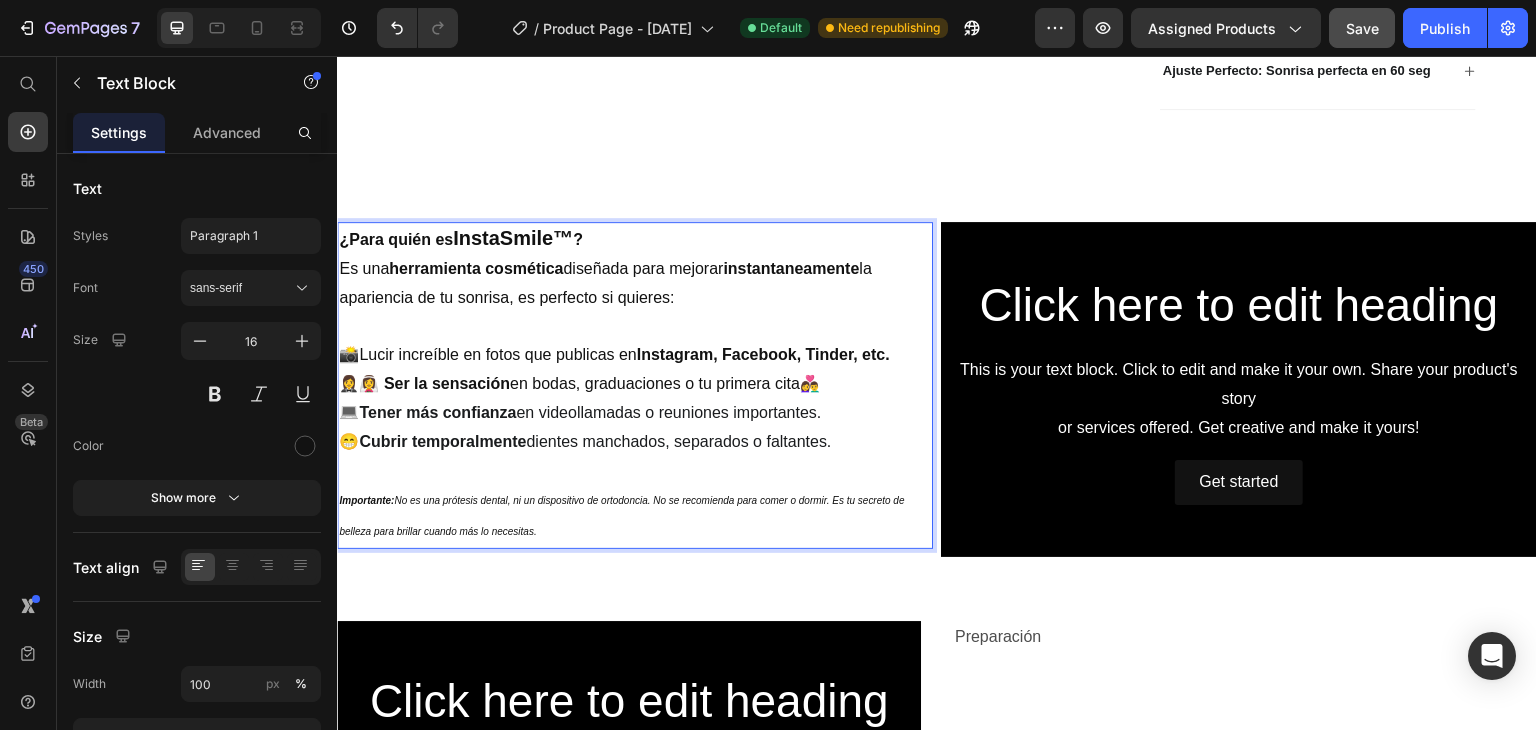 click on "💻Tener más confianza" at bounding box center (427, 412) 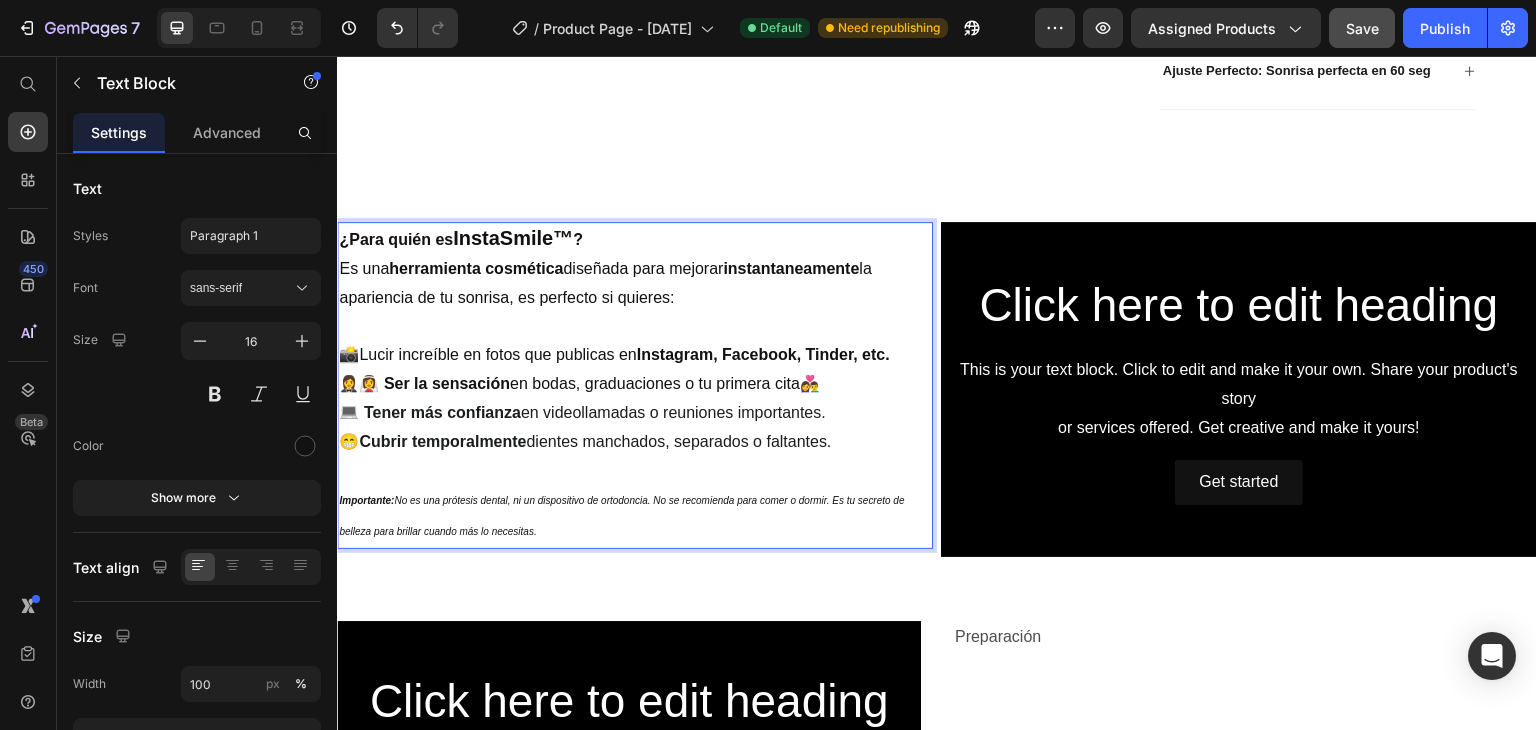 click on "😁Cubrir temporalmente" at bounding box center (432, 441) 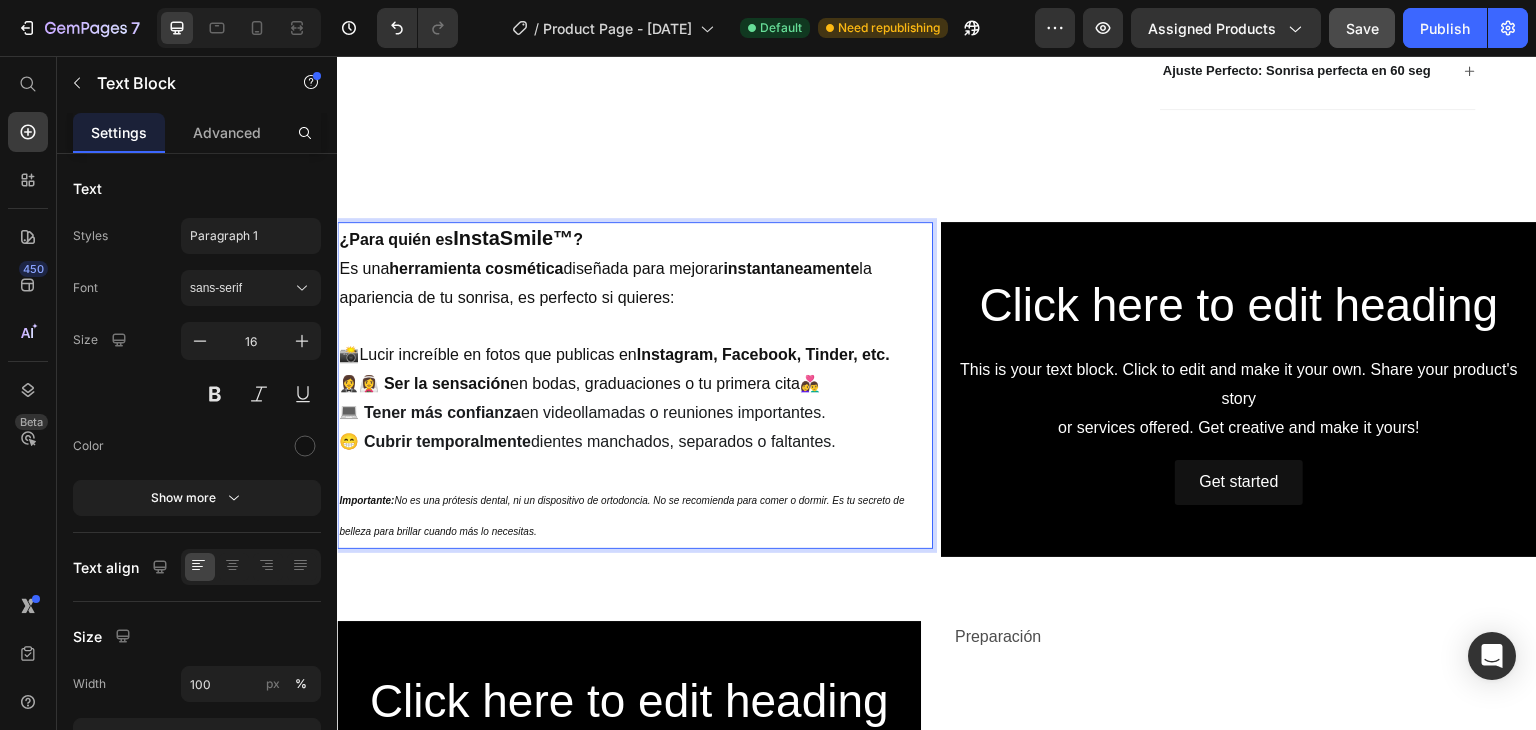 click on "💻 Tener más confianza  en videollamadas o reuniones importantes." at bounding box center (635, 413) 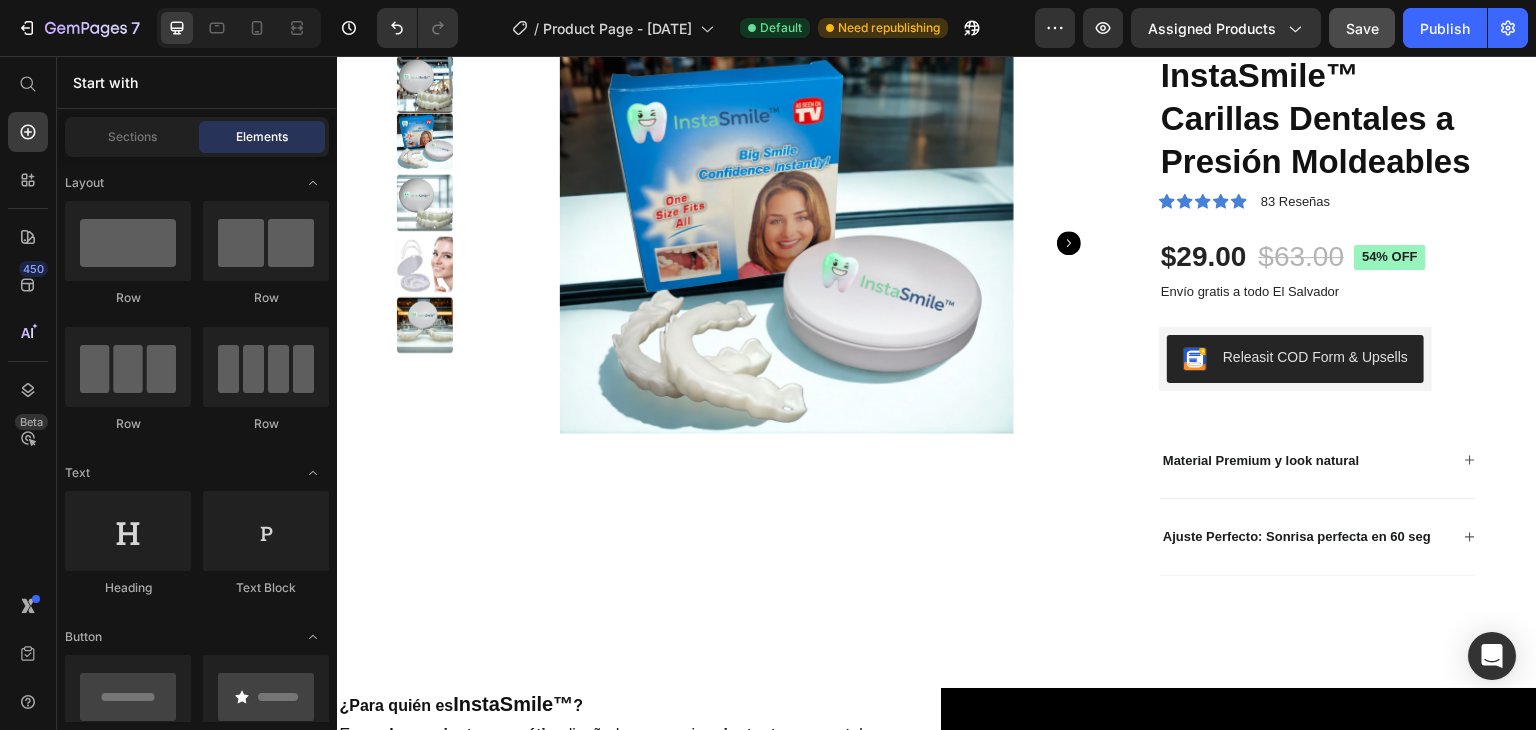 scroll, scrollTop: 0, scrollLeft: 0, axis: both 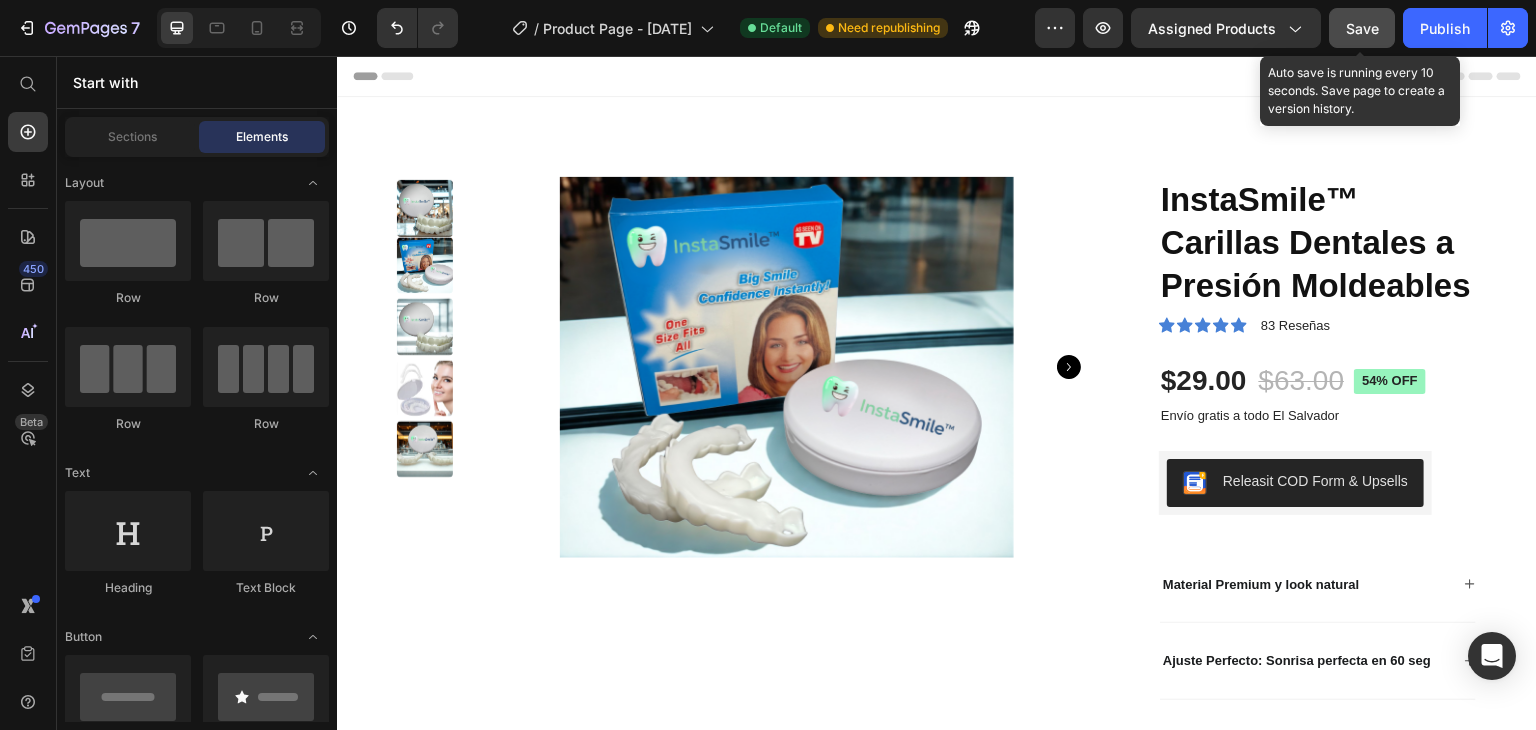 click on "Save" at bounding box center (1362, 28) 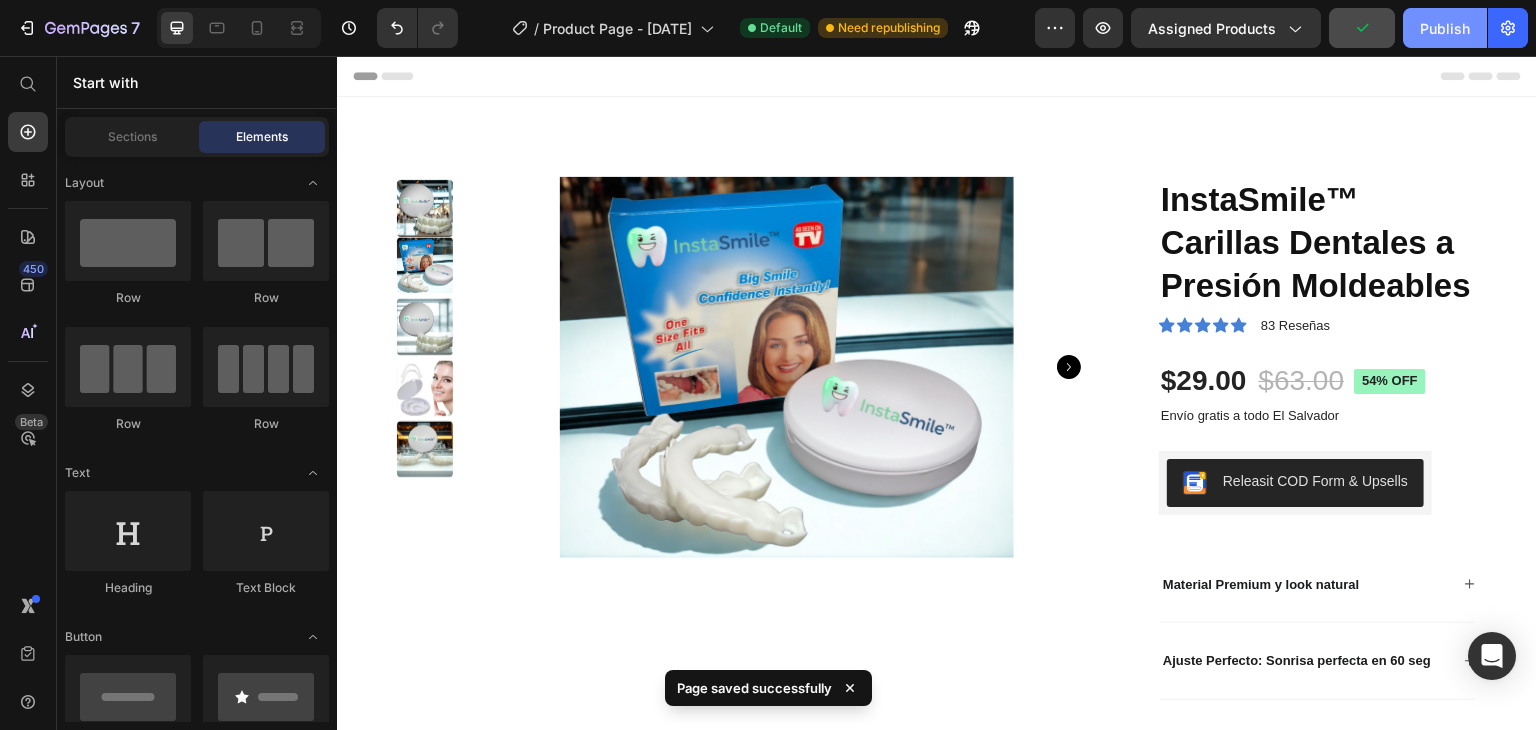 click on "Publish" at bounding box center [1445, 28] 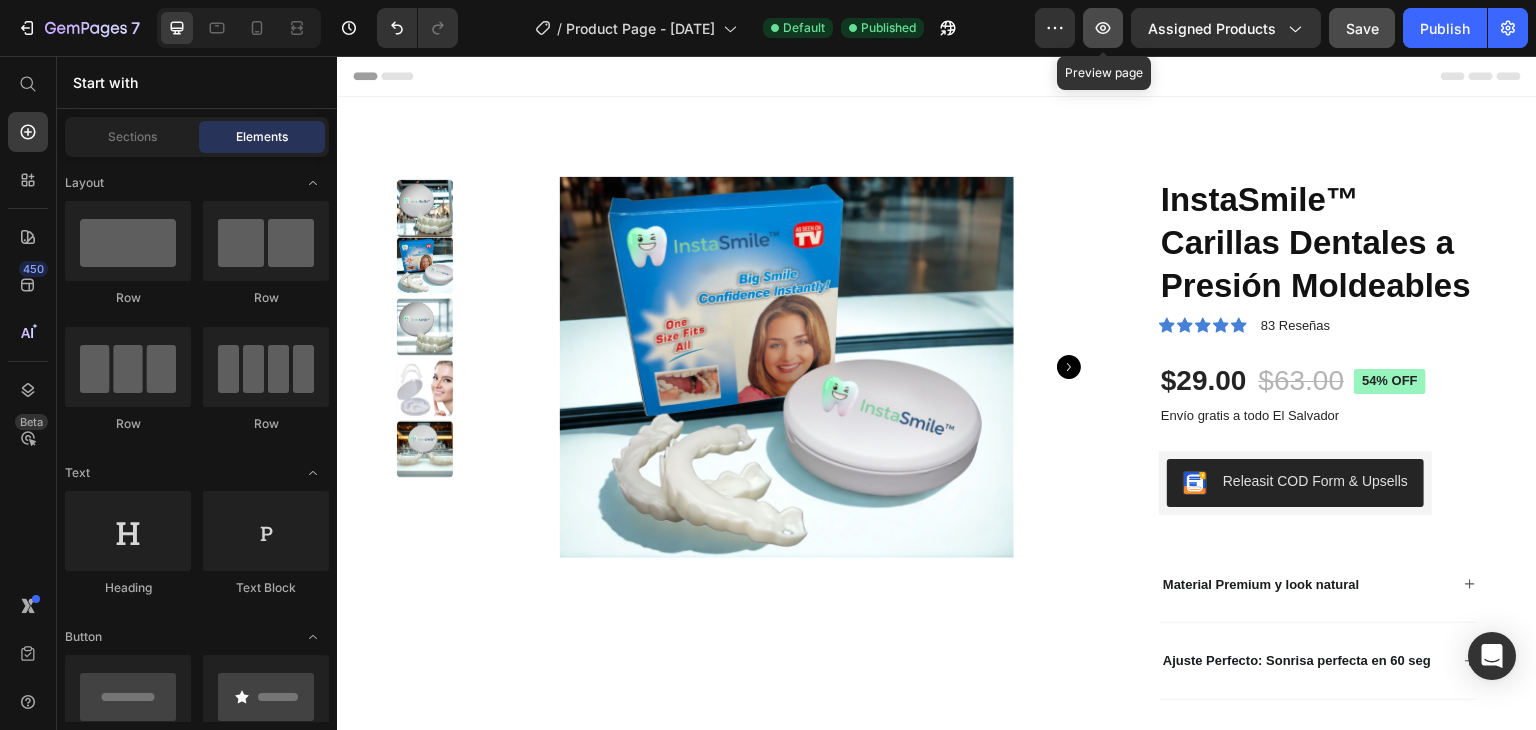 click 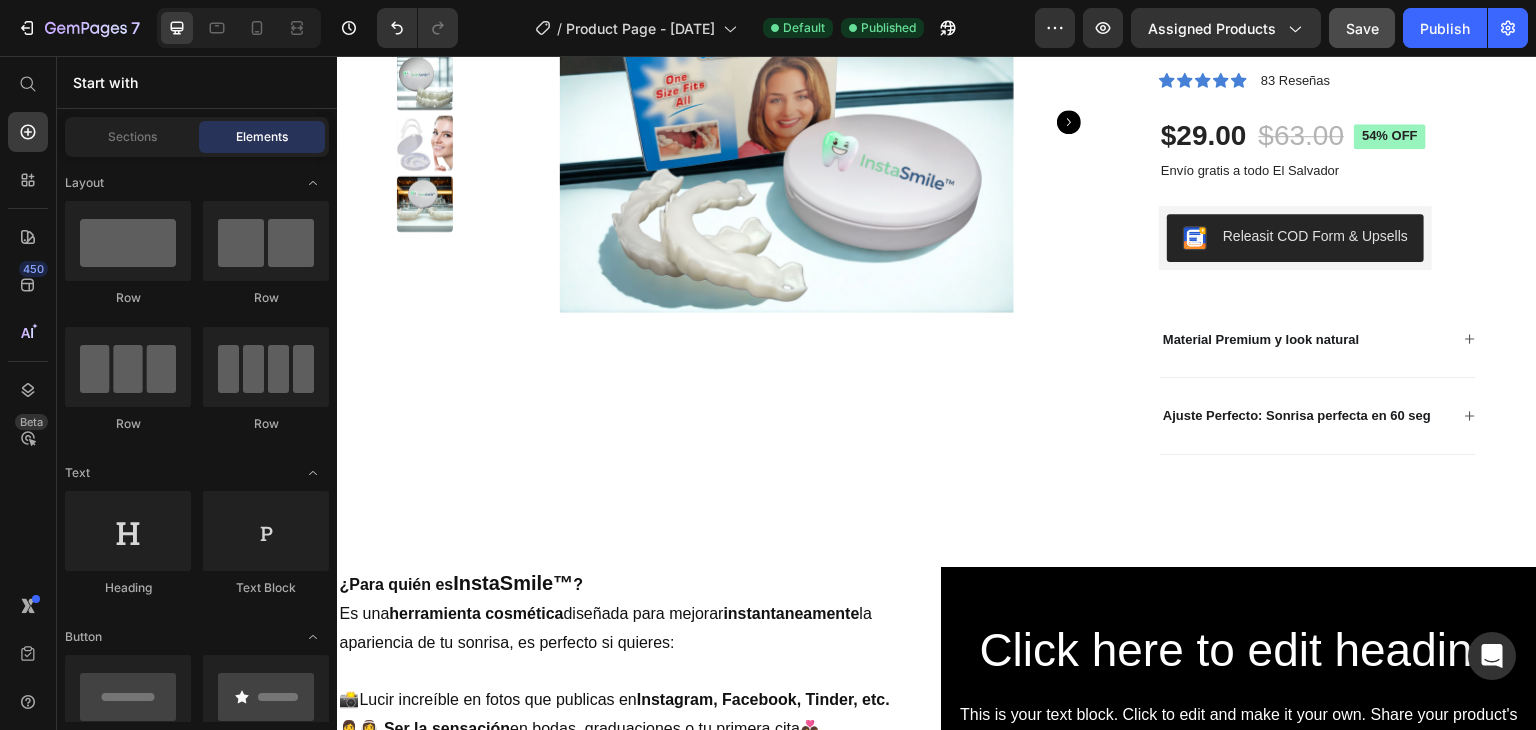 scroll, scrollTop: 540, scrollLeft: 0, axis: vertical 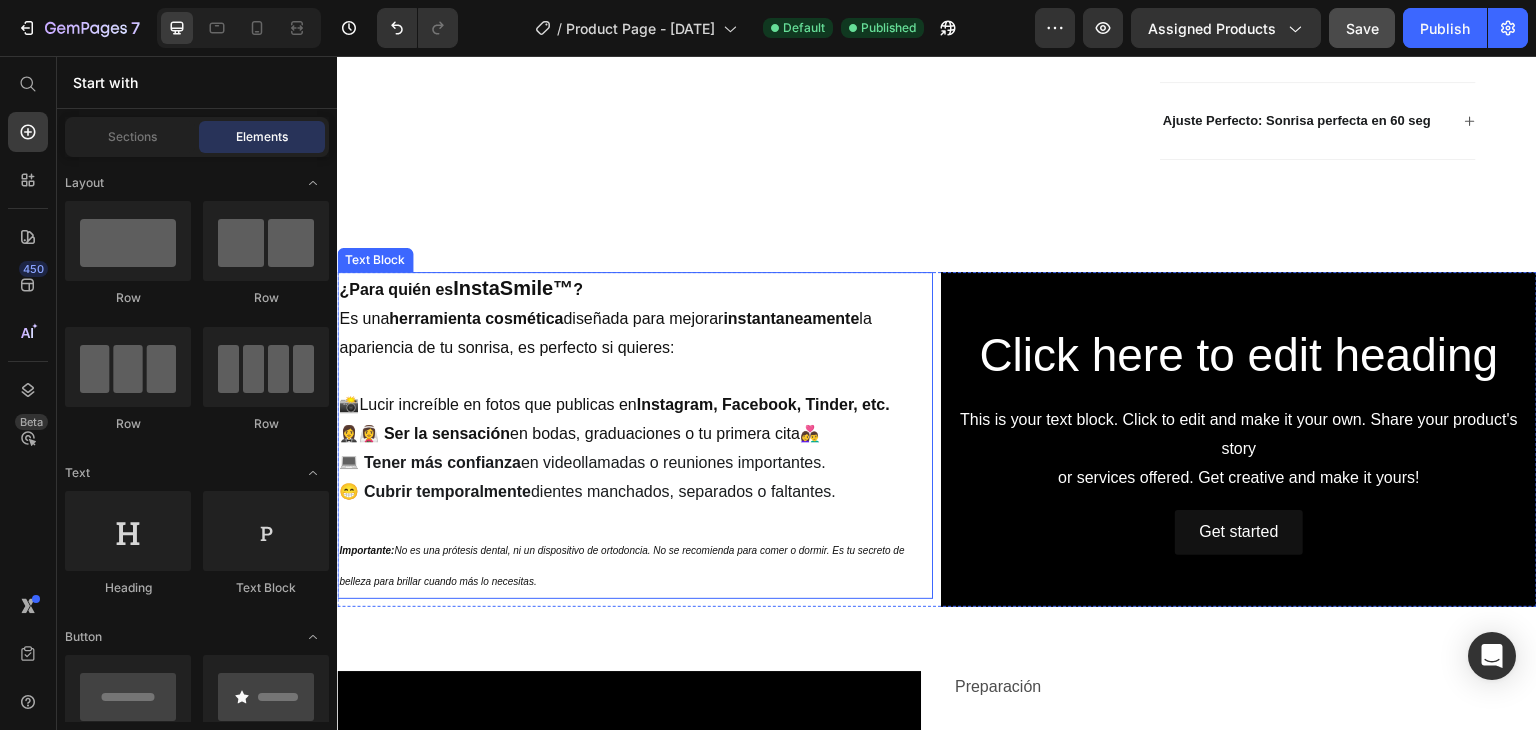 click on "Lucir increíble en fotos que publicas en  Instagram, Facebook, Tinder, etc." at bounding box center [624, 404] 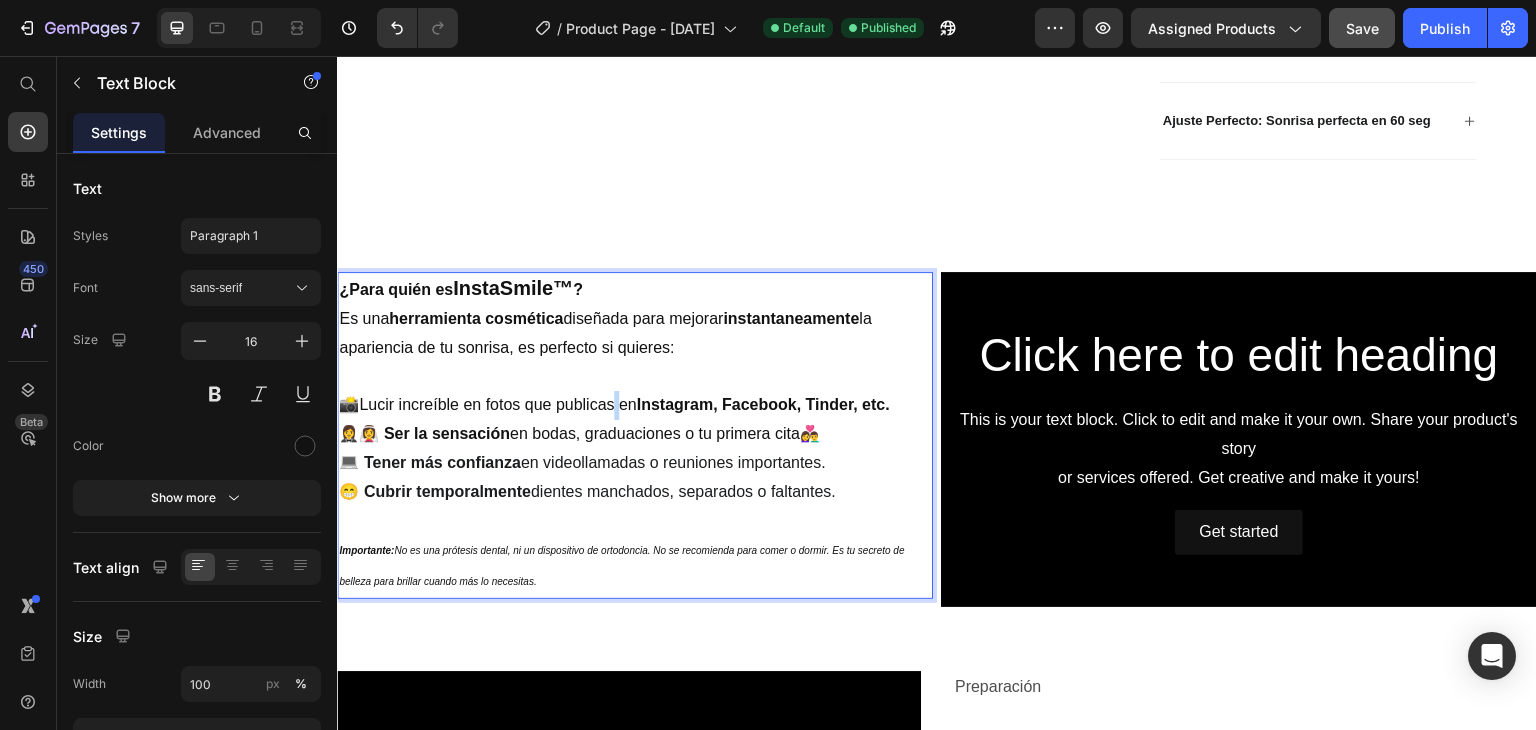 click on "Lucir increíble en fotos que publicas en  Instagram, Facebook, Tinder, etc." at bounding box center (624, 404) 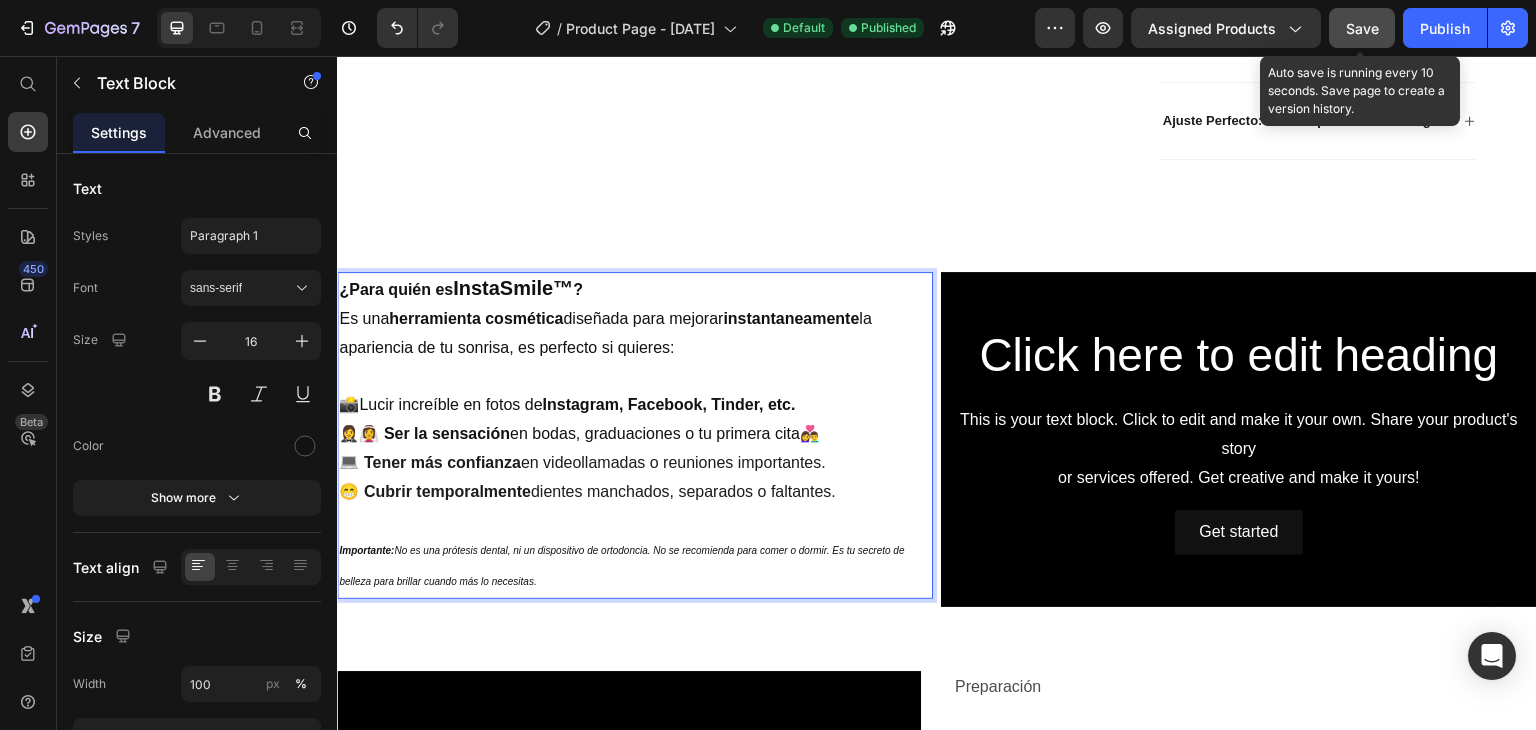 click on "Save" at bounding box center [1362, 28] 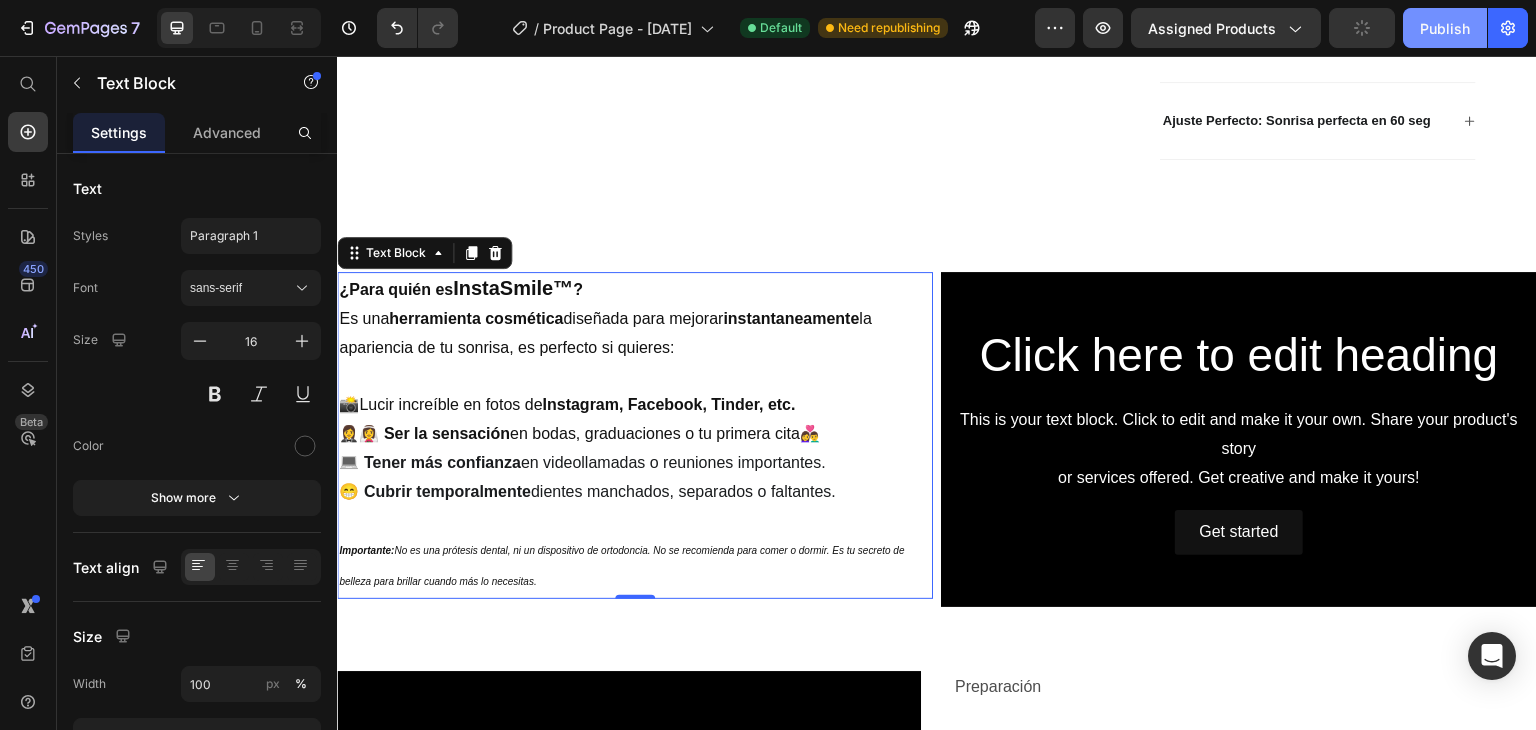 click on "Publish" at bounding box center [1445, 28] 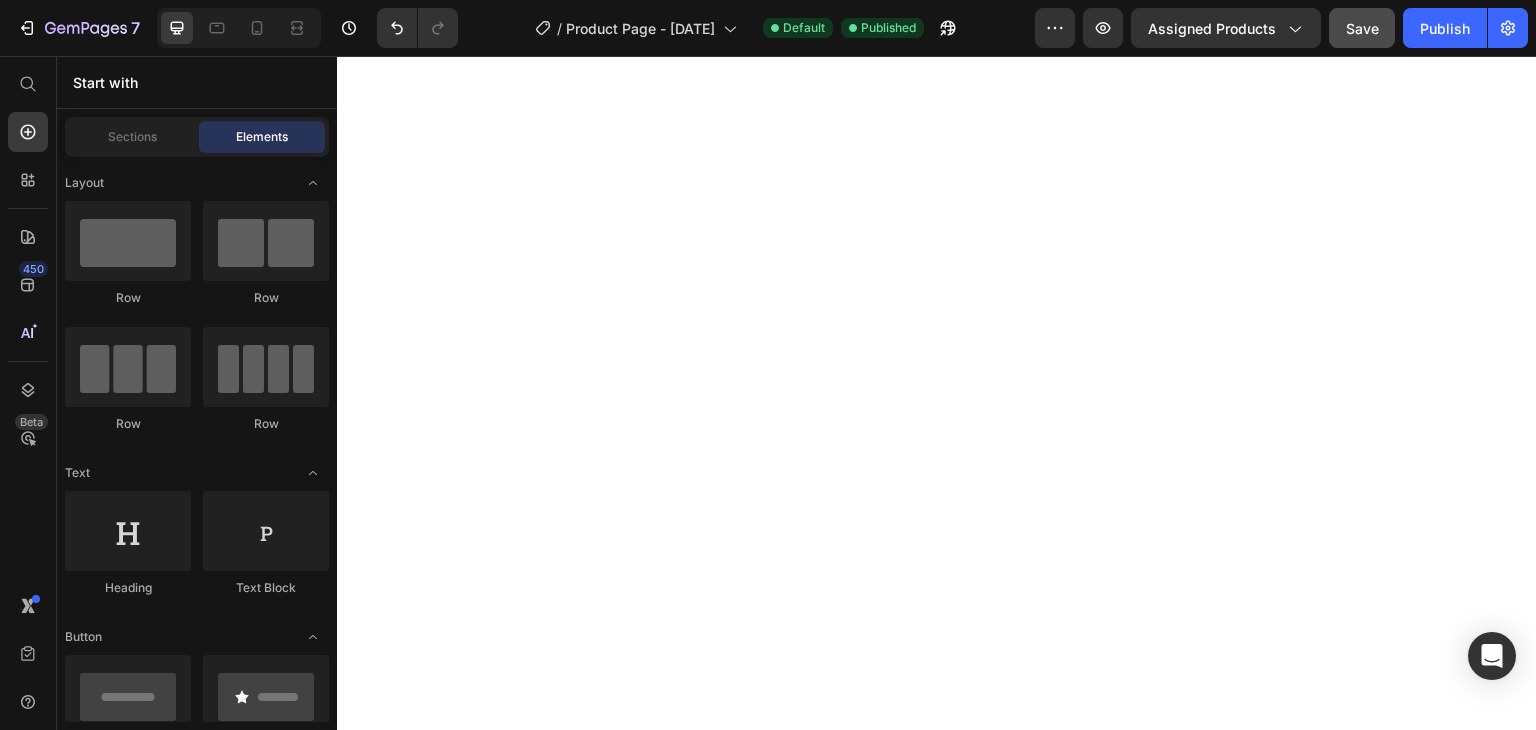 scroll, scrollTop: 0, scrollLeft: 0, axis: both 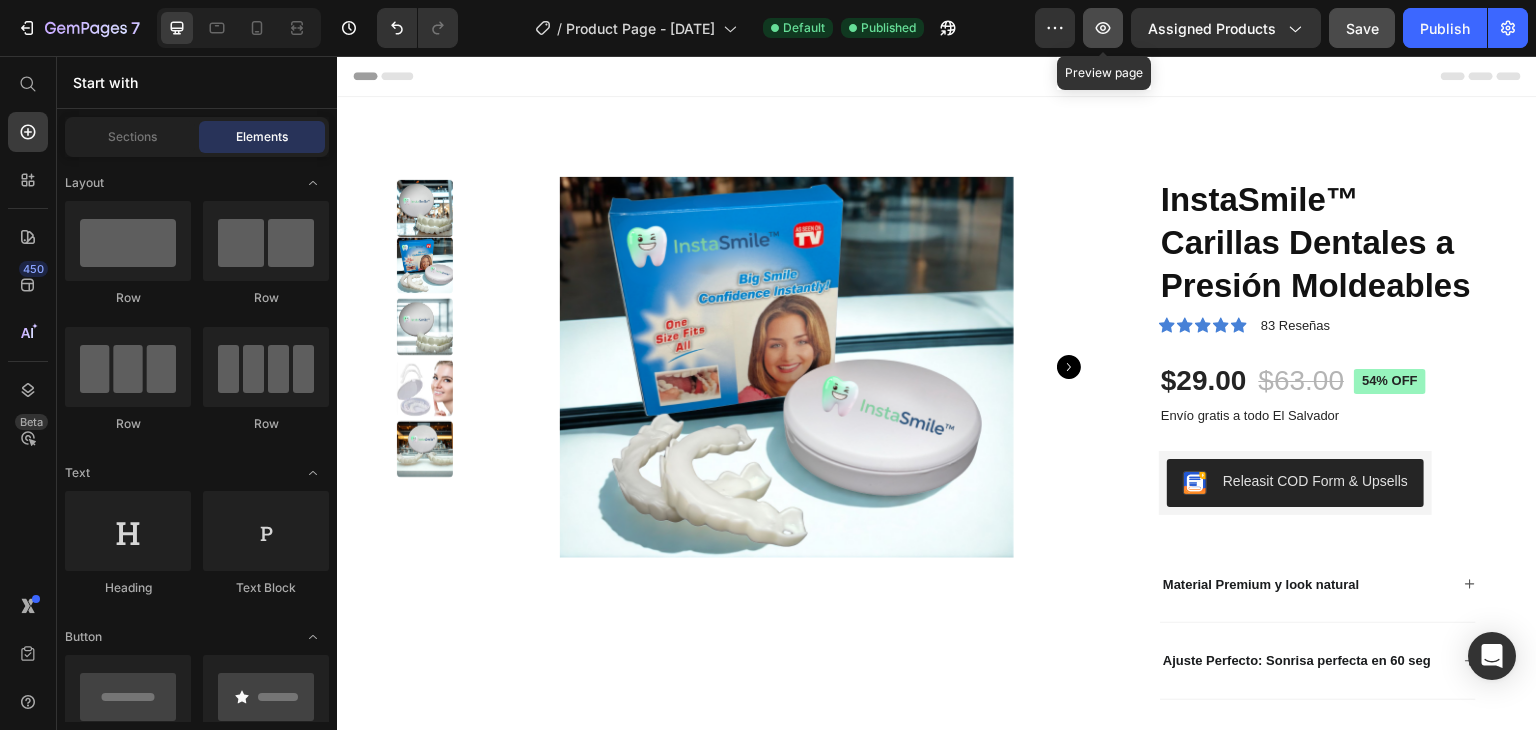click 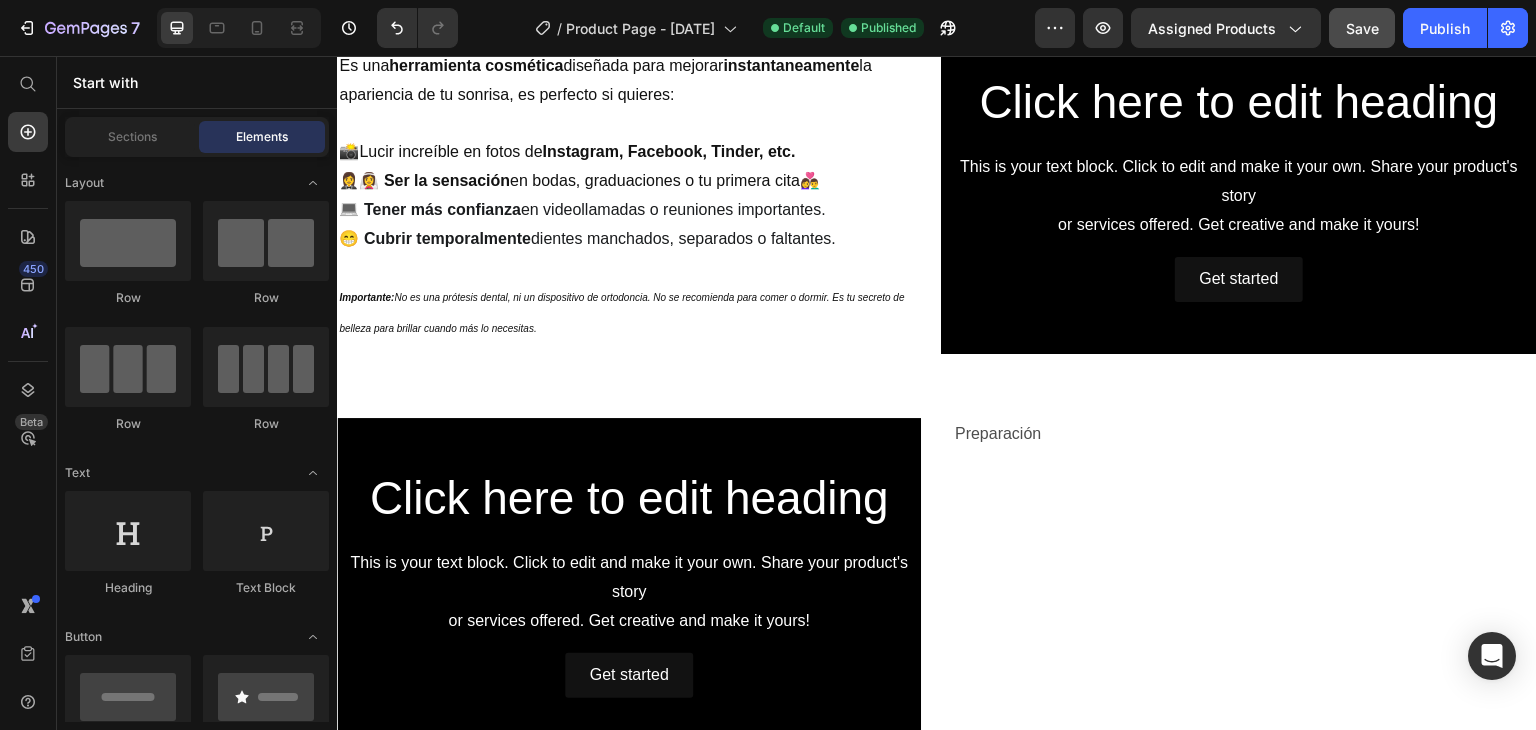 scroll, scrollTop: 700, scrollLeft: 0, axis: vertical 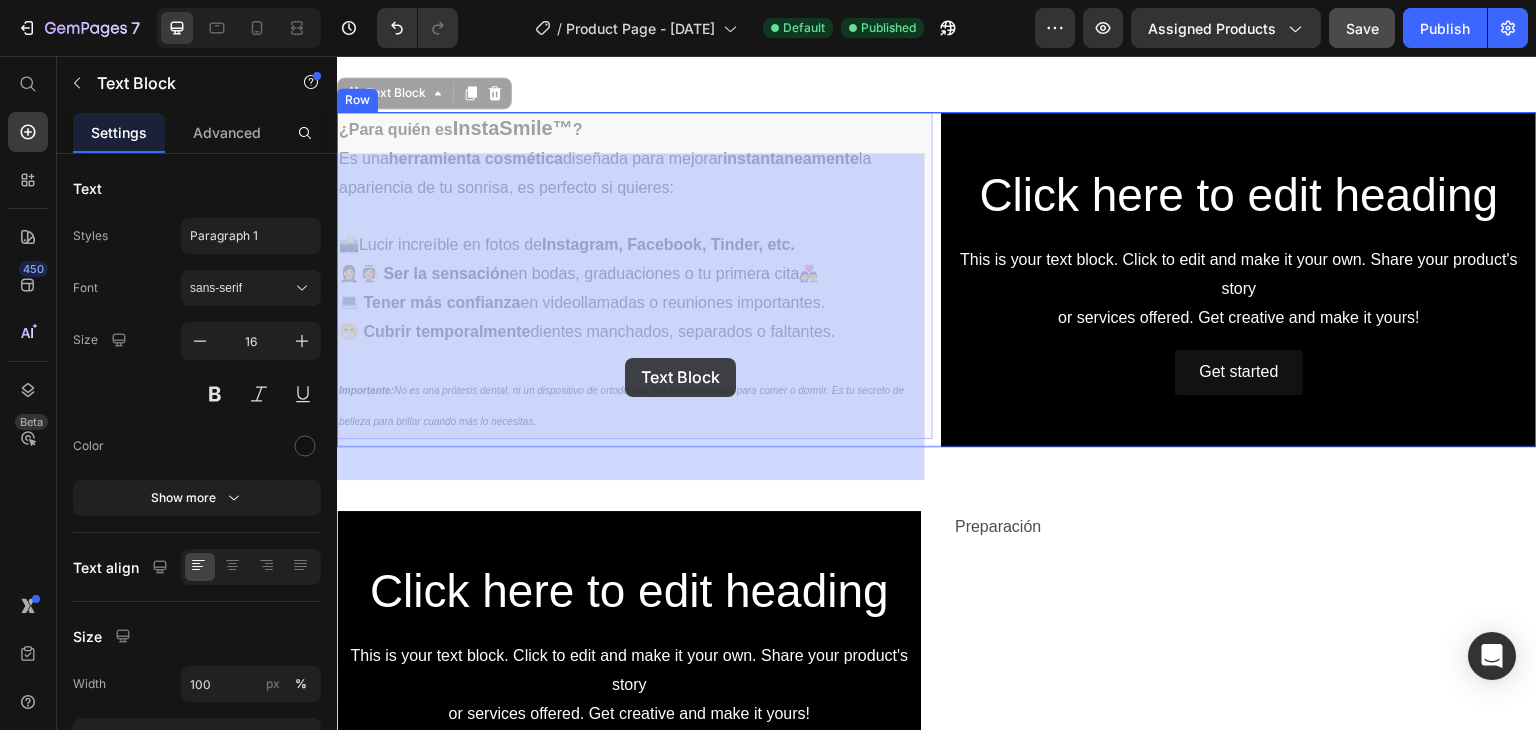 drag, startPoint x: 865, startPoint y: 370, endPoint x: 625, endPoint y: 358, distance: 240.29982 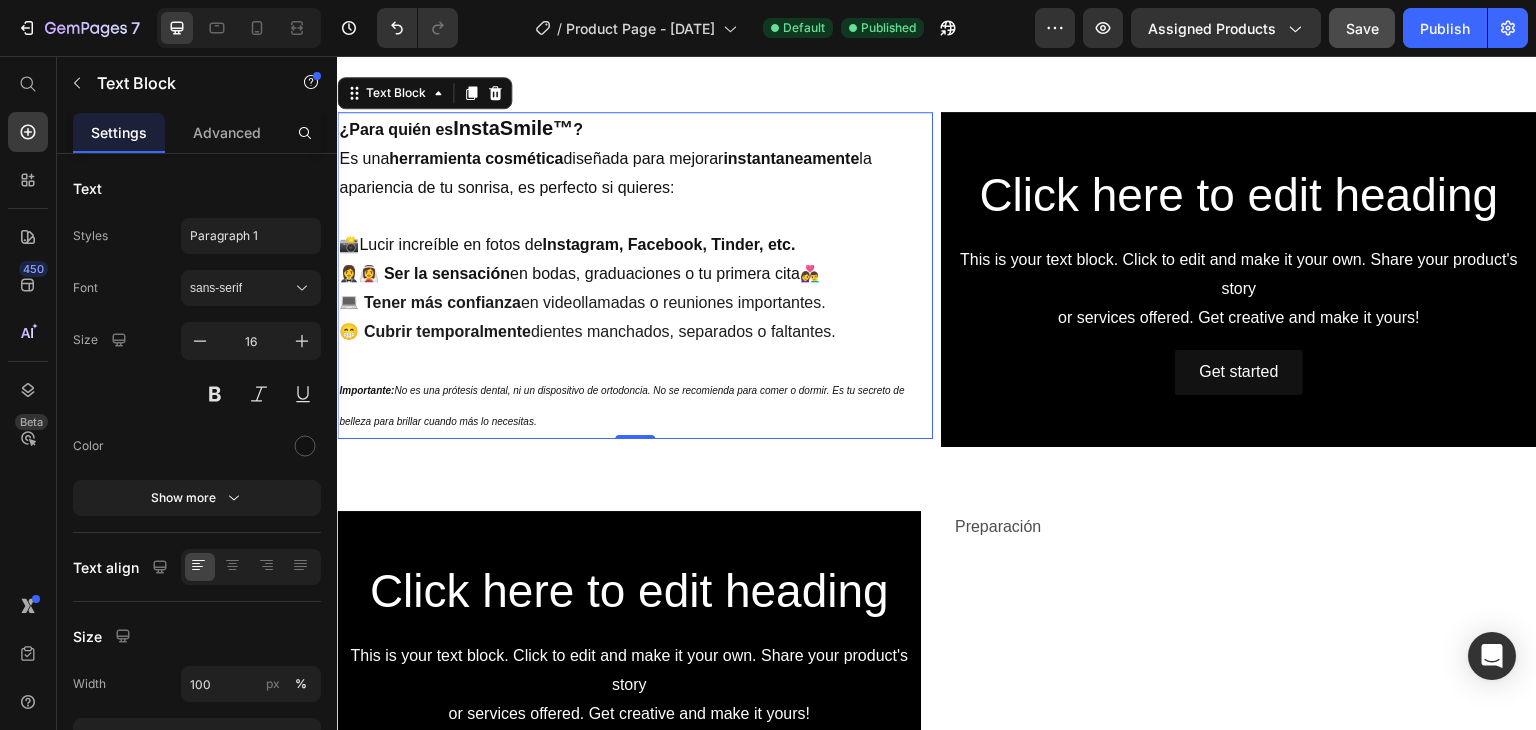 click on "😁 Cubrir temporalmente  dientes manchados, separados o faltantes." at bounding box center [635, 332] 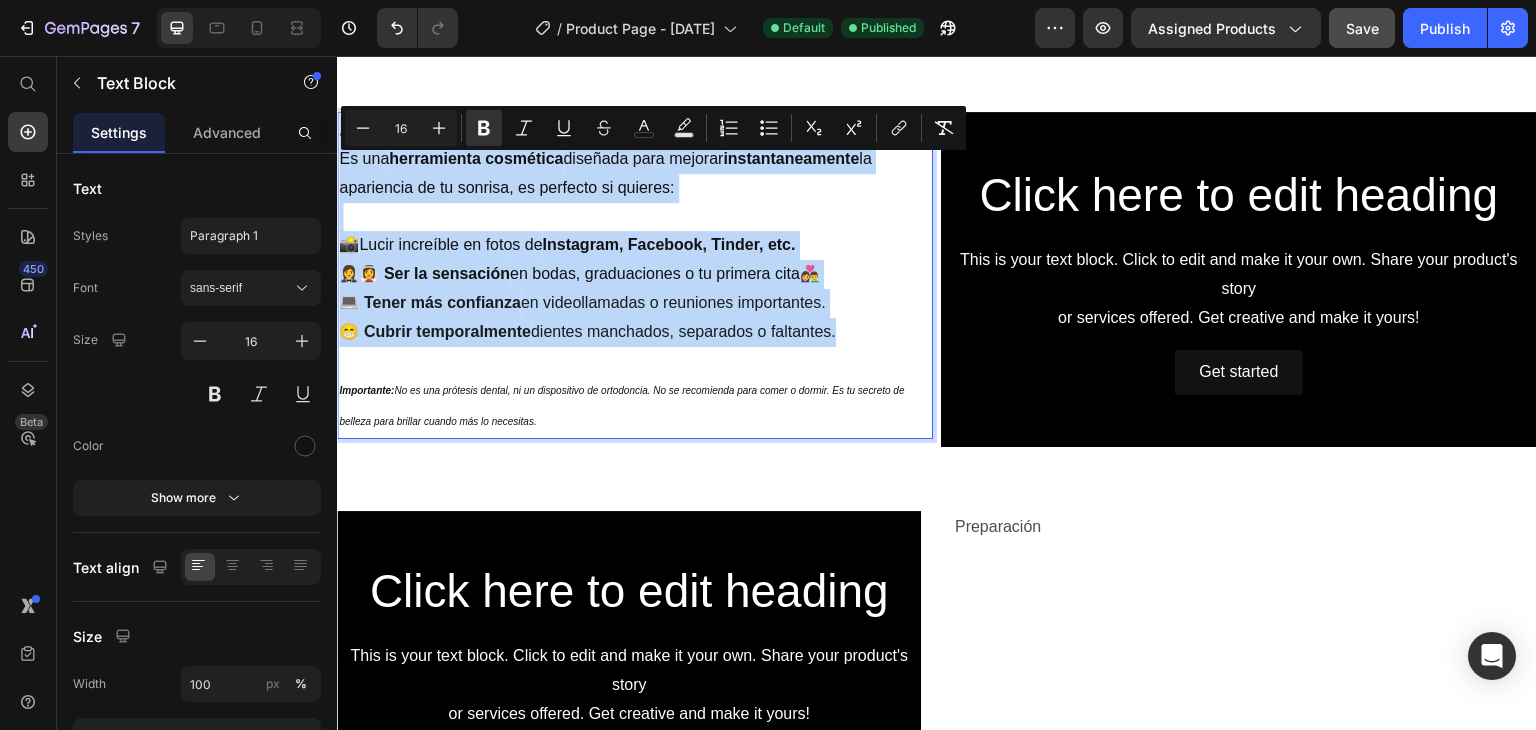 drag, startPoint x: 846, startPoint y: 379, endPoint x: 339, endPoint y: 179, distance: 545.02203 